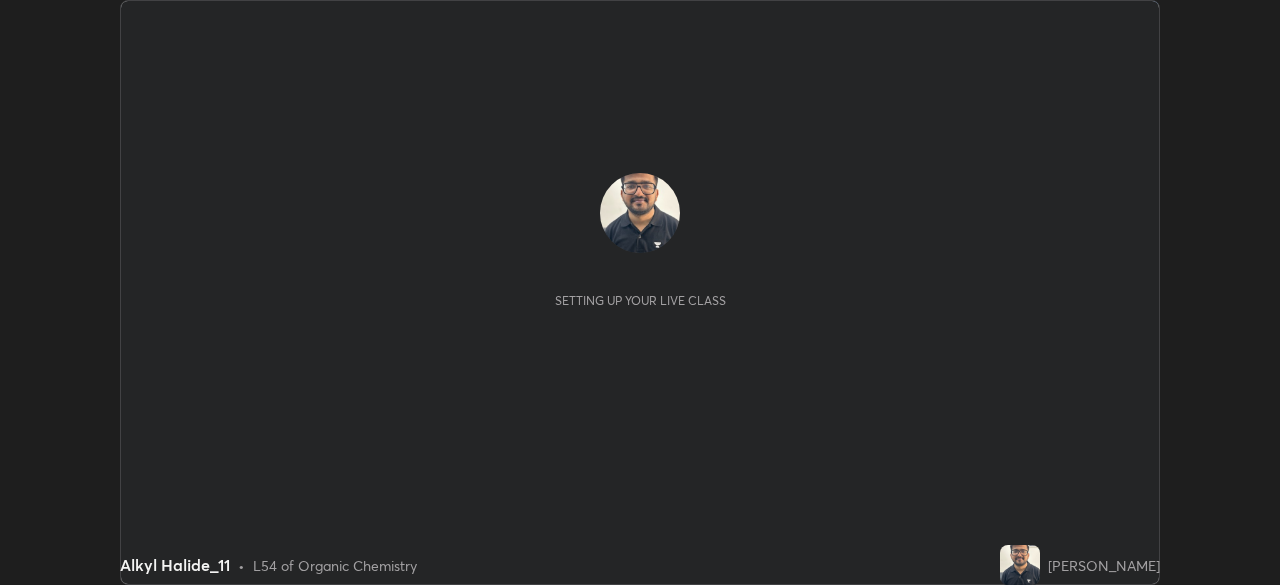 scroll, scrollTop: 0, scrollLeft: 0, axis: both 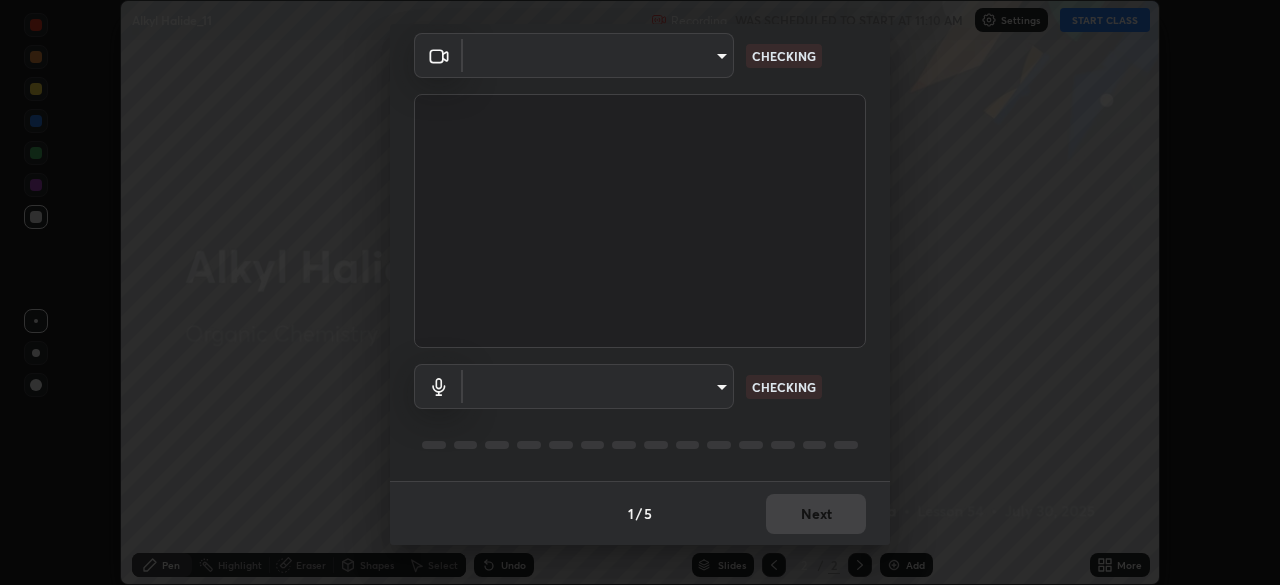 click on "1 / 5 Next" at bounding box center (640, 513) 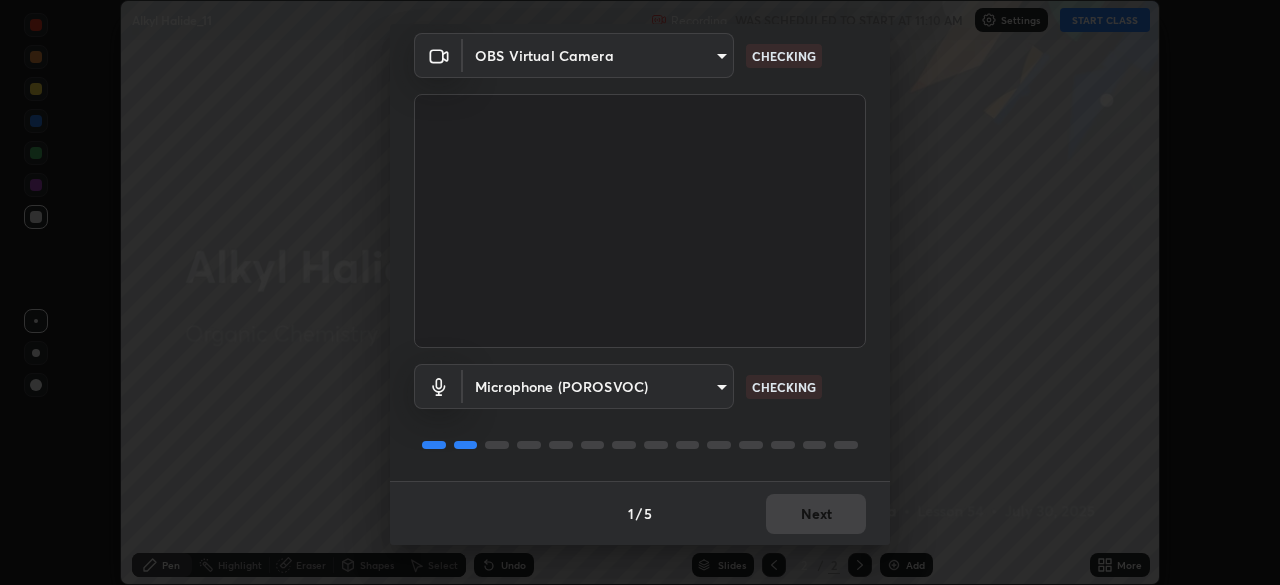 click on "1 / 5 Next" at bounding box center (640, 513) 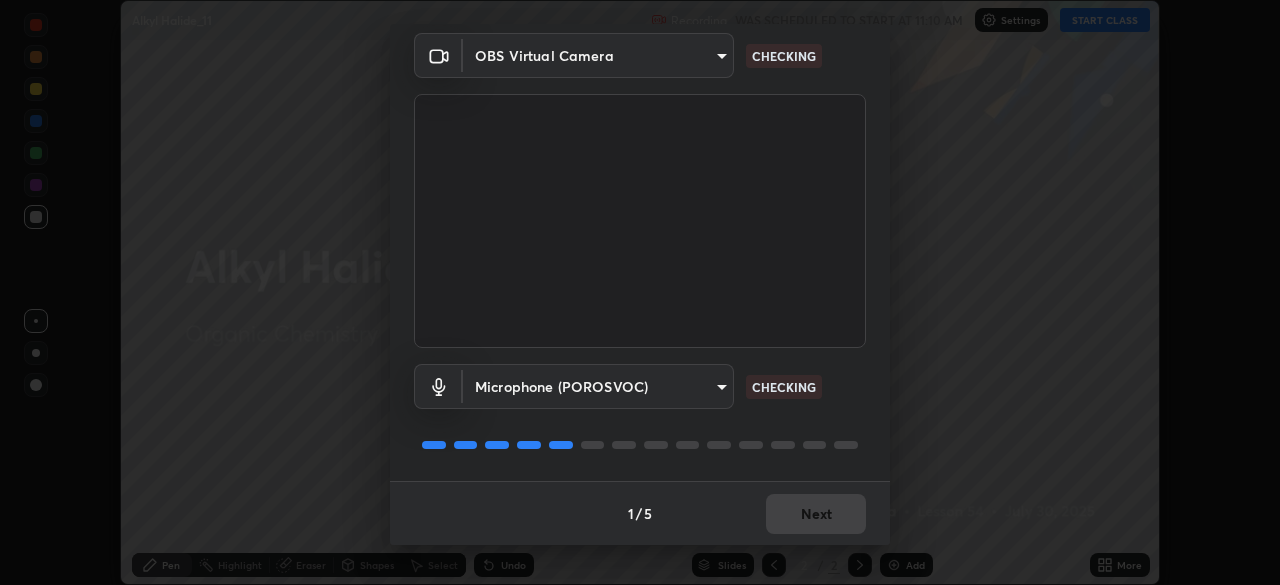 click on "1 / 5 Next" at bounding box center [640, 513] 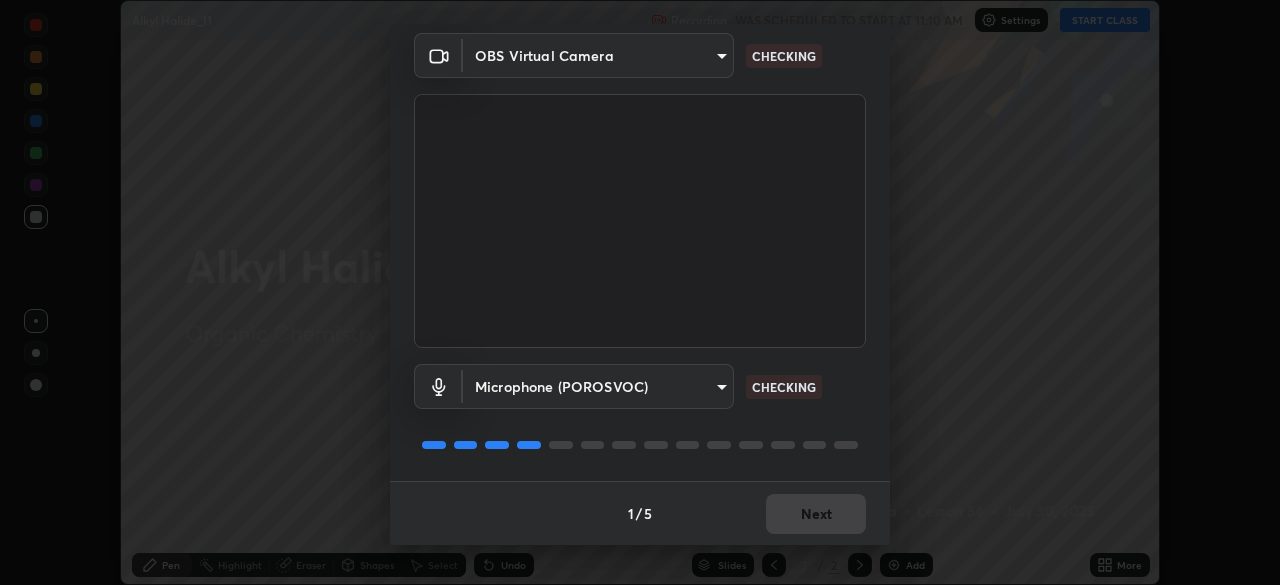 click on "1 / 5 Next" at bounding box center [640, 513] 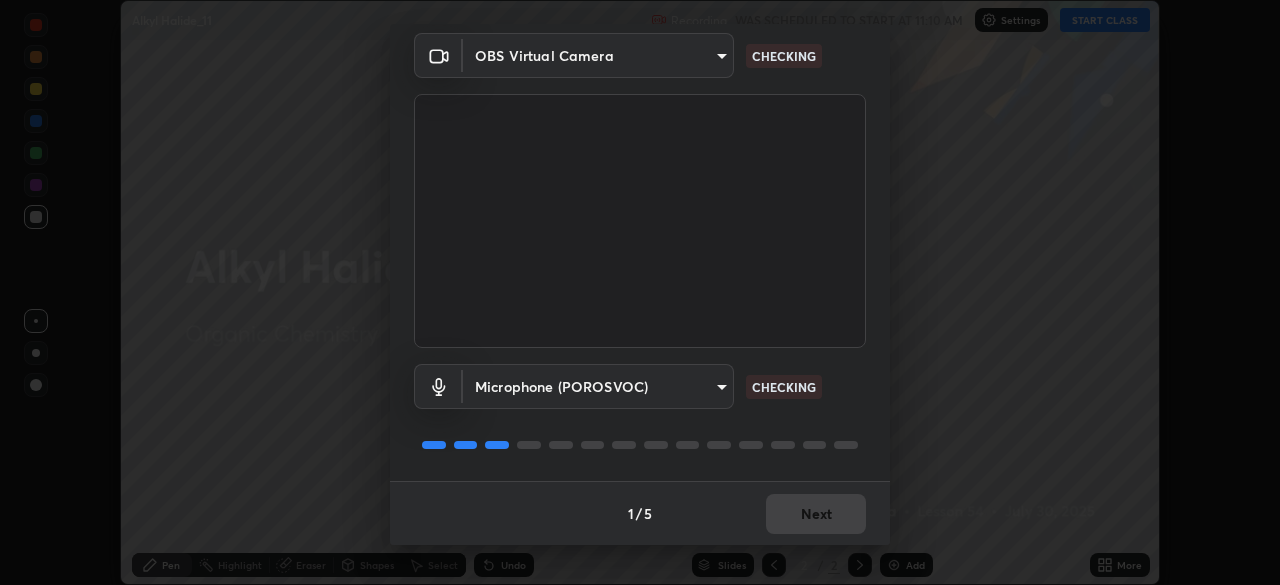 click on "1 / 5 Next" at bounding box center [640, 513] 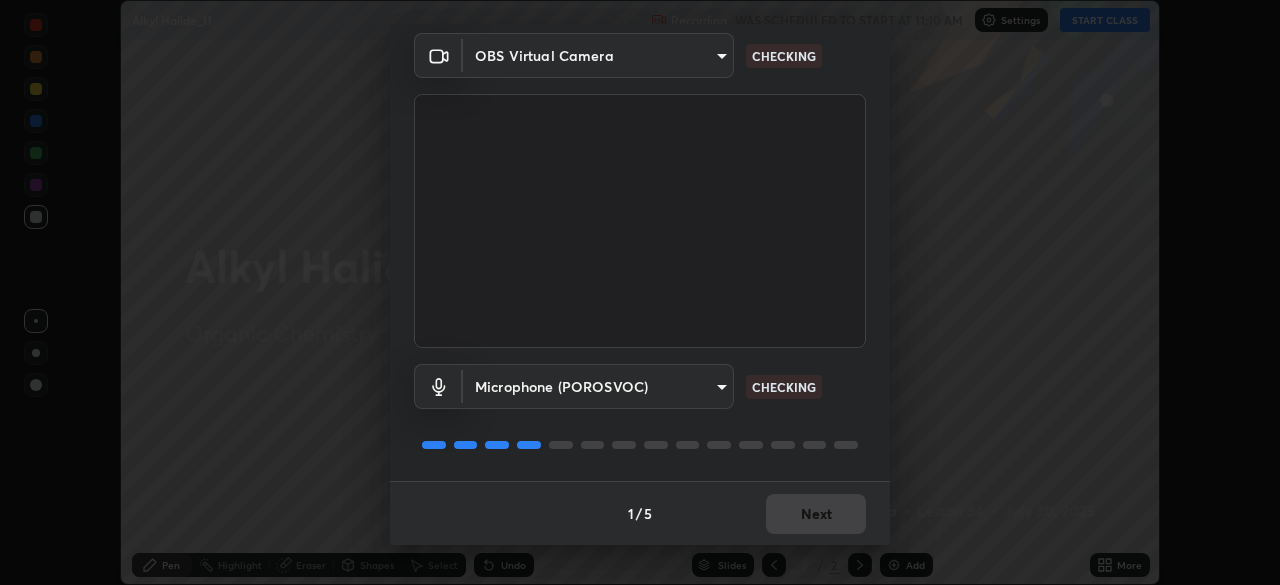 click on "1 / 5 Next" at bounding box center (640, 513) 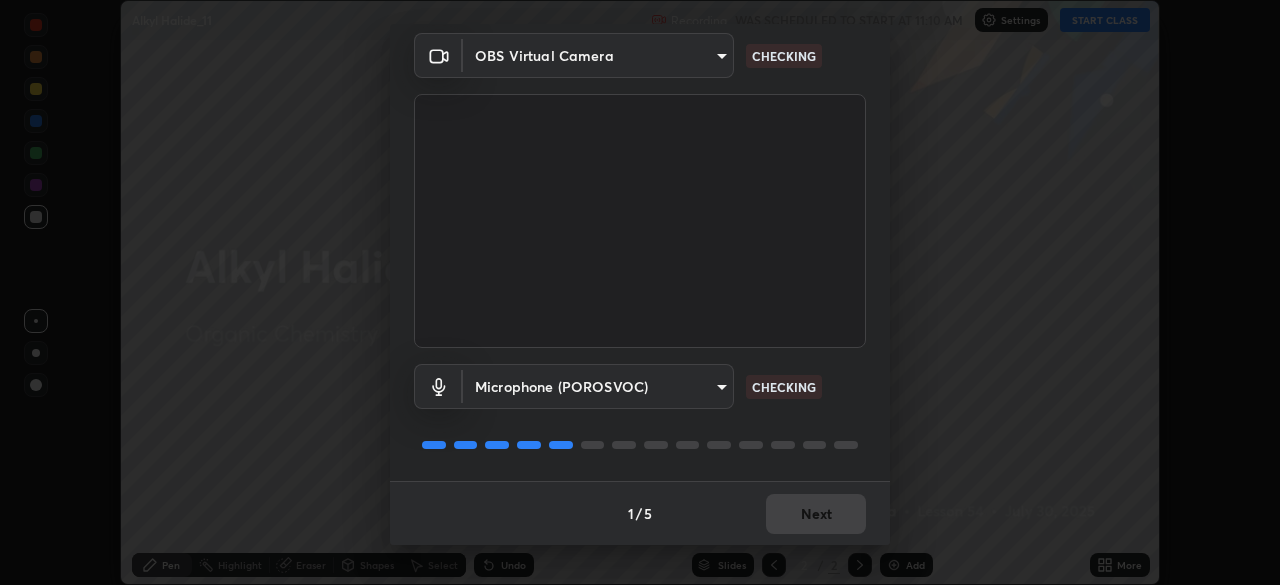 click on "1 / 5 Next" at bounding box center (640, 513) 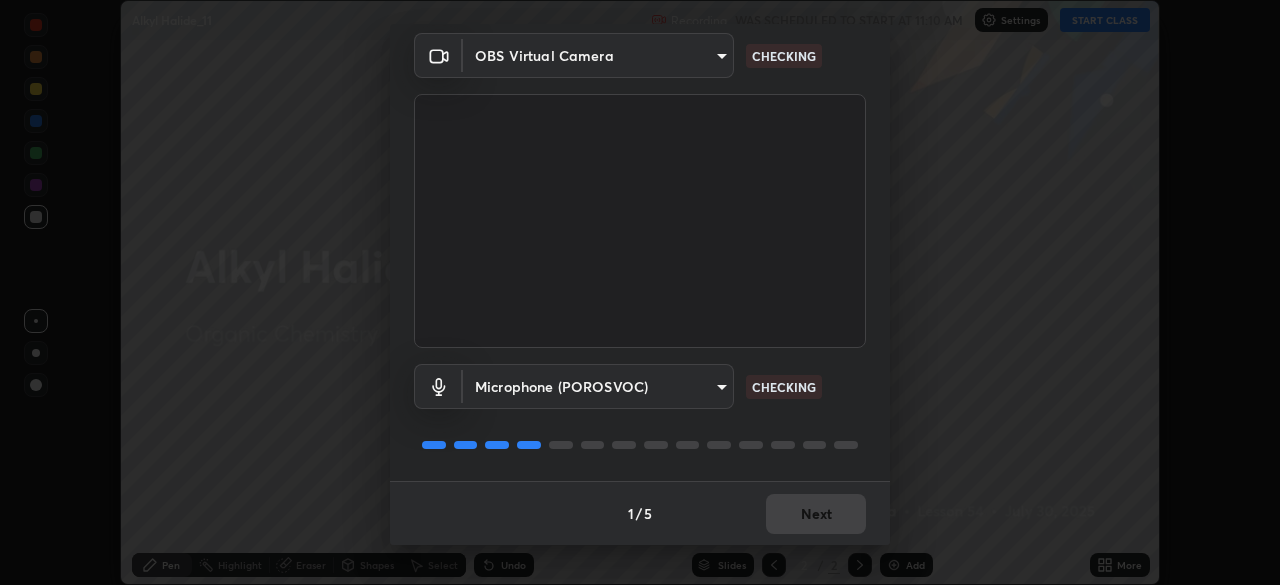click on "1 / 5 Next" at bounding box center (640, 513) 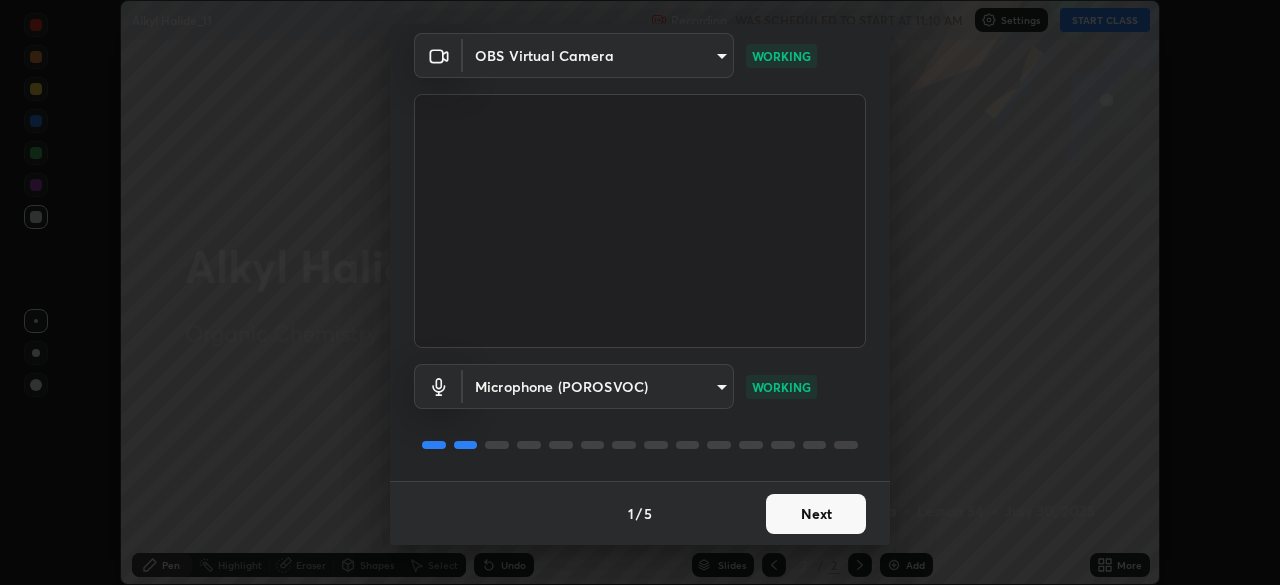 click on "Next" at bounding box center [816, 514] 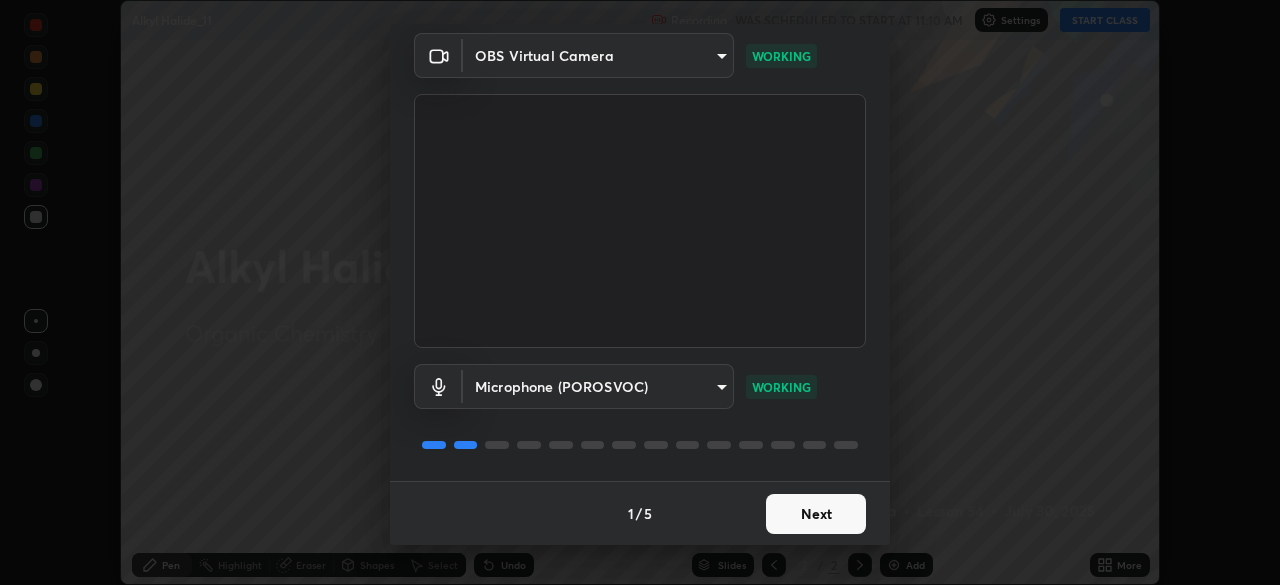 scroll, scrollTop: 0, scrollLeft: 0, axis: both 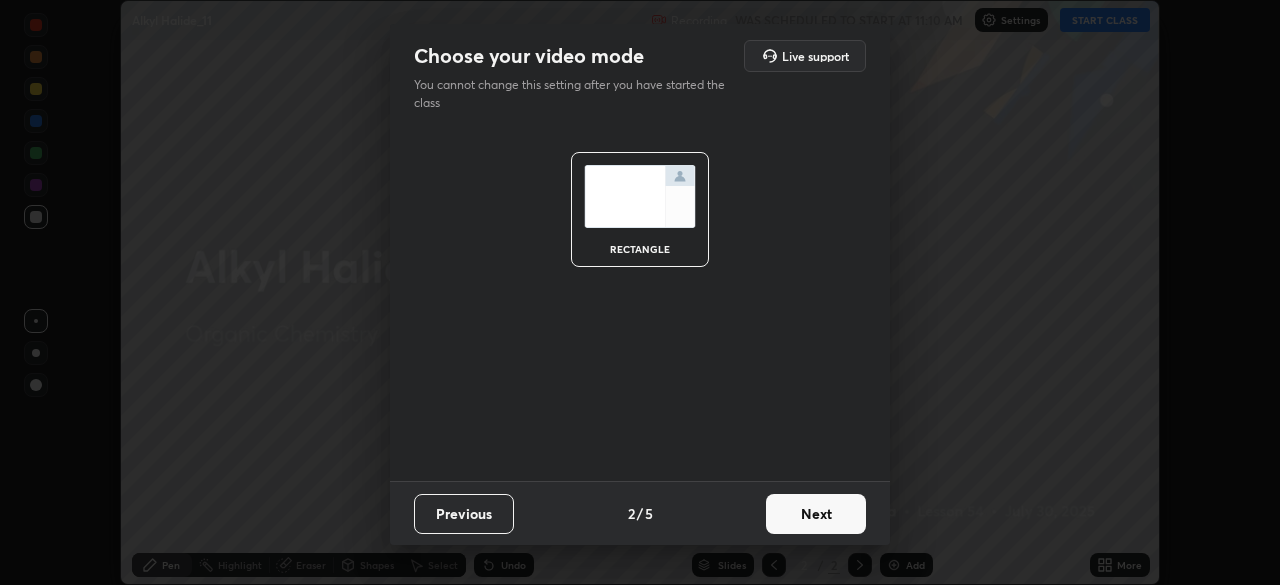 click on "Next" at bounding box center [816, 514] 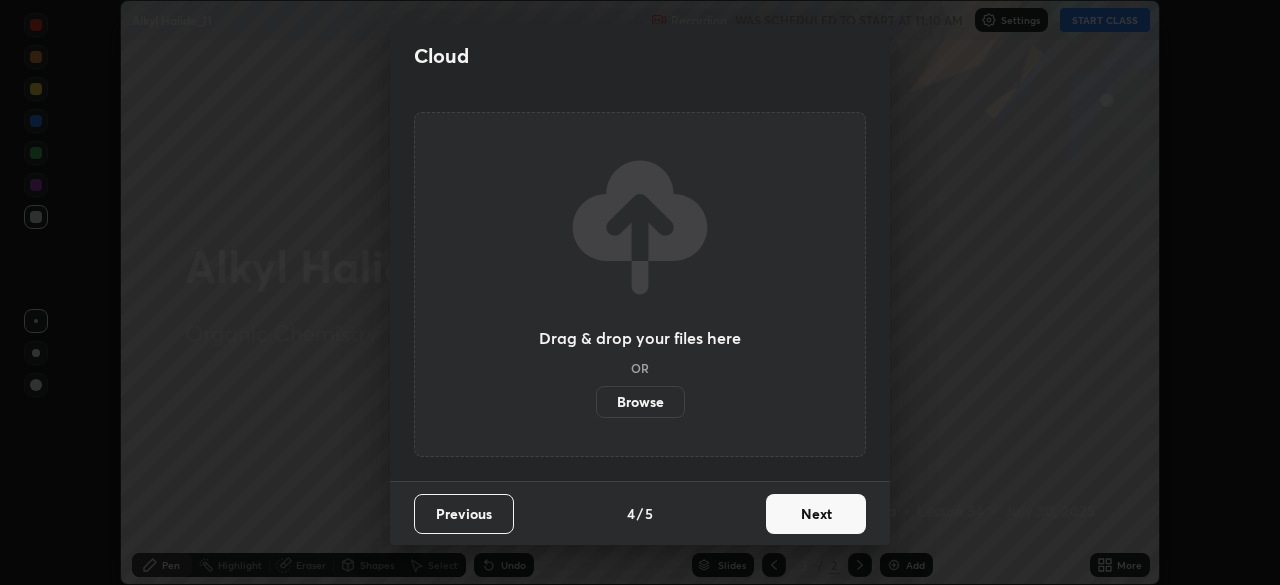 click on "Next" at bounding box center [816, 514] 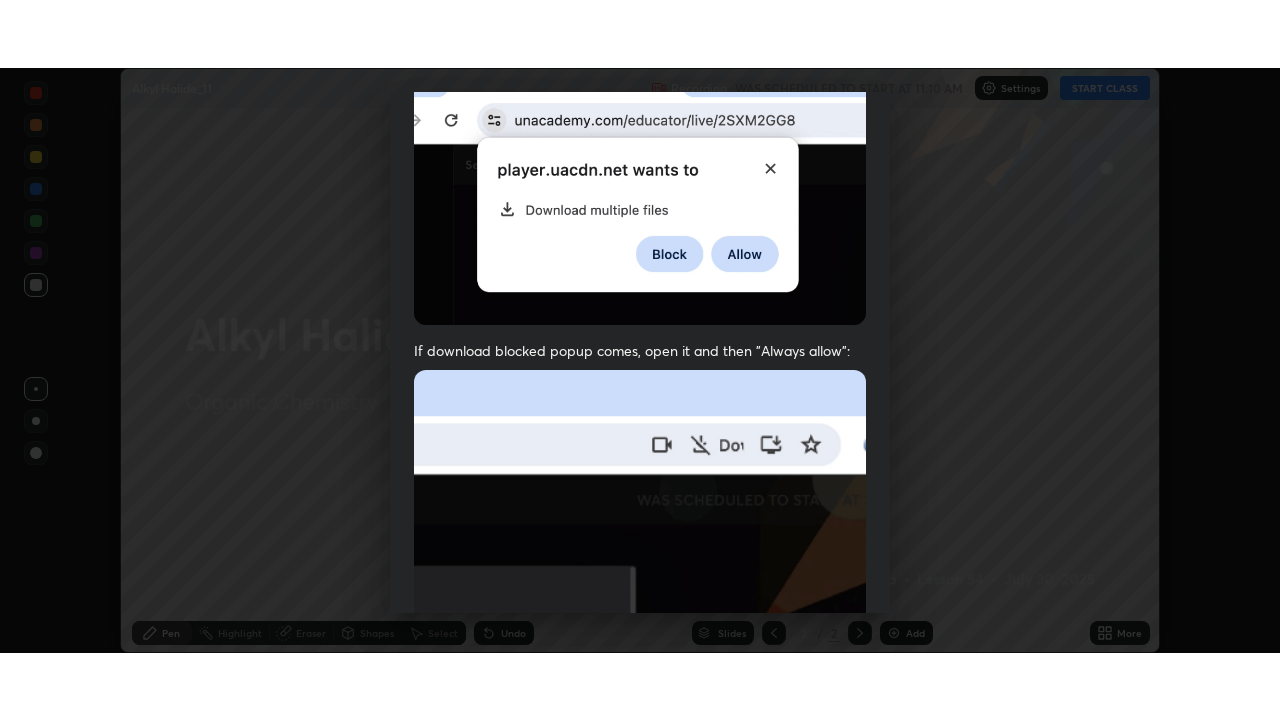 scroll, scrollTop: 479, scrollLeft: 0, axis: vertical 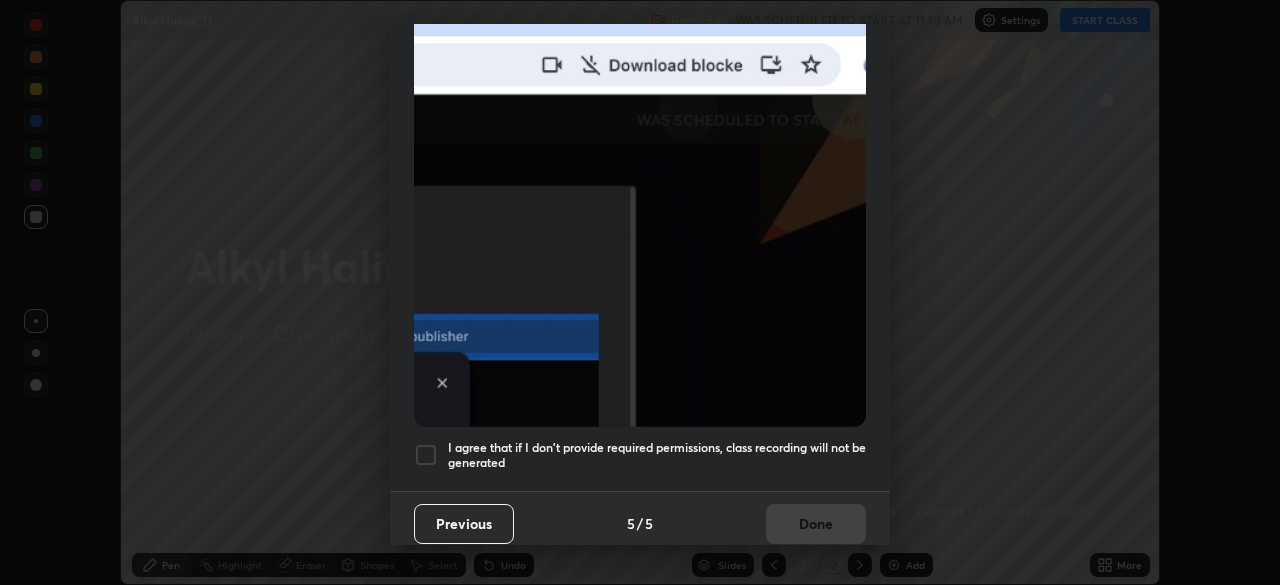 click at bounding box center [640, 208] 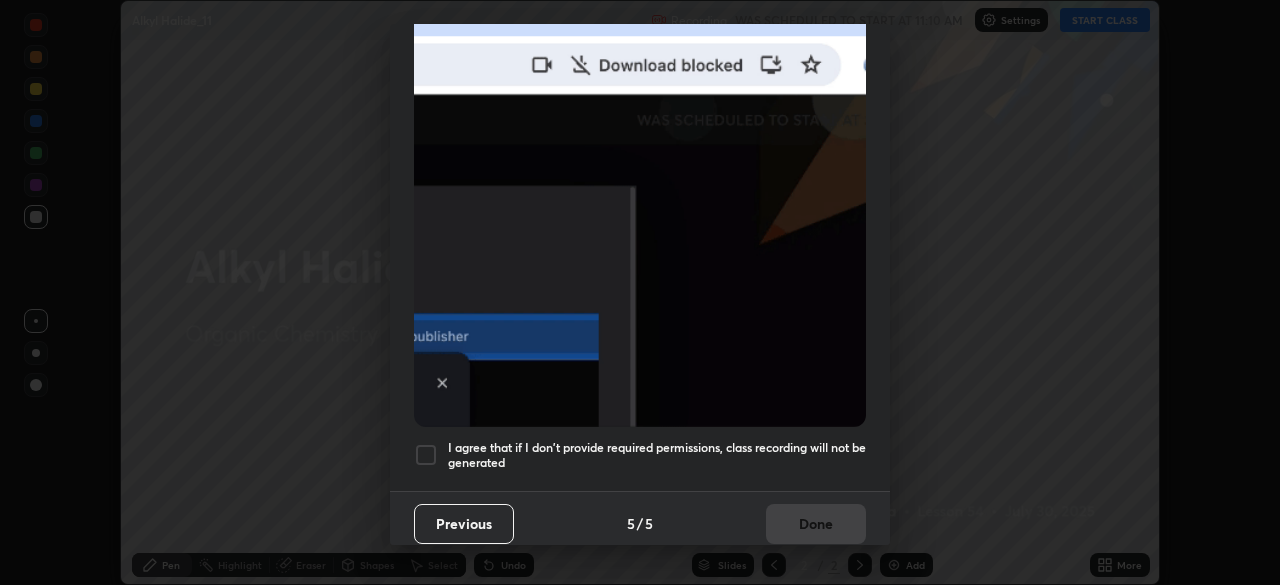 click at bounding box center [426, 455] 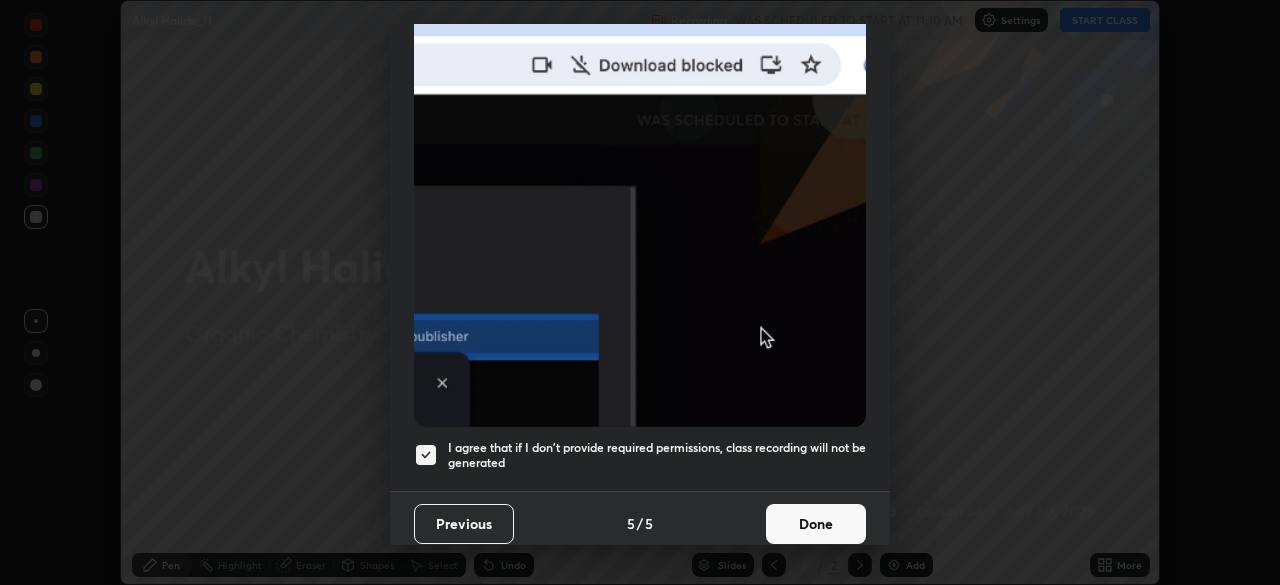 click on "Done" at bounding box center [816, 524] 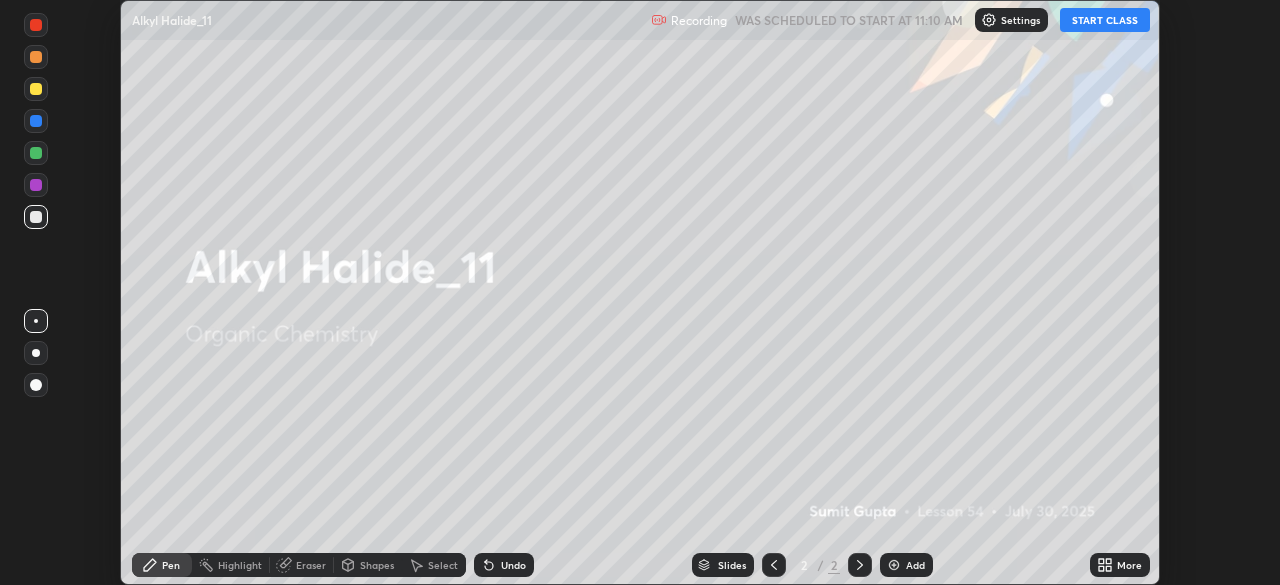 click on "START CLASS" at bounding box center [1105, 20] 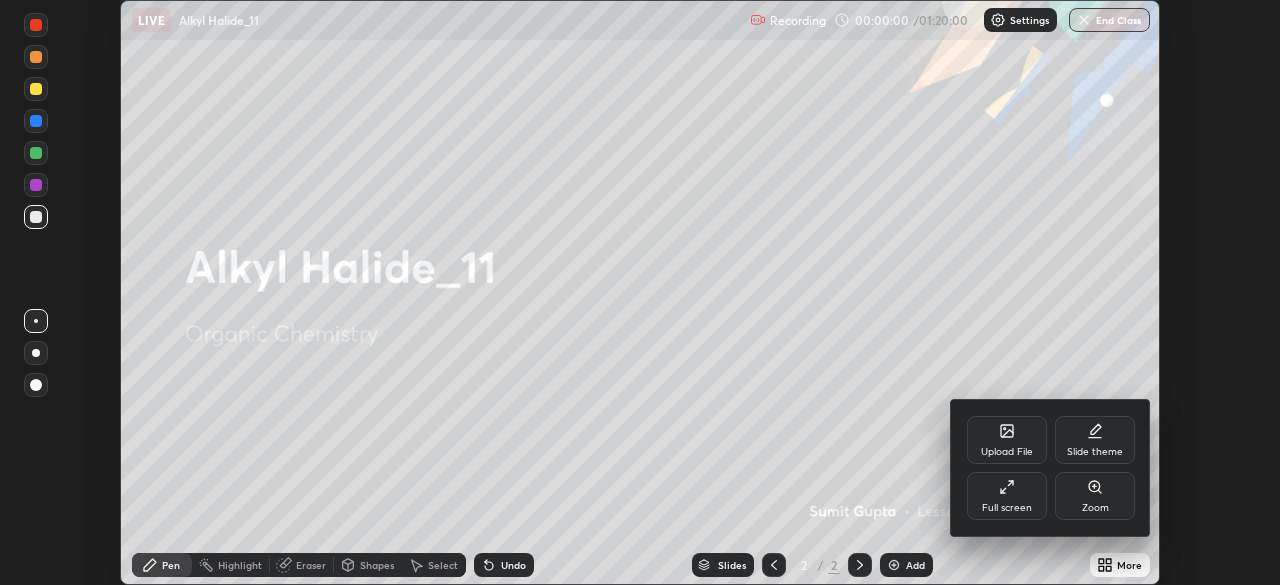 click on "Full screen" at bounding box center [1007, 508] 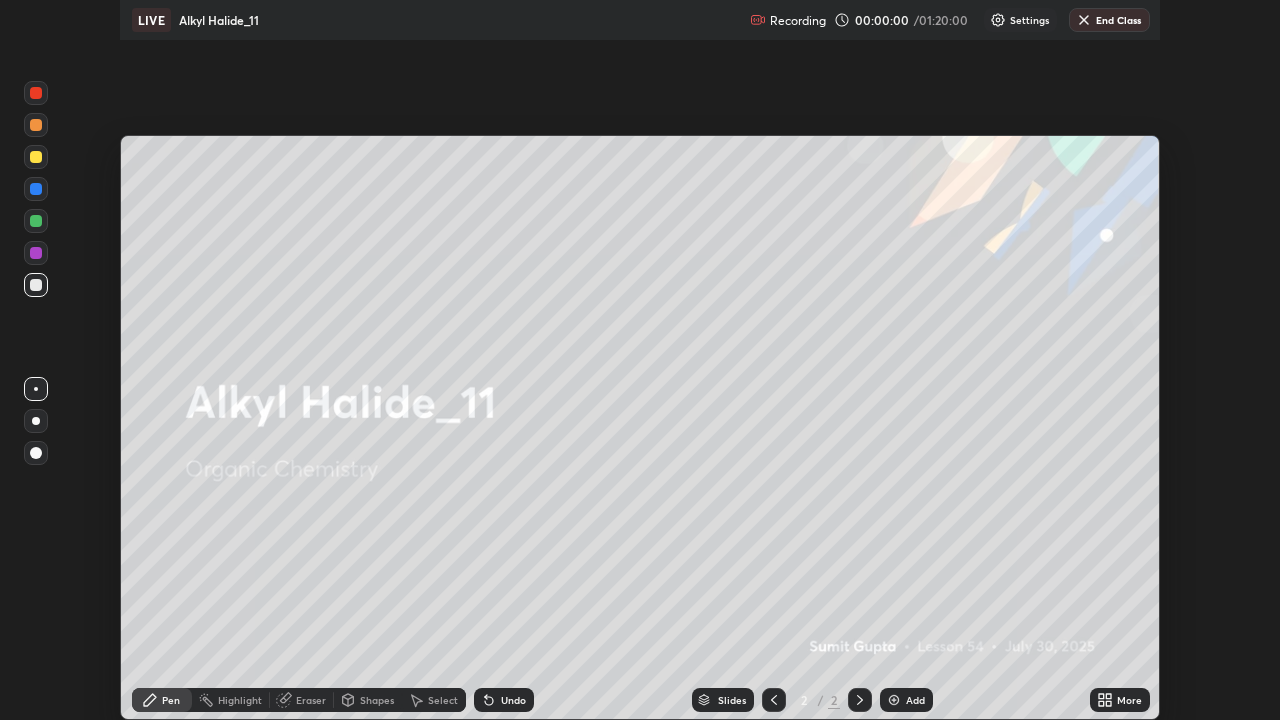 scroll, scrollTop: 99280, scrollLeft: 98720, axis: both 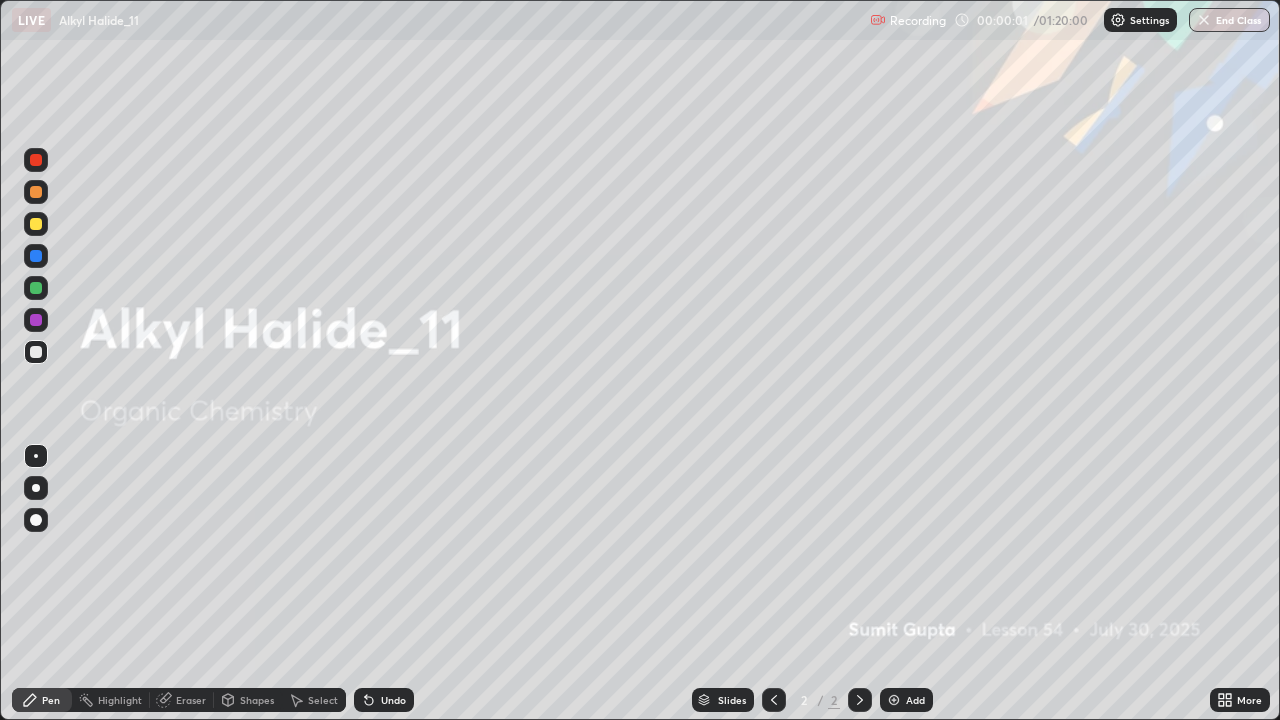 click on "Add" at bounding box center [915, 700] 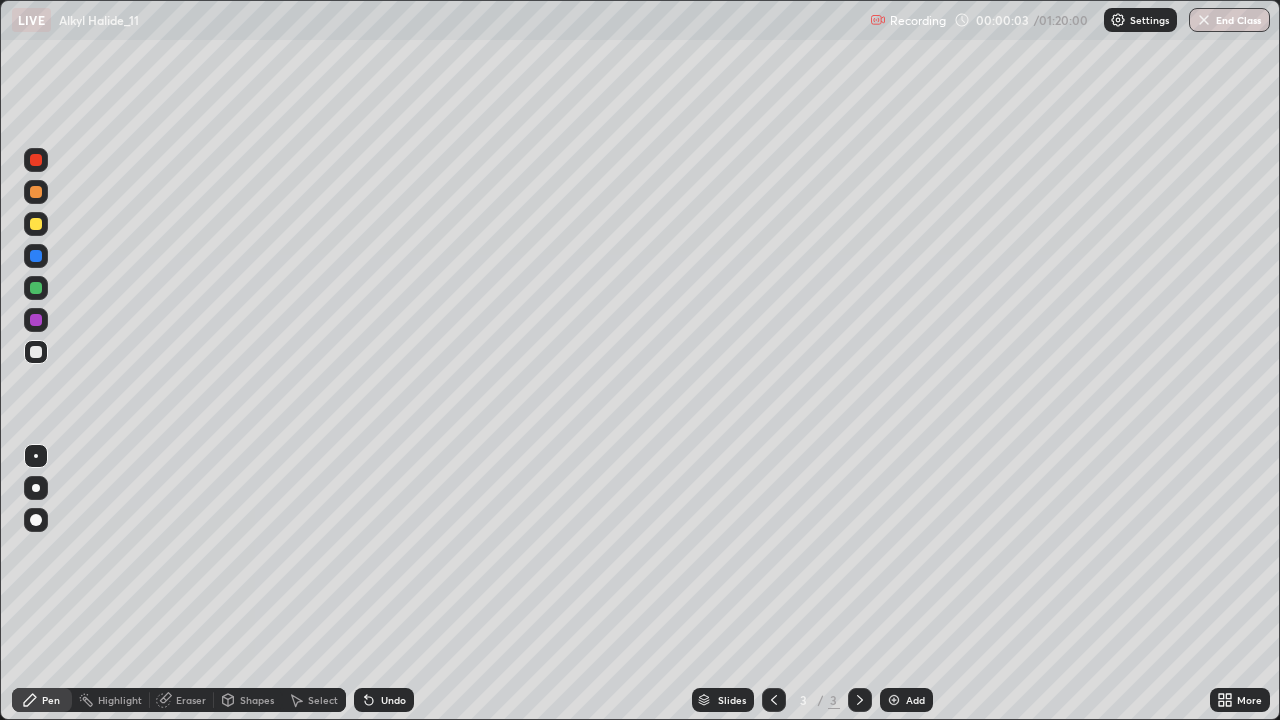 click at bounding box center (36, 224) 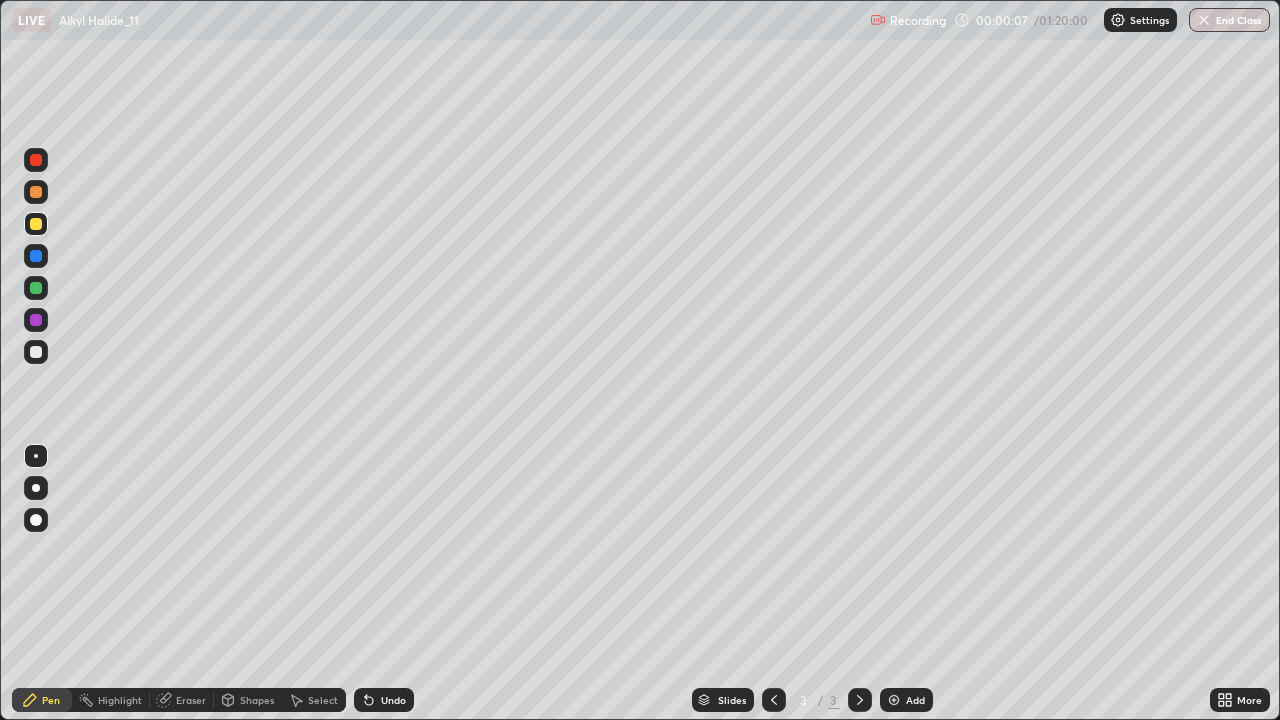 click at bounding box center [36, 488] 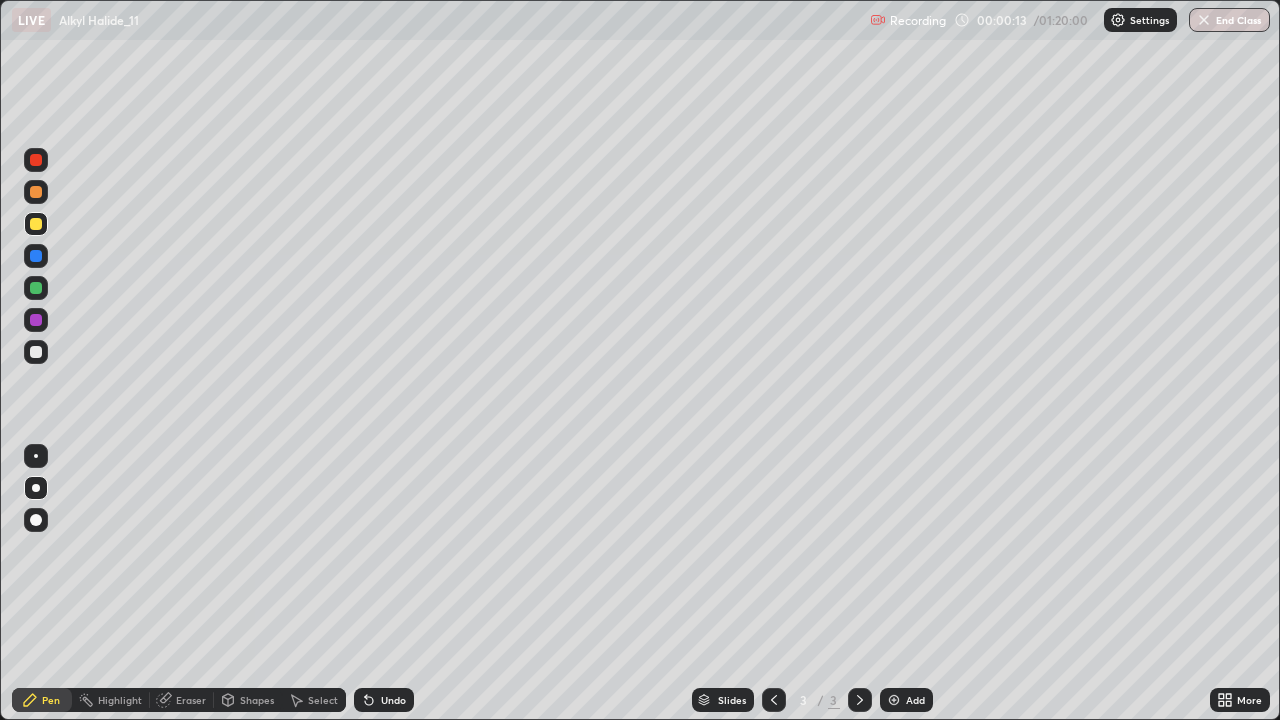 click on "Undo" at bounding box center [384, 700] 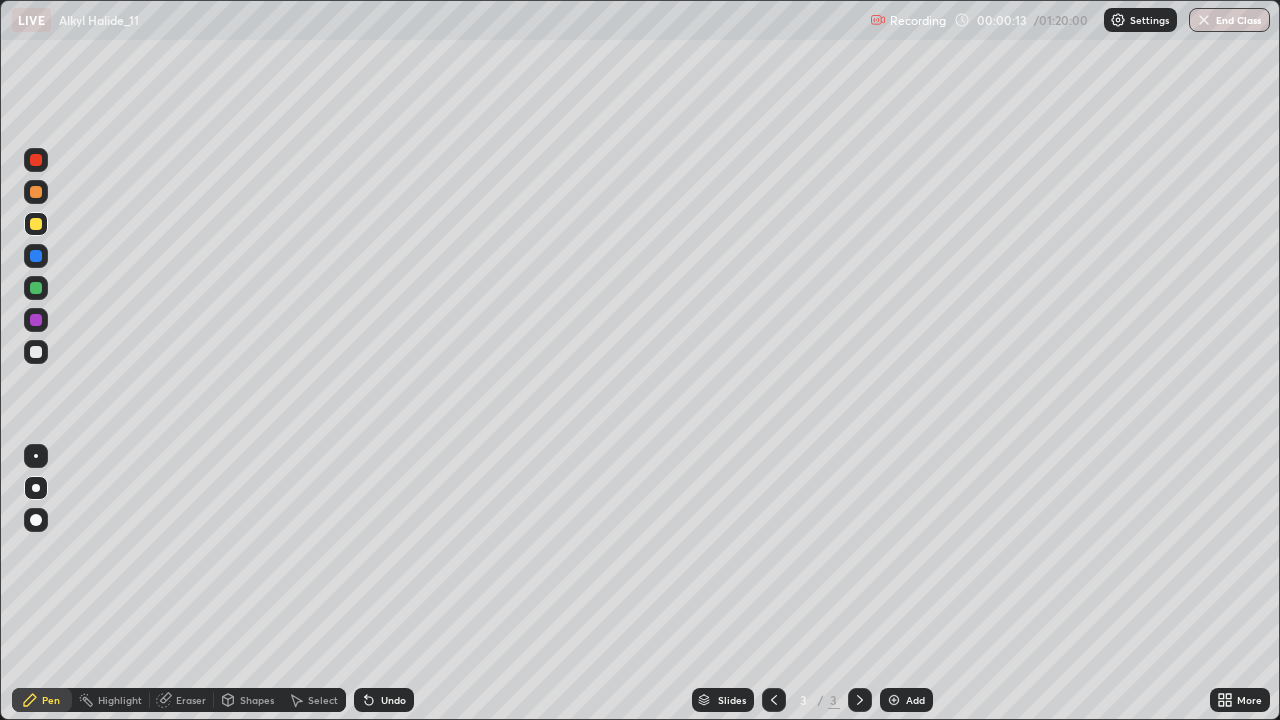 click 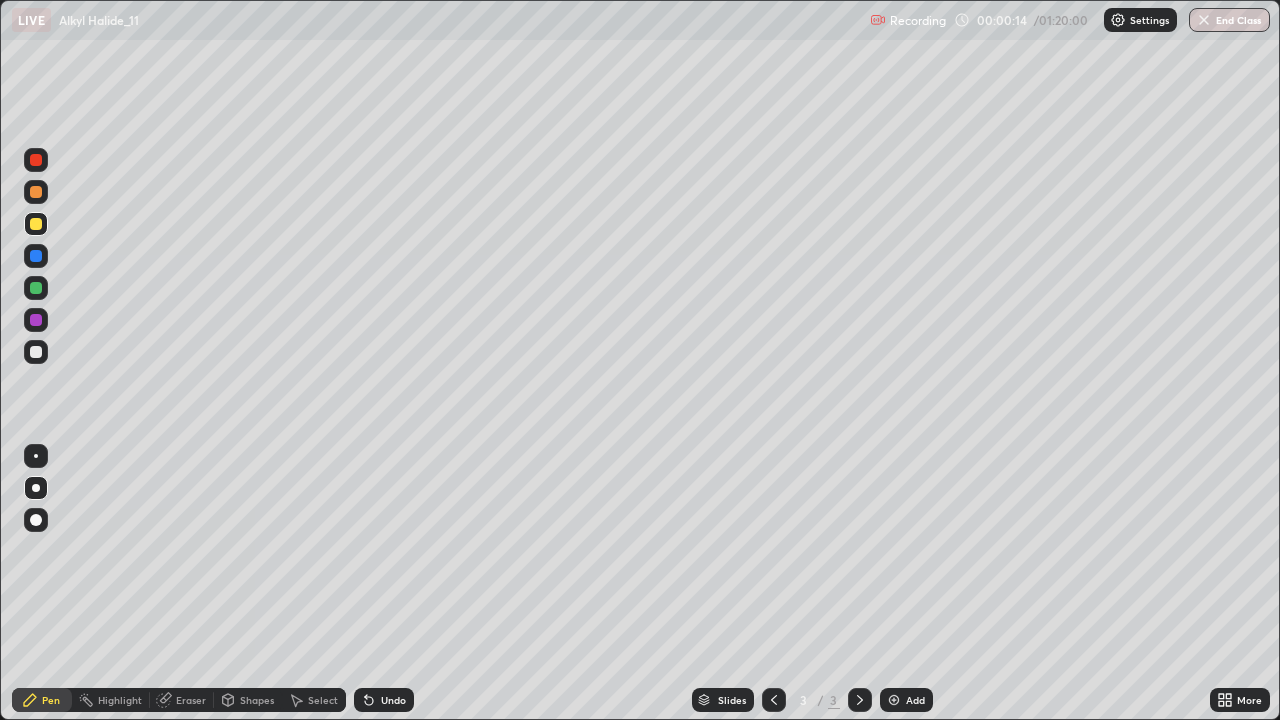 click on "Undo" at bounding box center [384, 700] 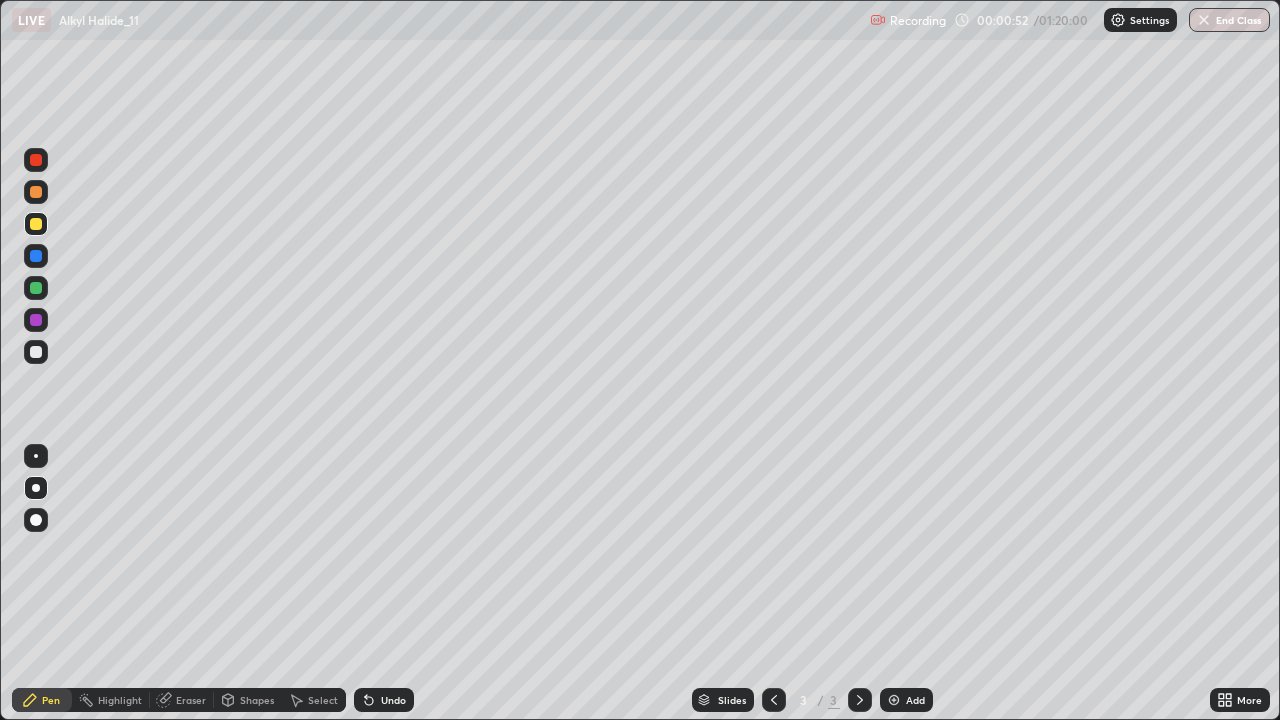 click on "Undo" at bounding box center (384, 700) 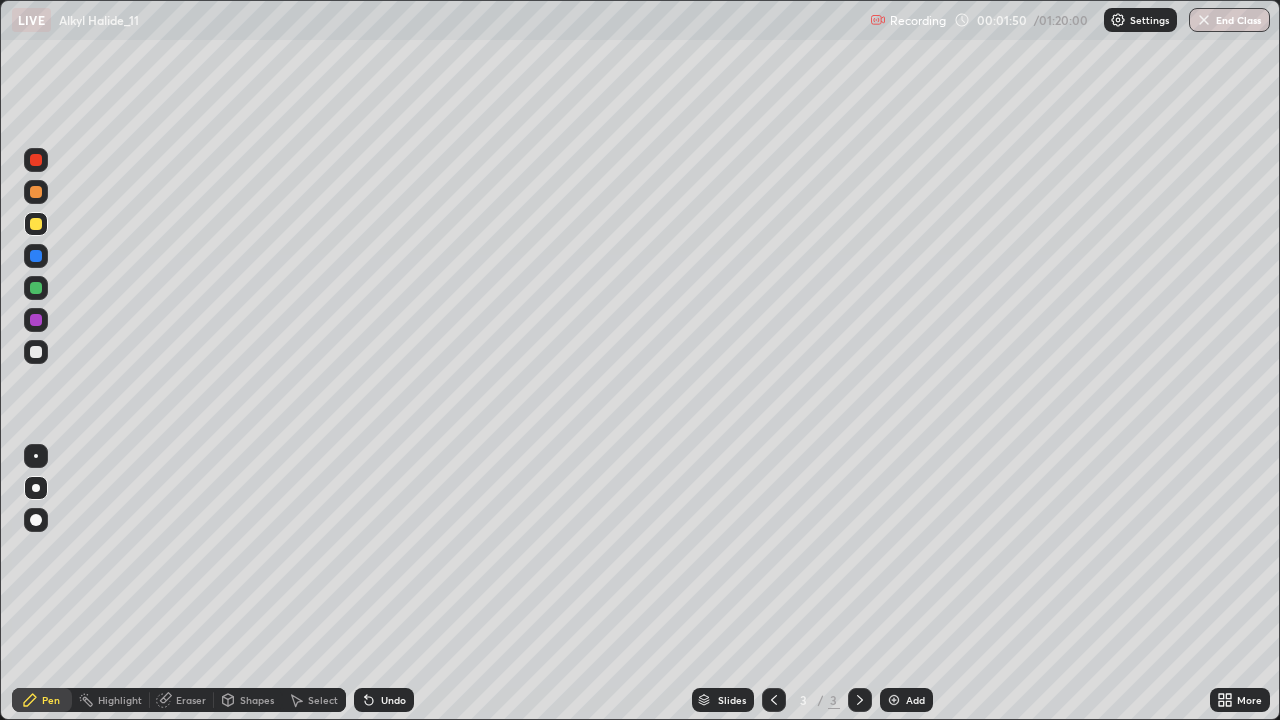 click at bounding box center (36, 352) 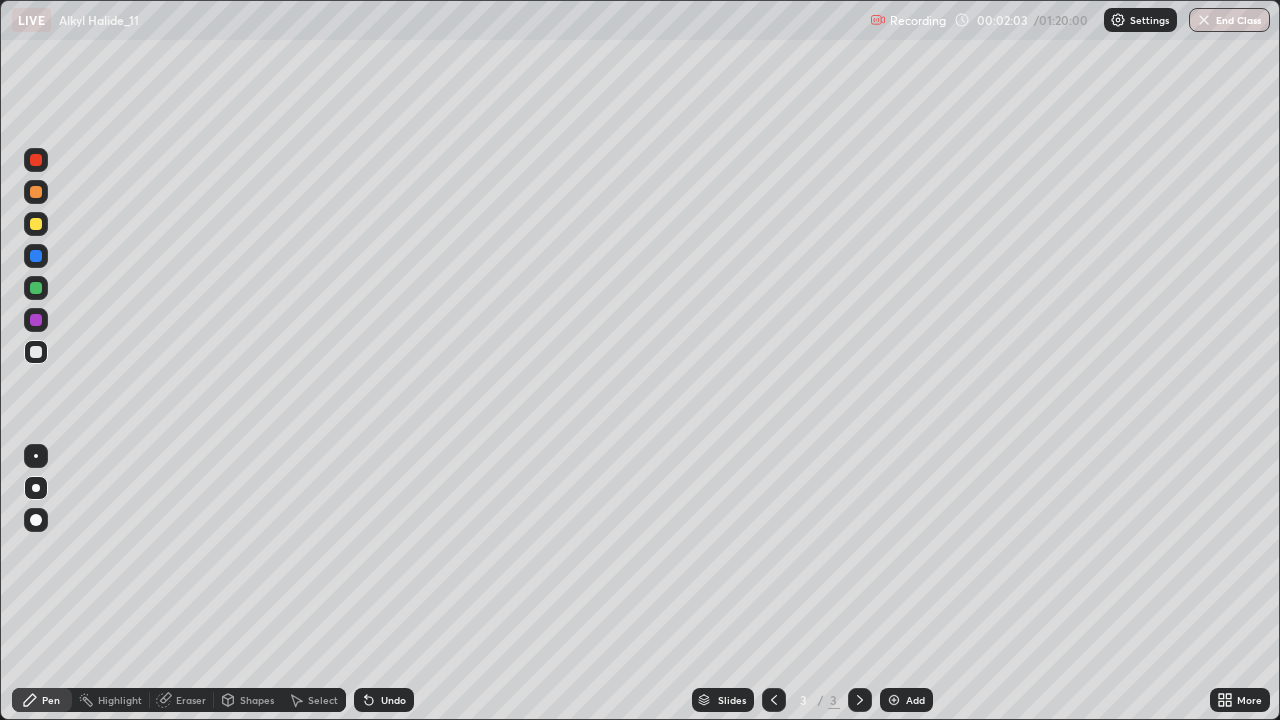 click on "Undo" at bounding box center [380, 700] 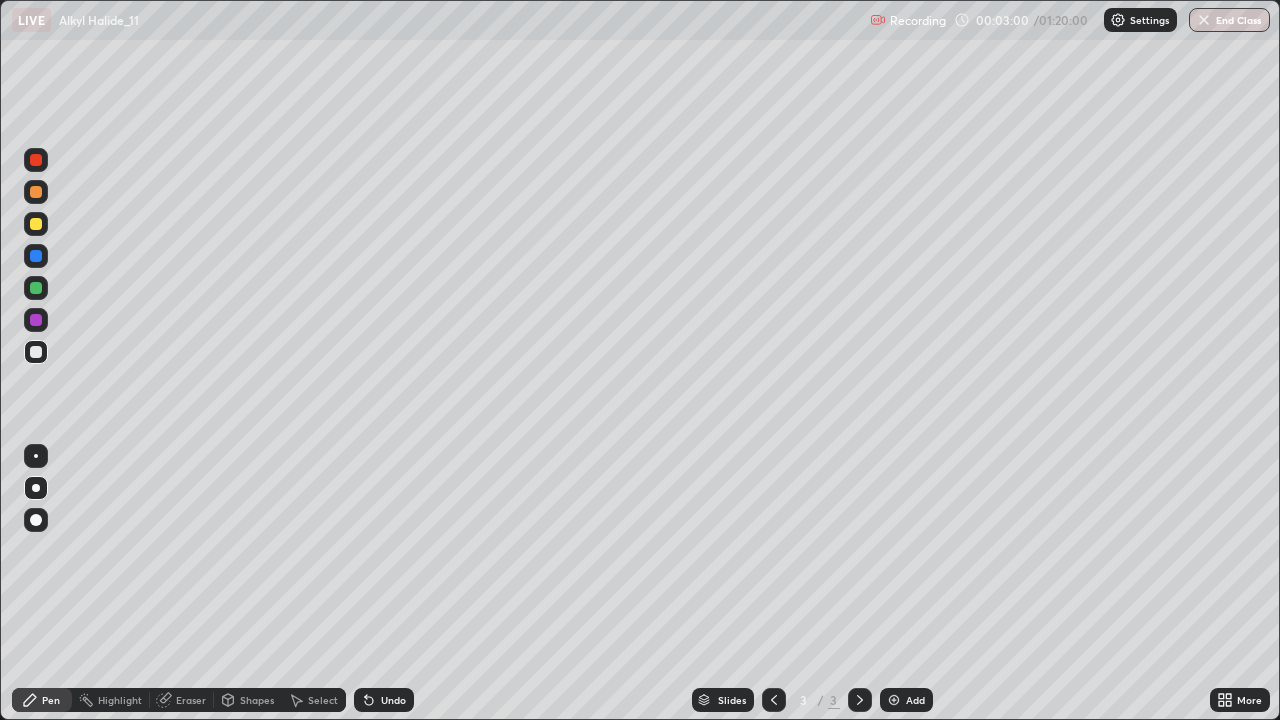 click on "Add" at bounding box center [915, 700] 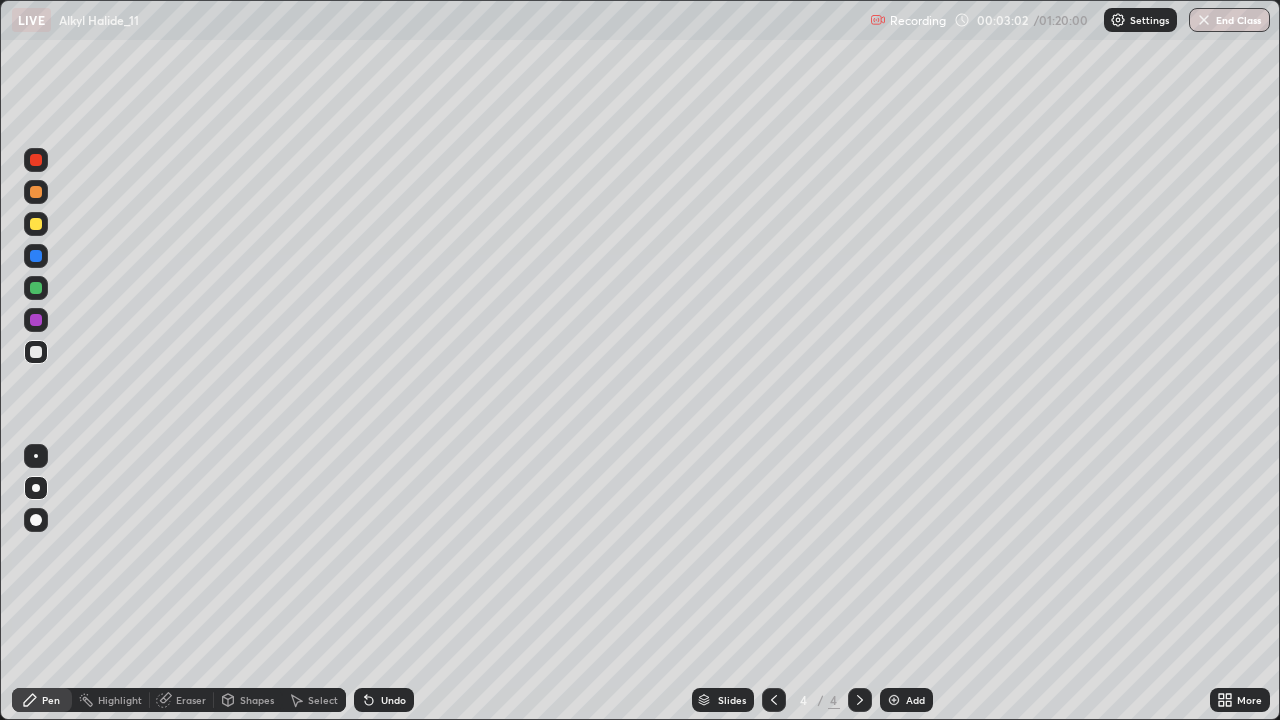 click at bounding box center [36, 224] 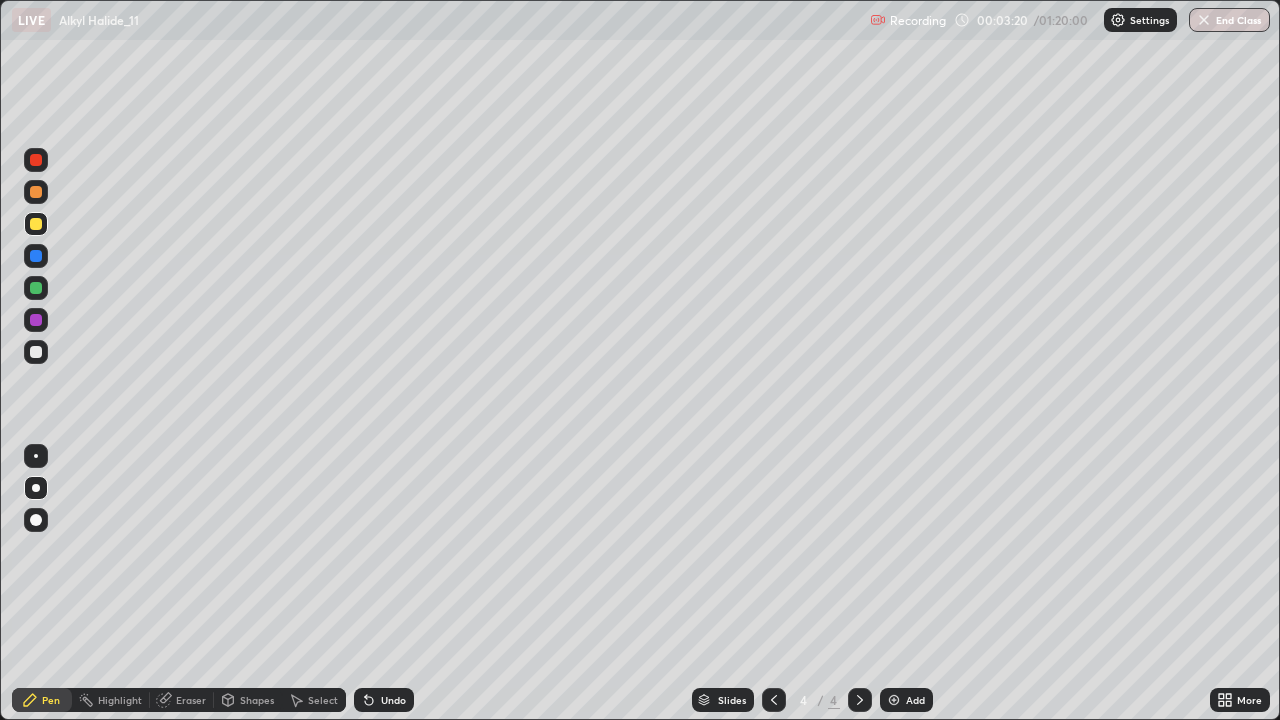 click at bounding box center (36, 352) 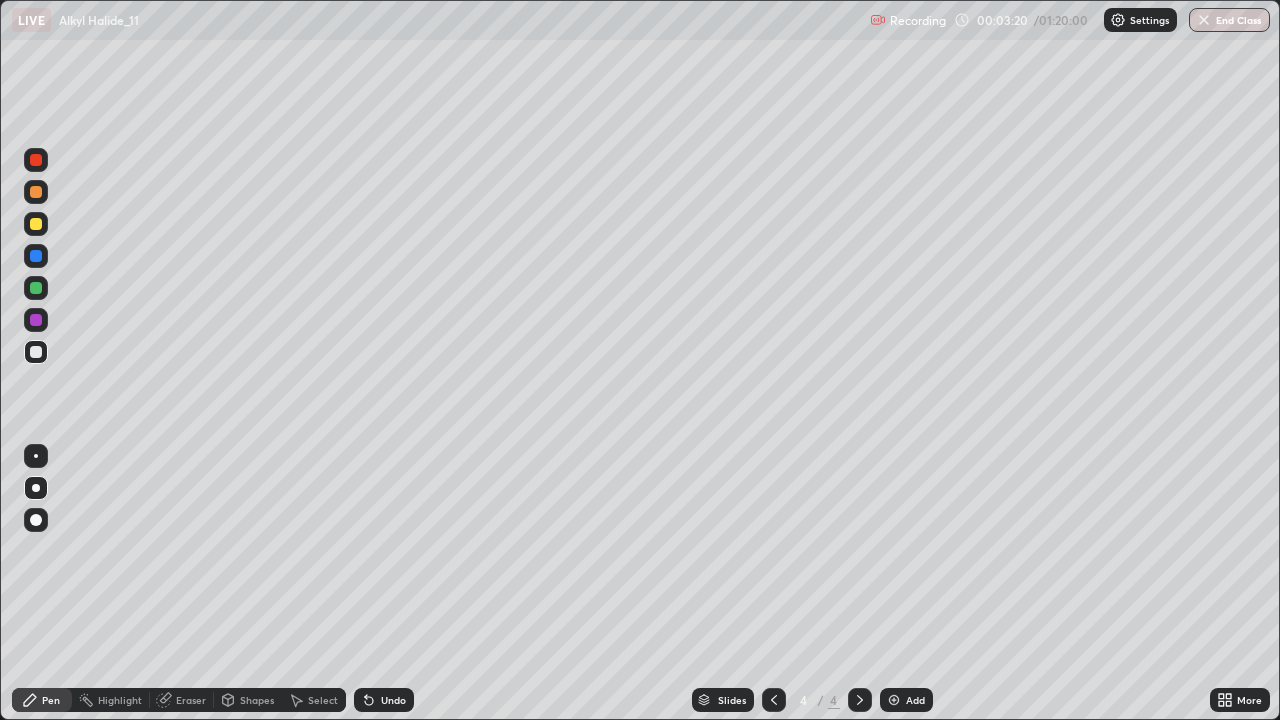click at bounding box center (36, 320) 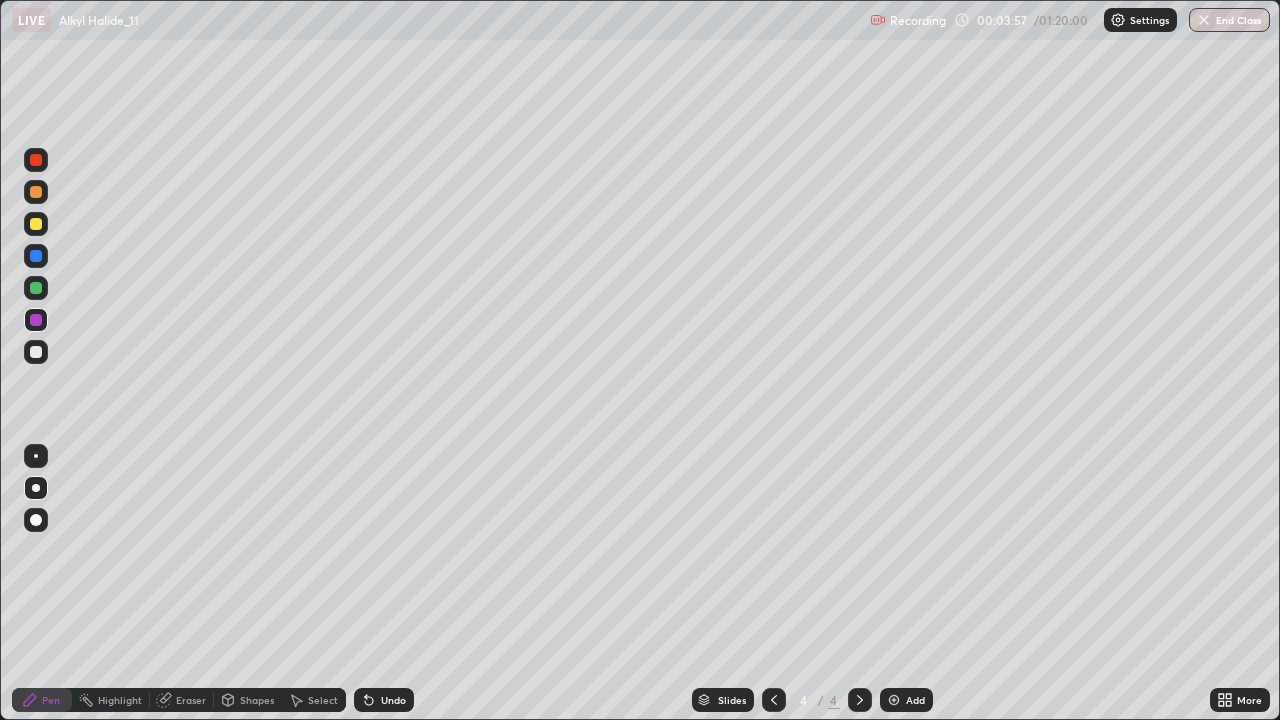 click at bounding box center [36, 224] 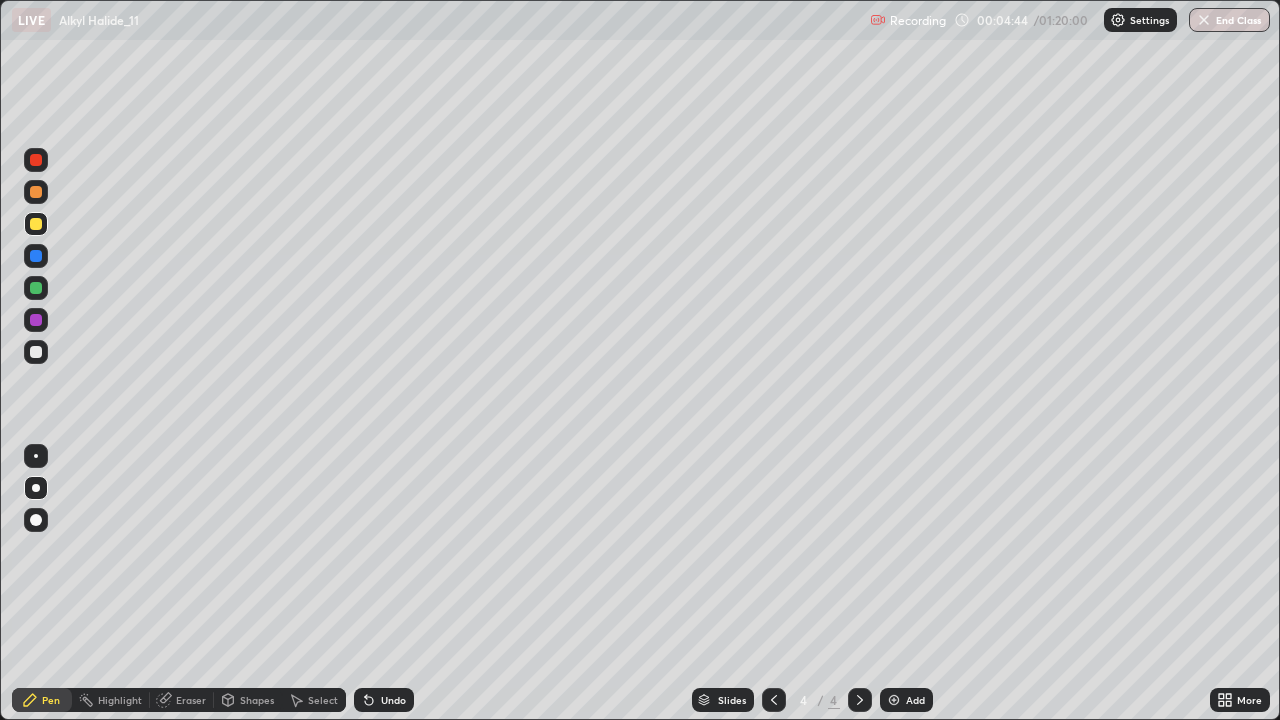 click at bounding box center [36, 352] 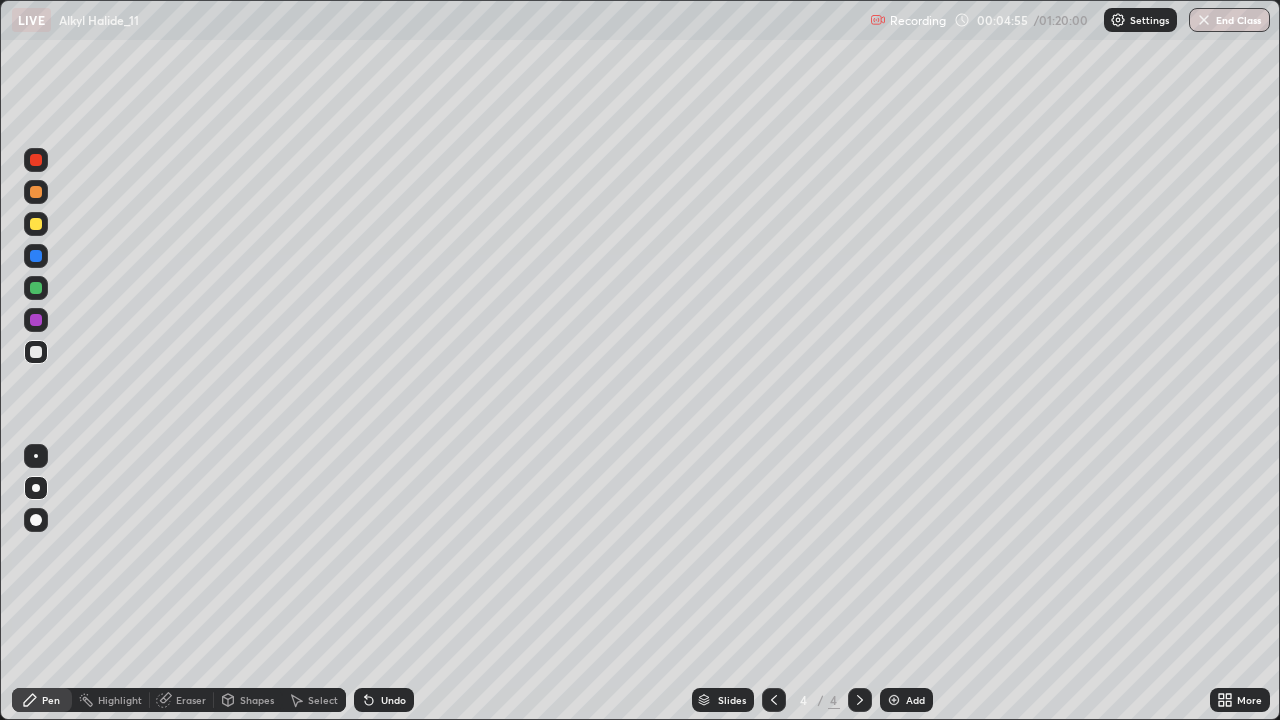 click on "Undo" at bounding box center (384, 700) 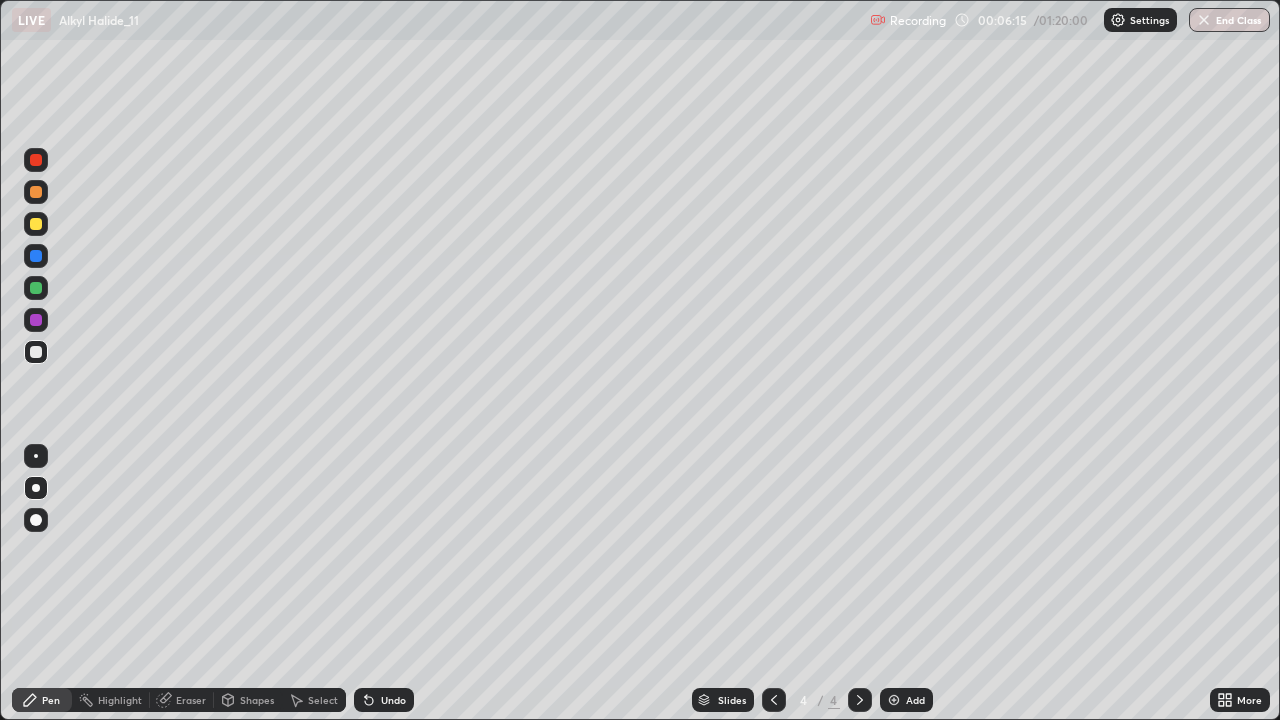 click at bounding box center (894, 700) 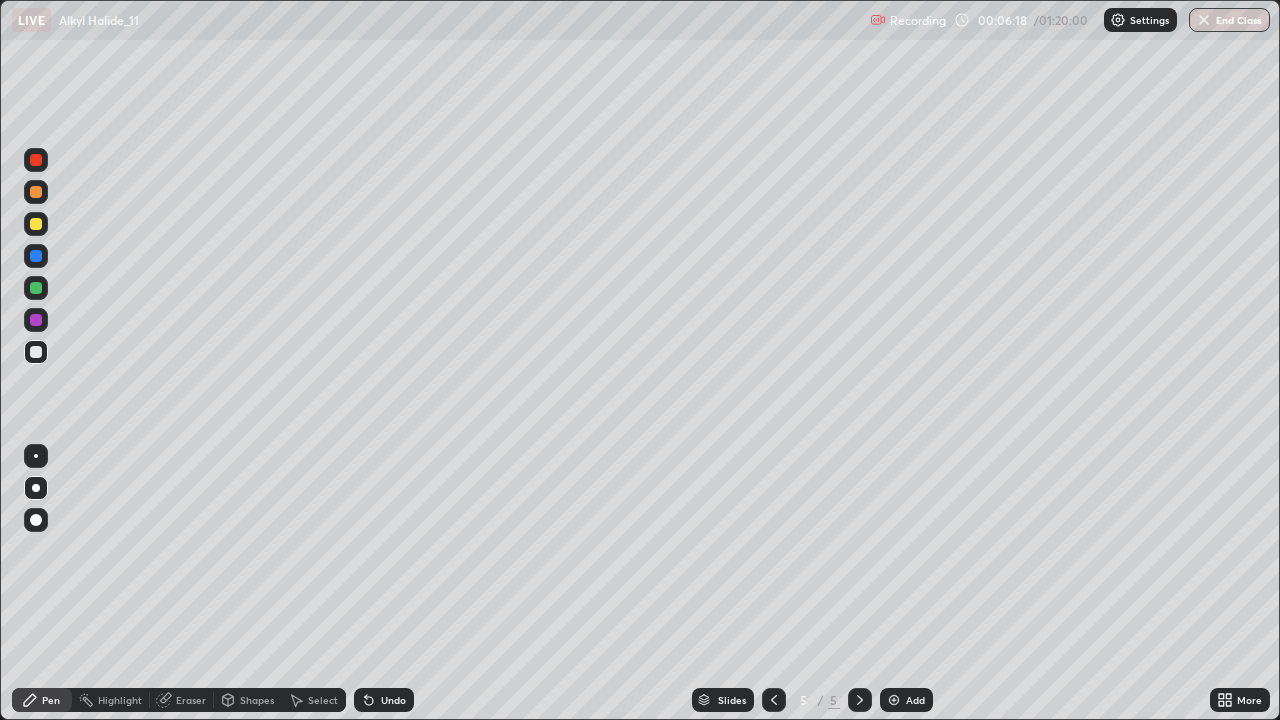 click at bounding box center (36, 224) 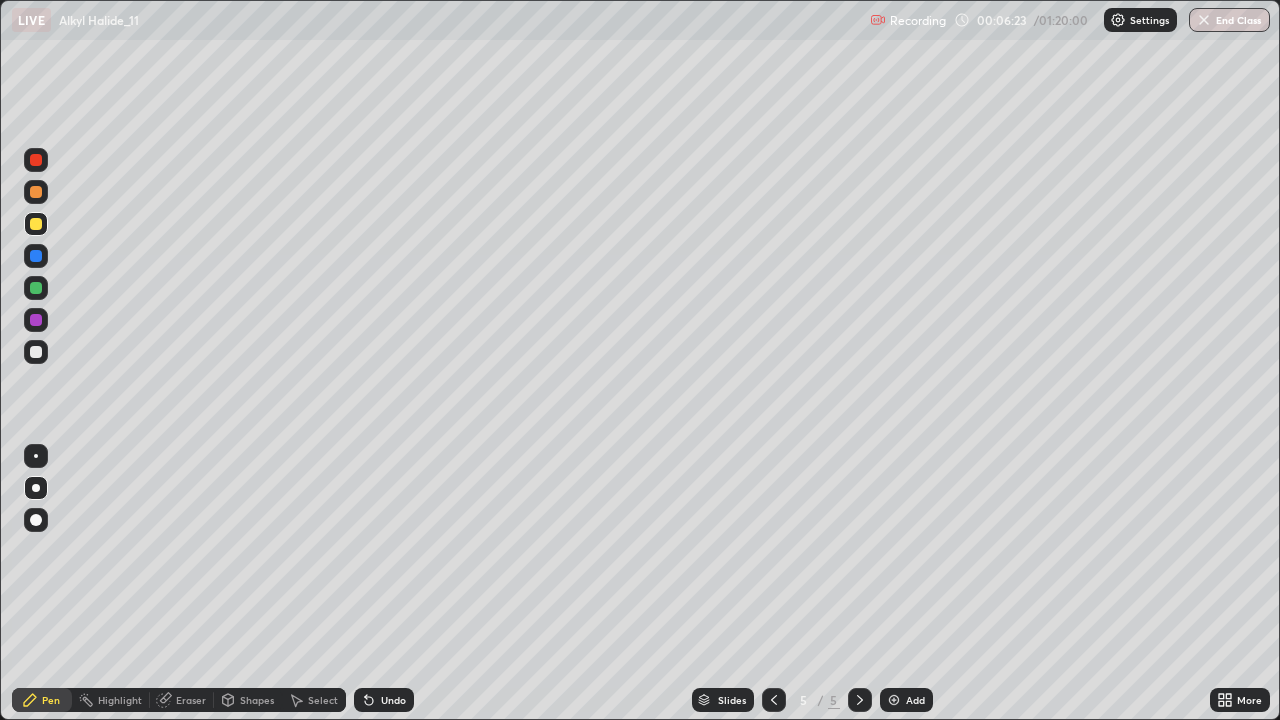 click at bounding box center [36, 256] 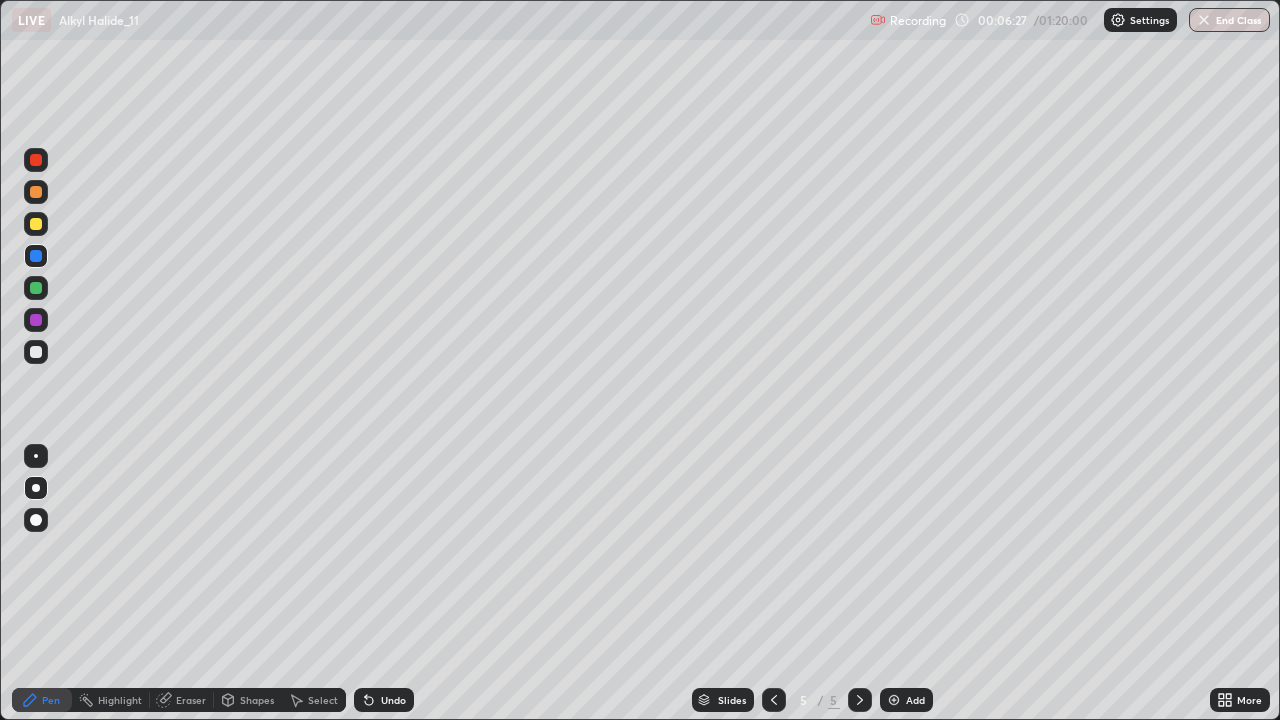 click 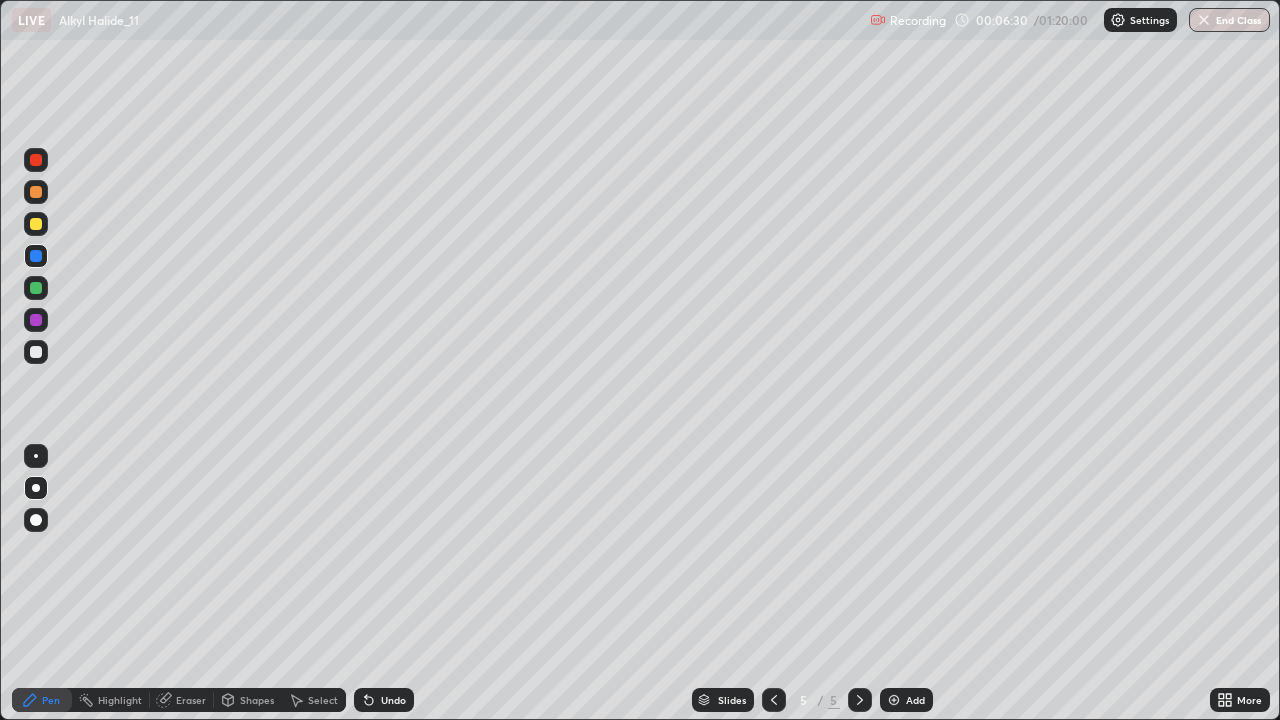 click on "Undo" at bounding box center [384, 700] 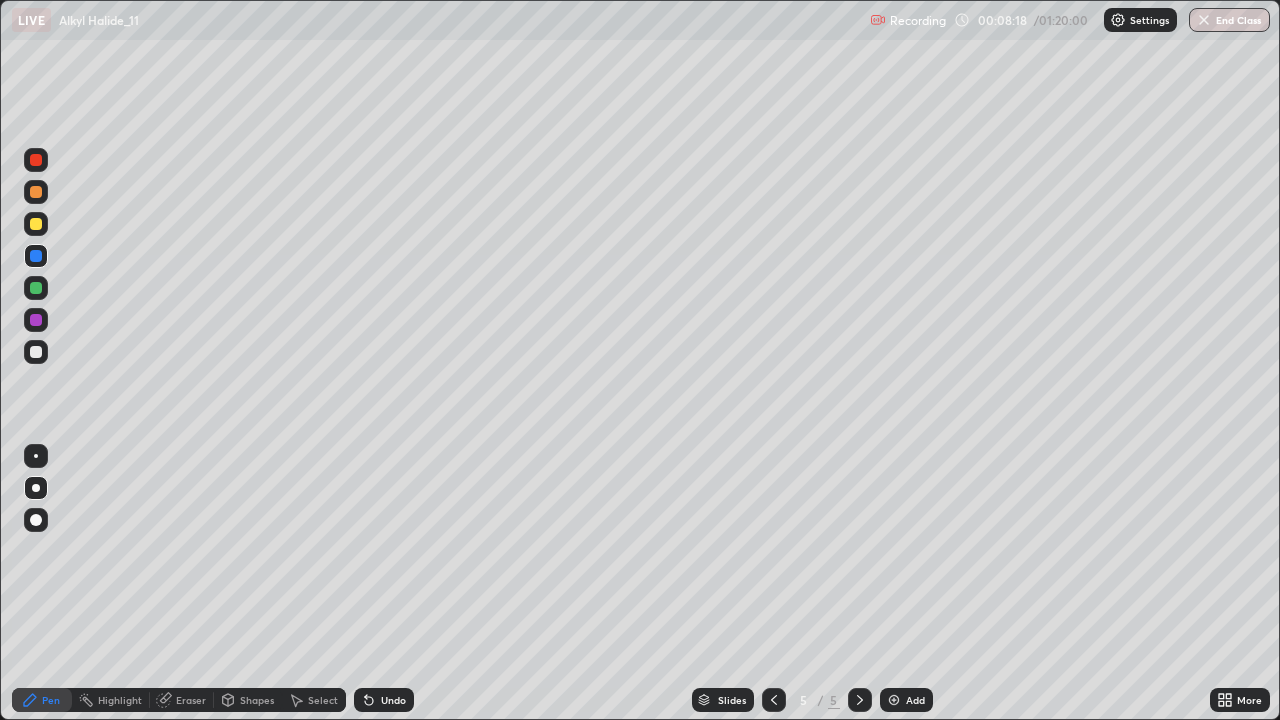 click at bounding box center [36, 352] 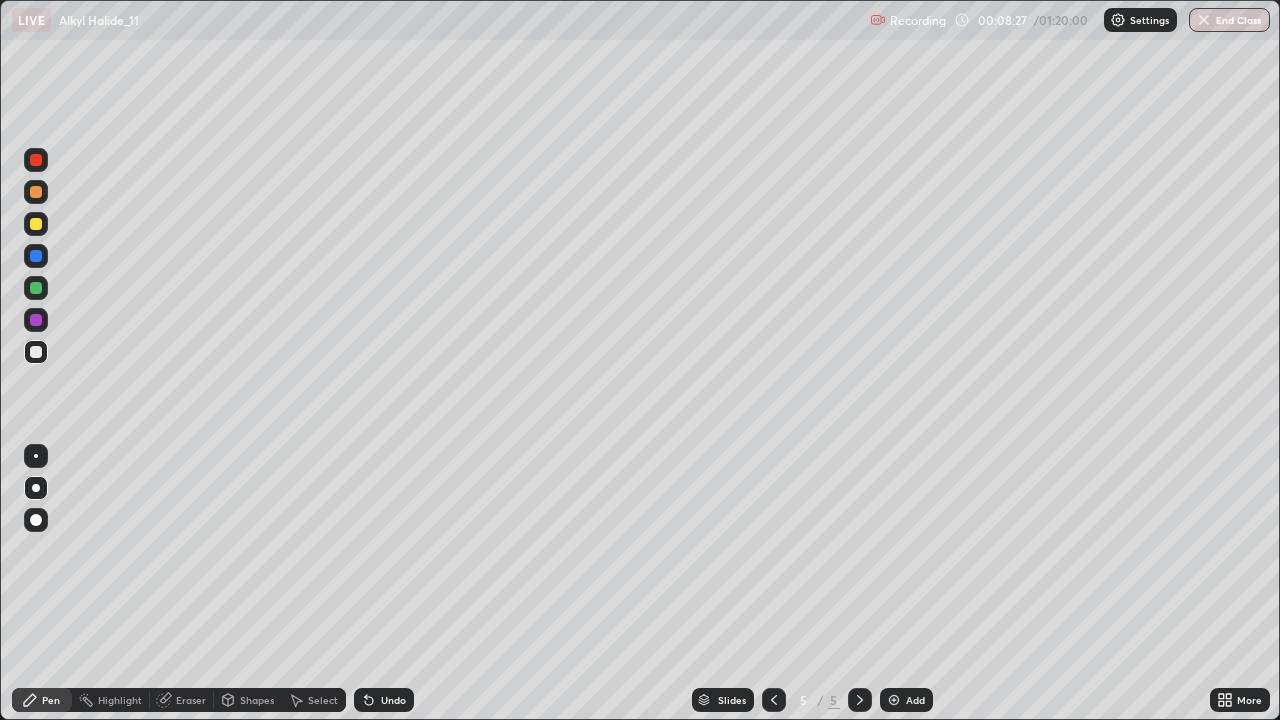 click at bounding box center (36, 224) 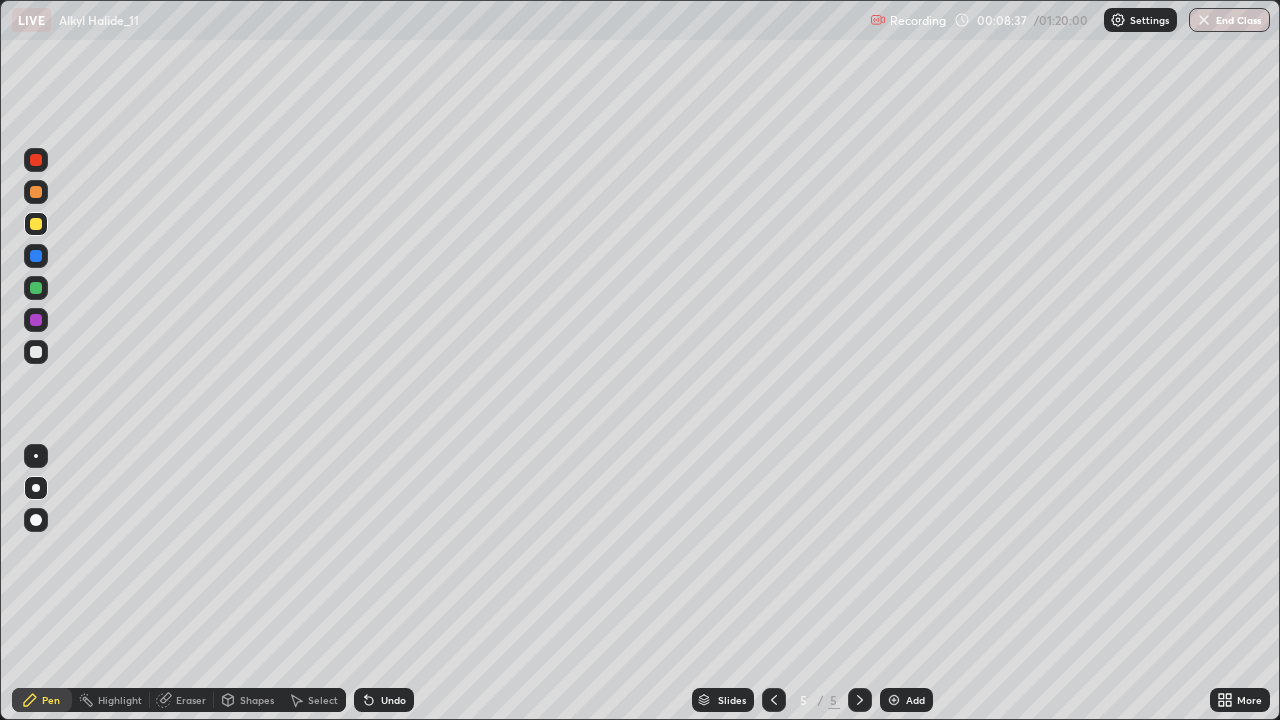 click 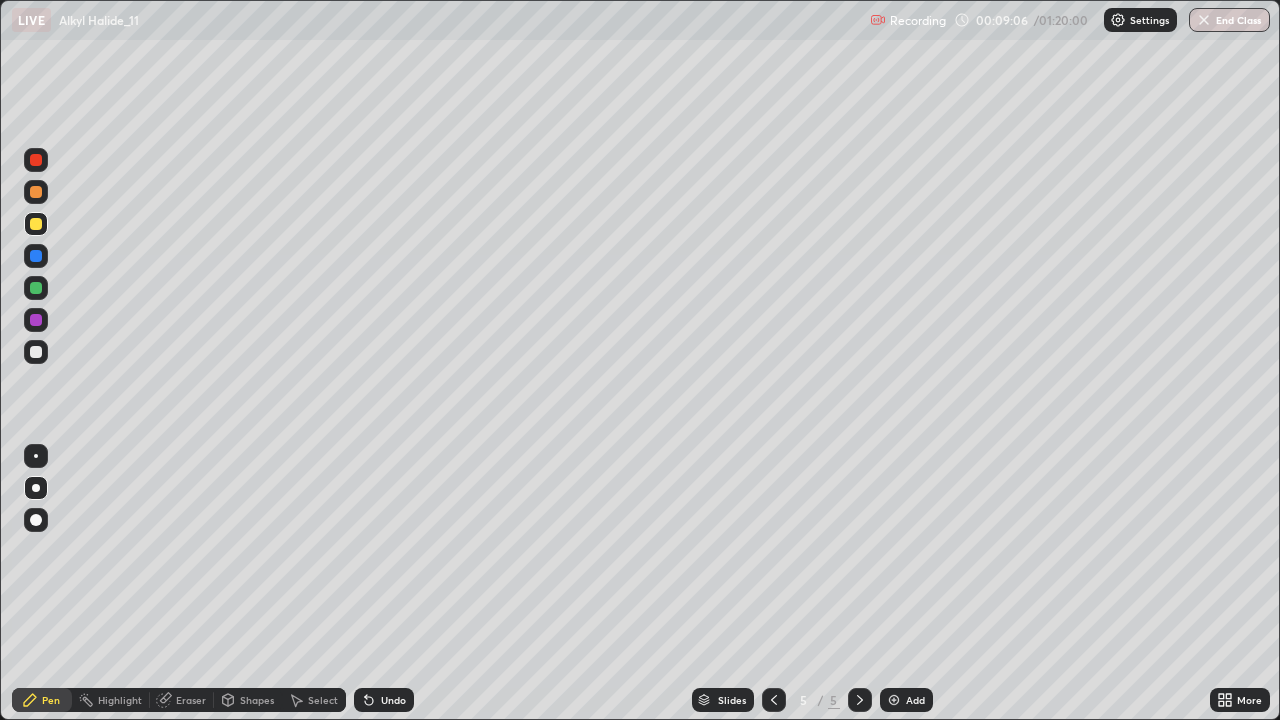 click at bounding box center [36, 224] 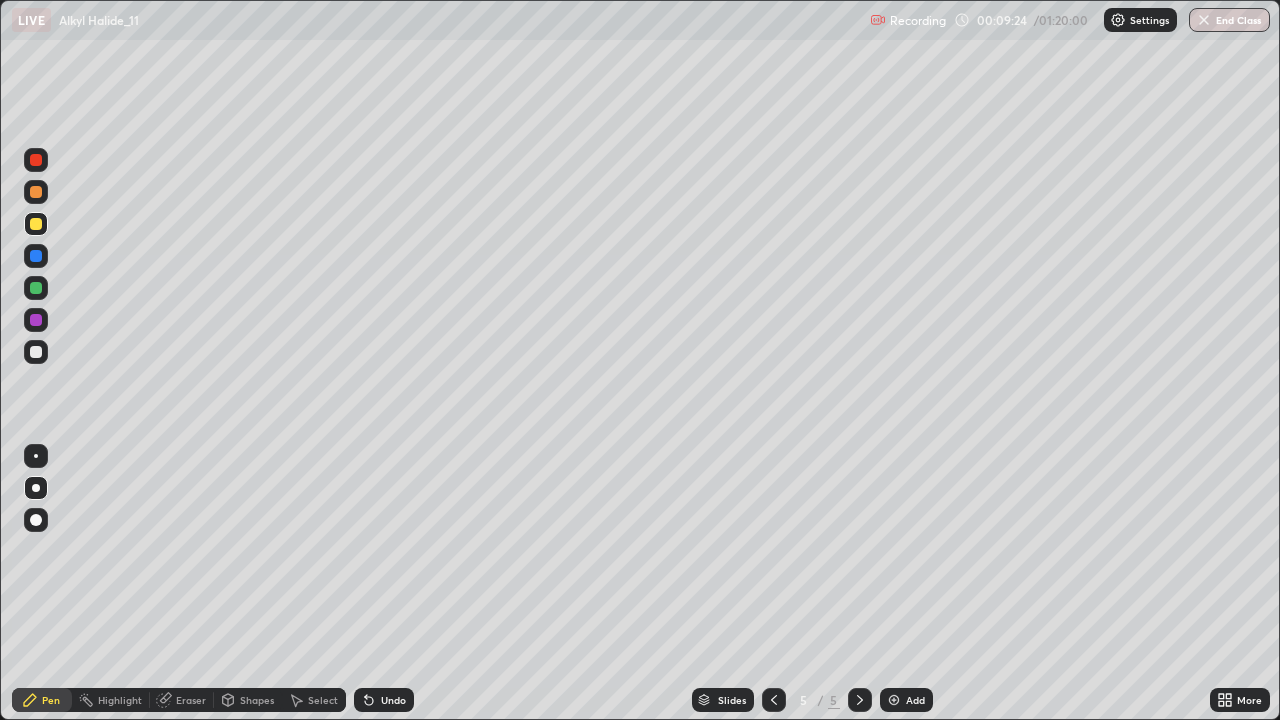 click at bounding box center (36, 352) 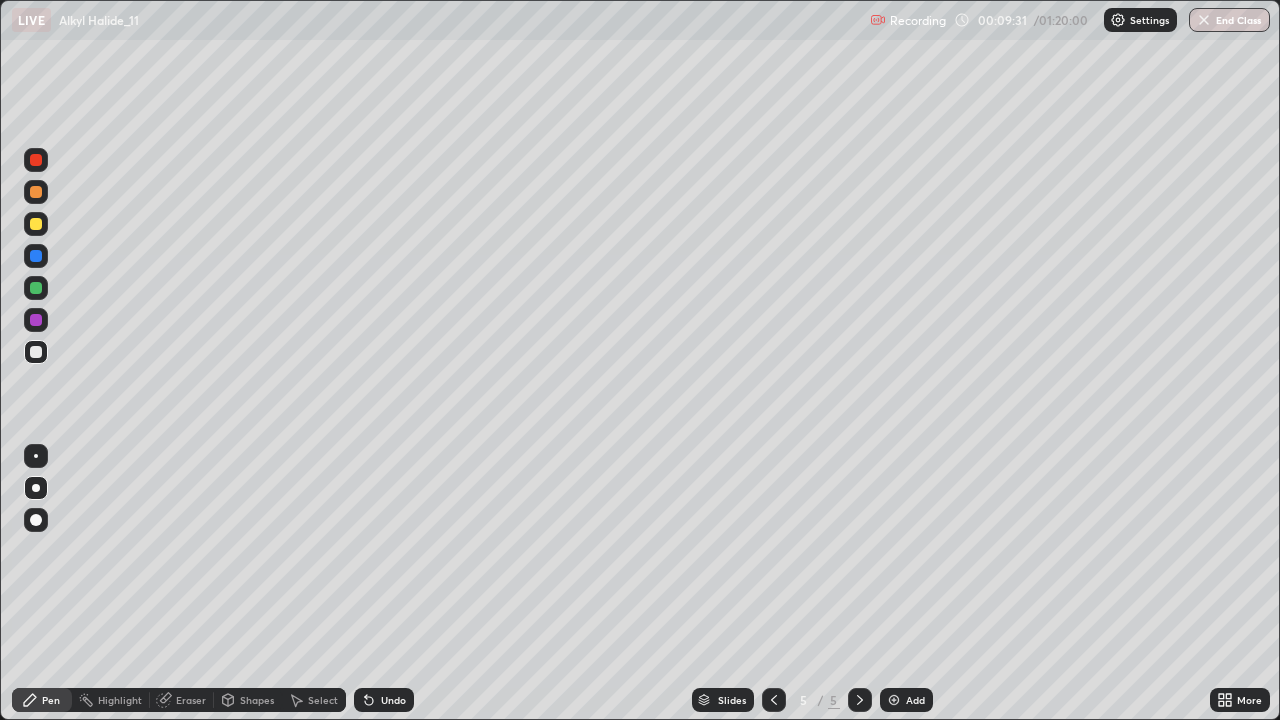 click at bounding box center (36, 320) 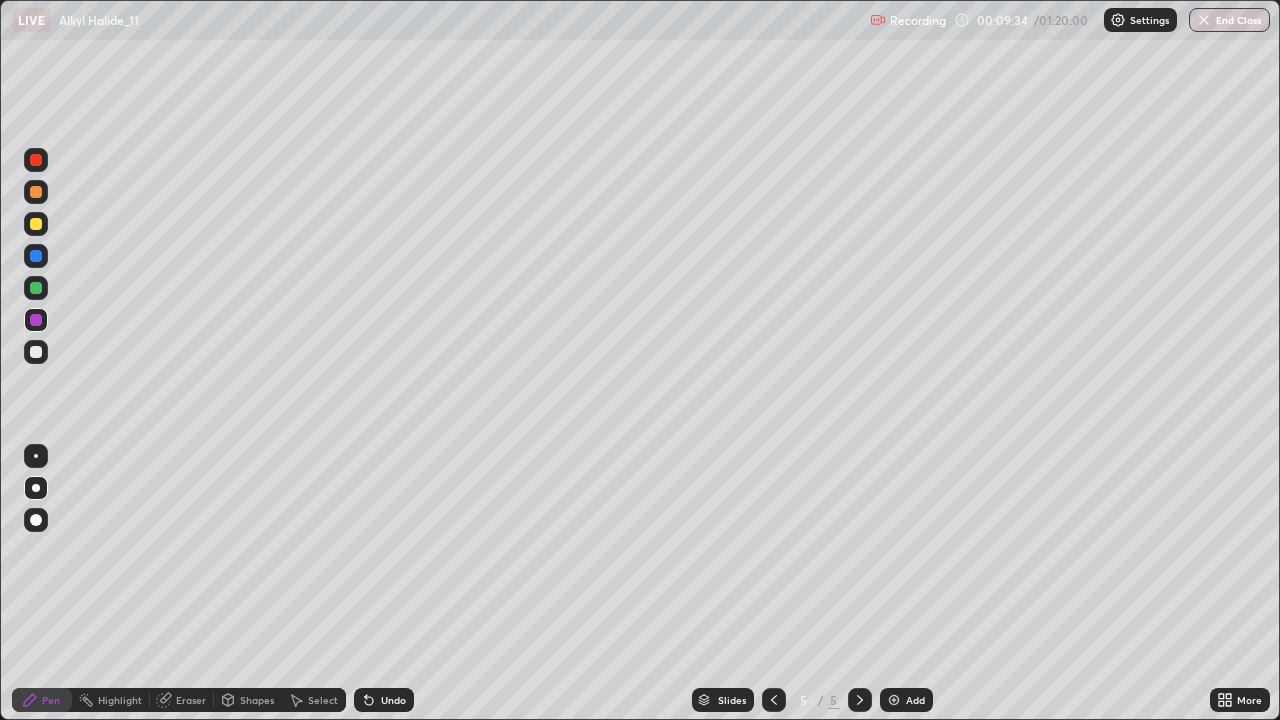 click at bounding box center (36, 320) 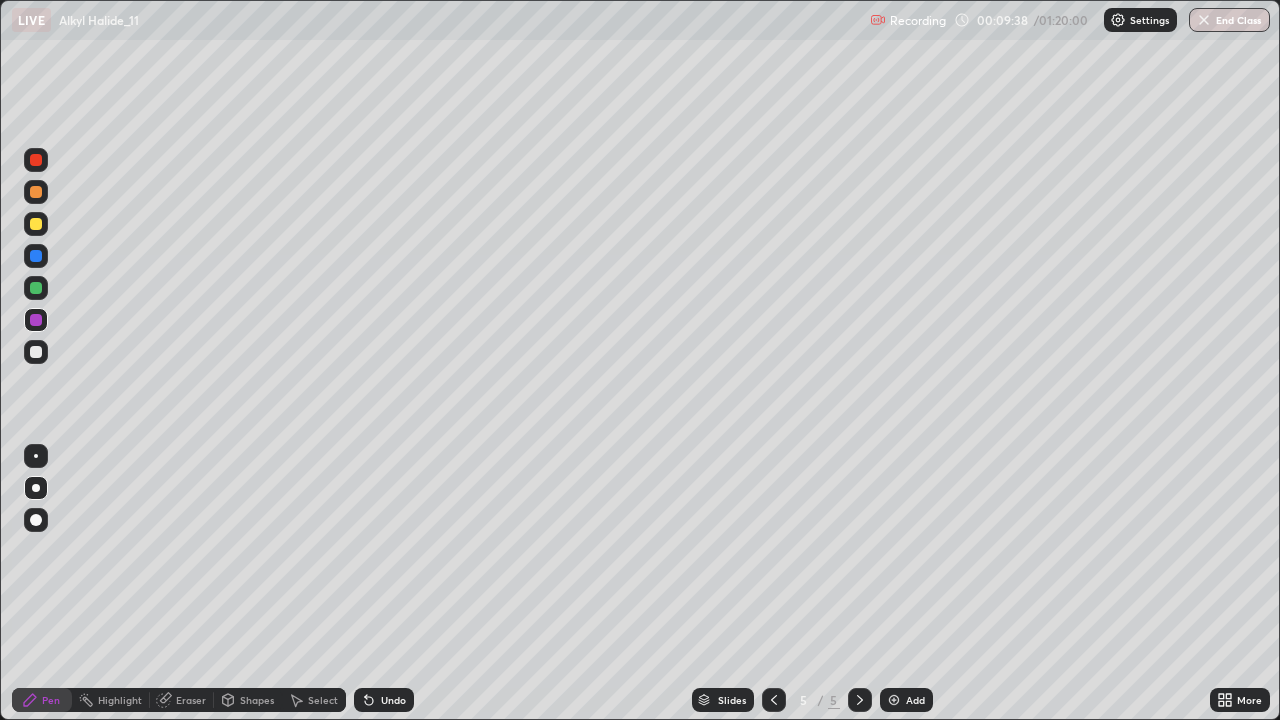 click on "Undo" at bounding box center [384, 700] 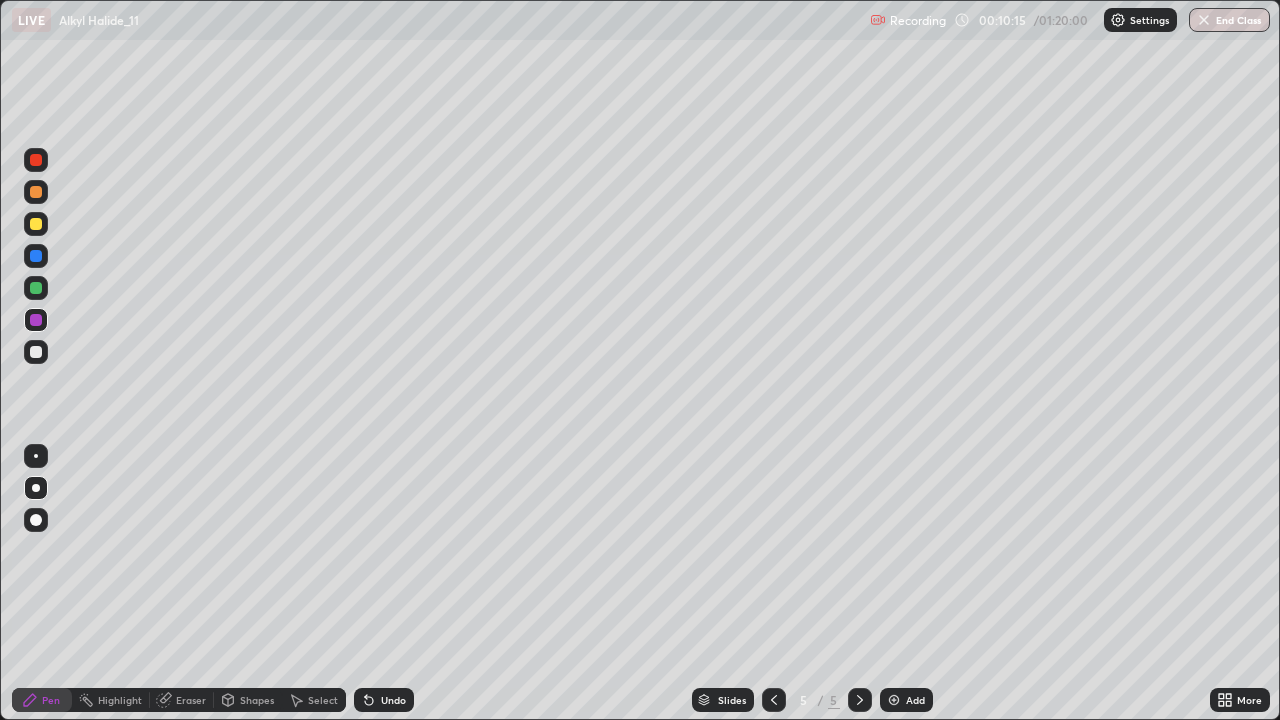click on "Undo" at bounding box center [393, 700] 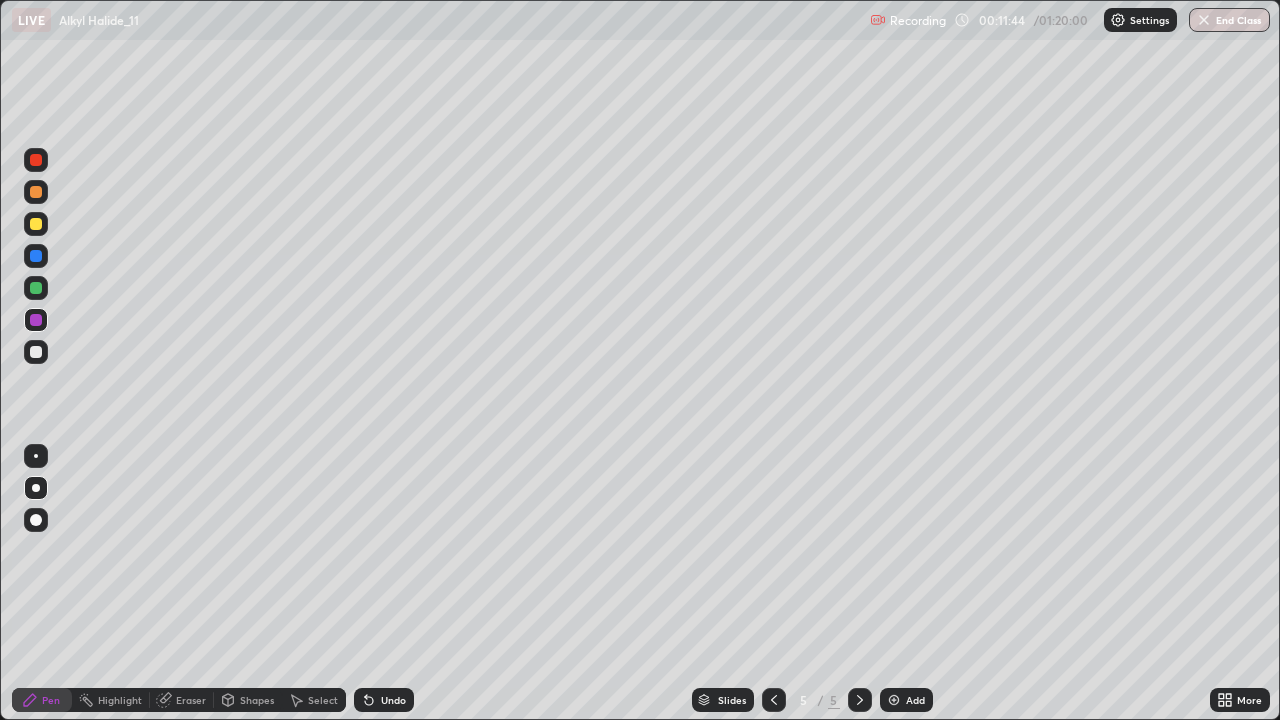 click on "Add" at bounding box center [906, 700] 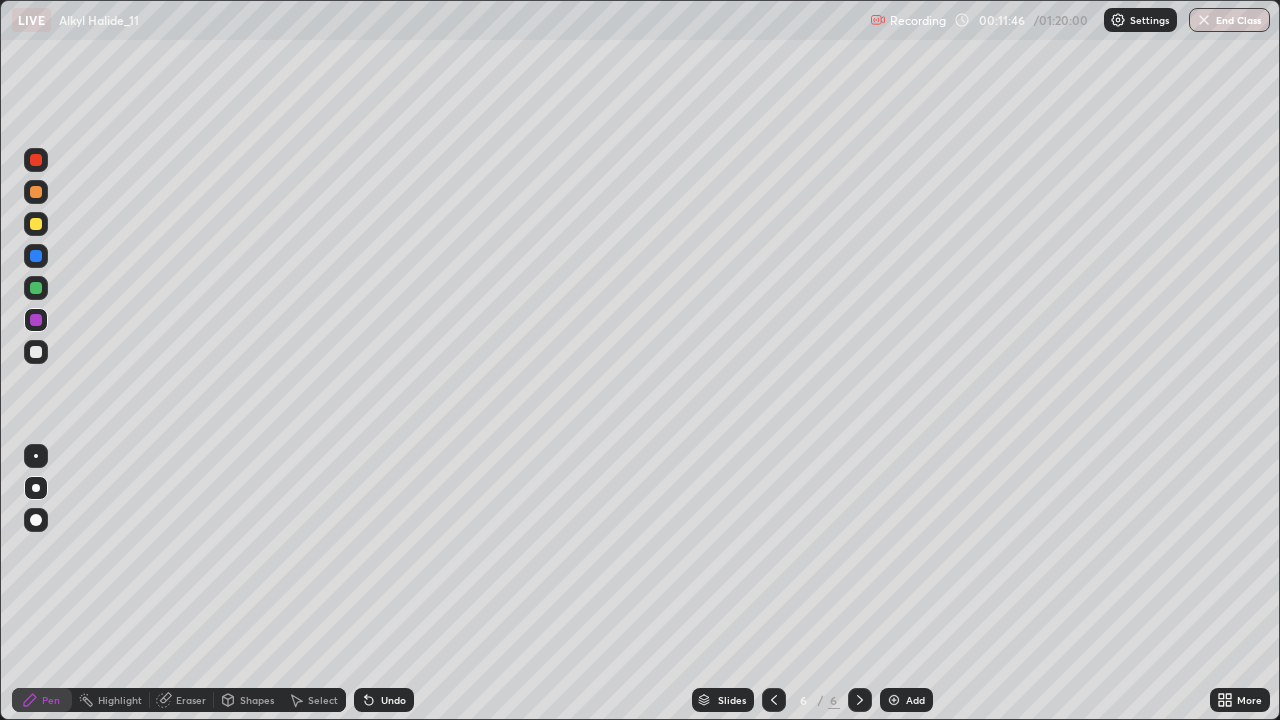 click at bounding box center [36, 224] 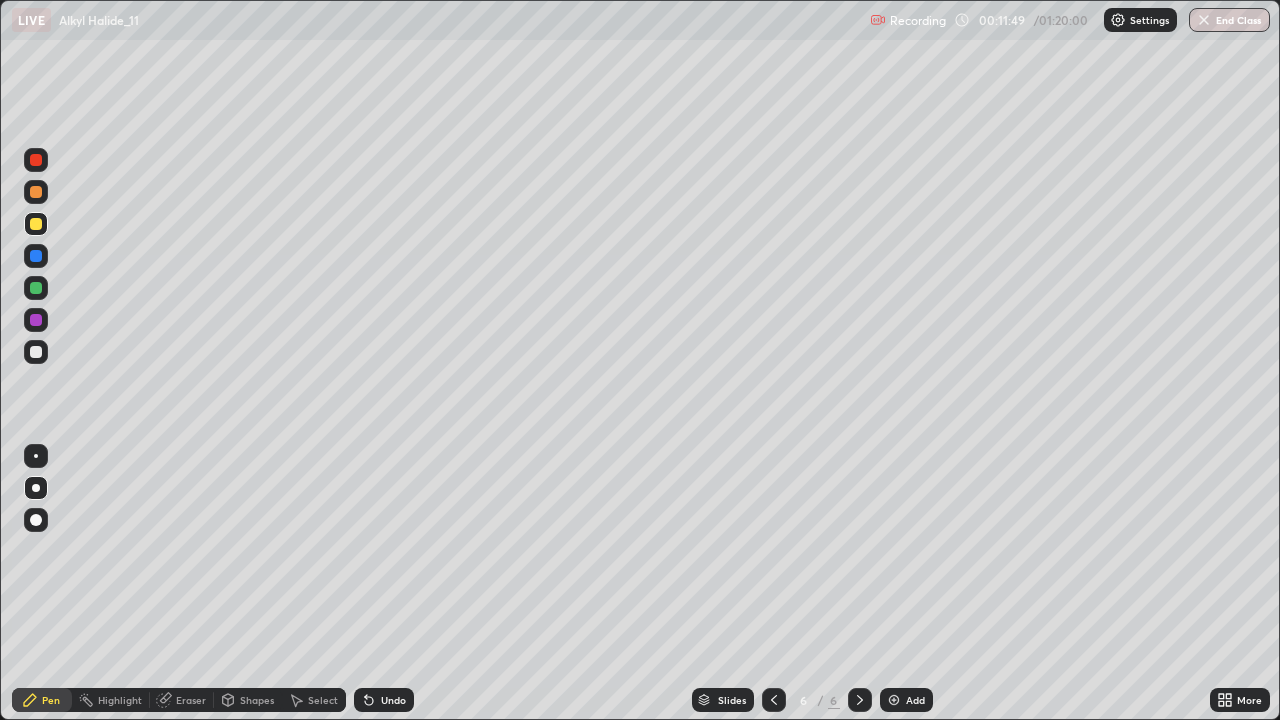 click at bounding box center (36, 256) 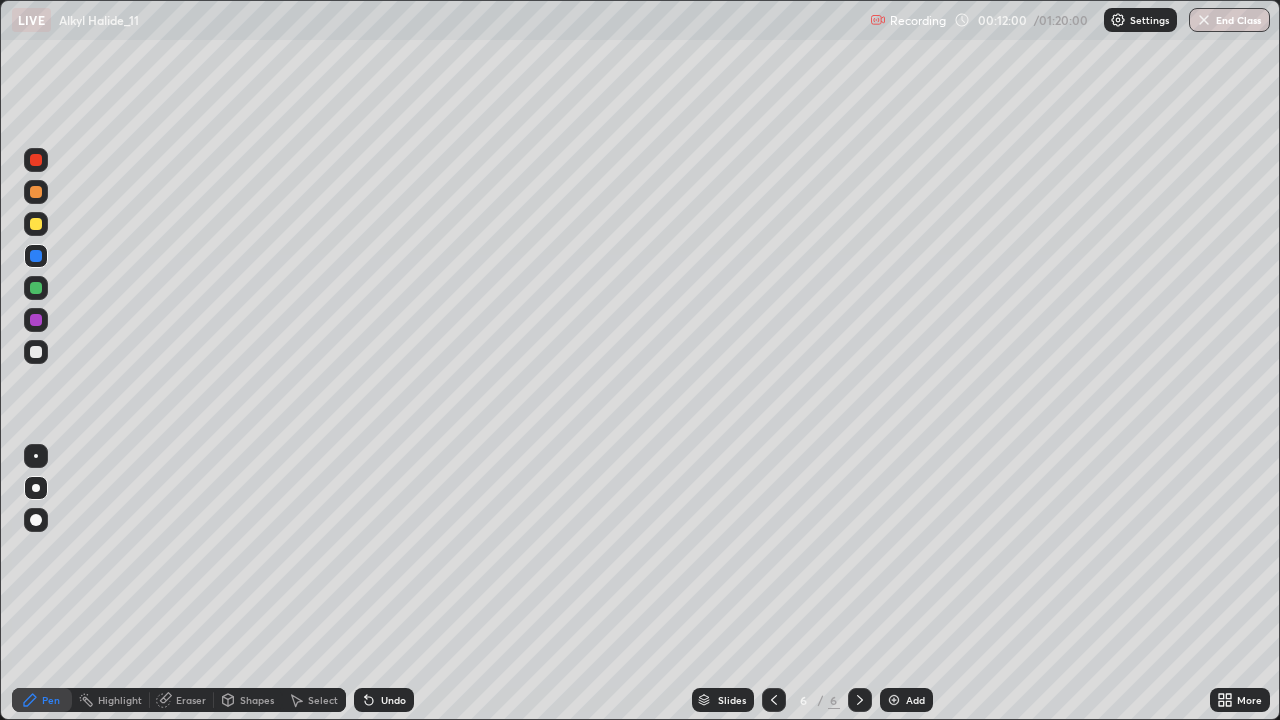 click at bounding box center [36, 352] 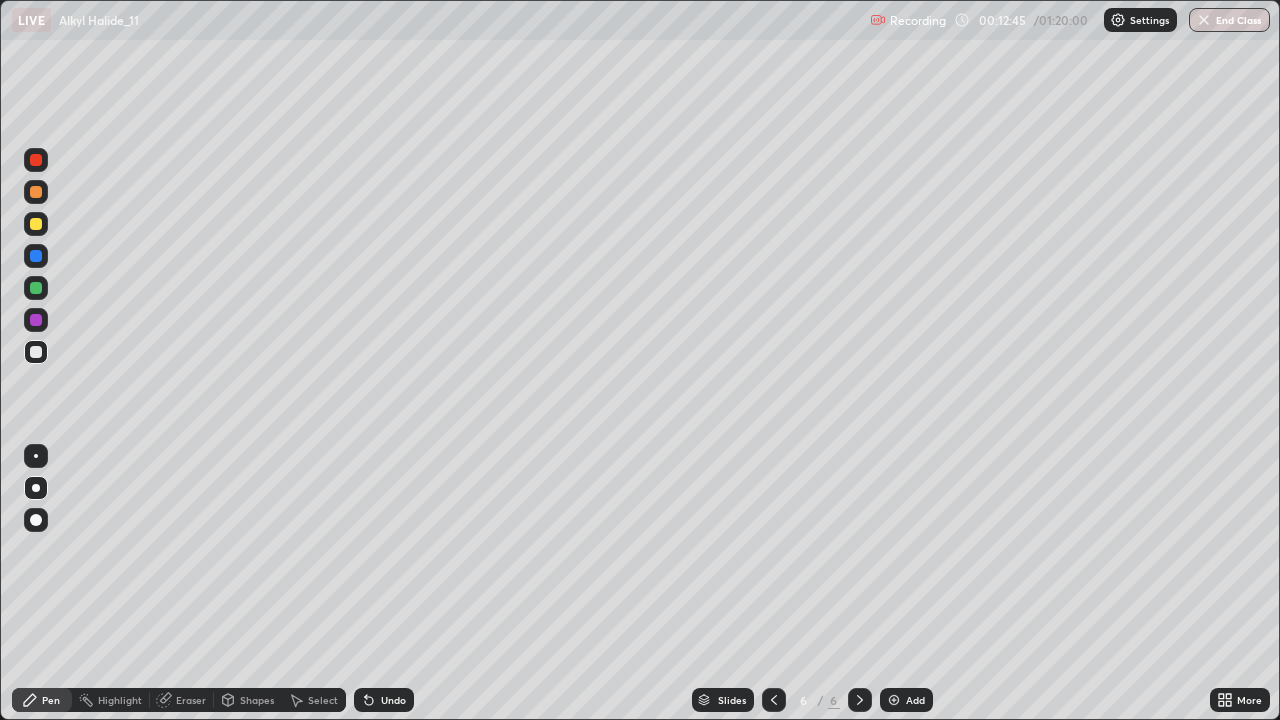 click at bounding box center [36, 224] 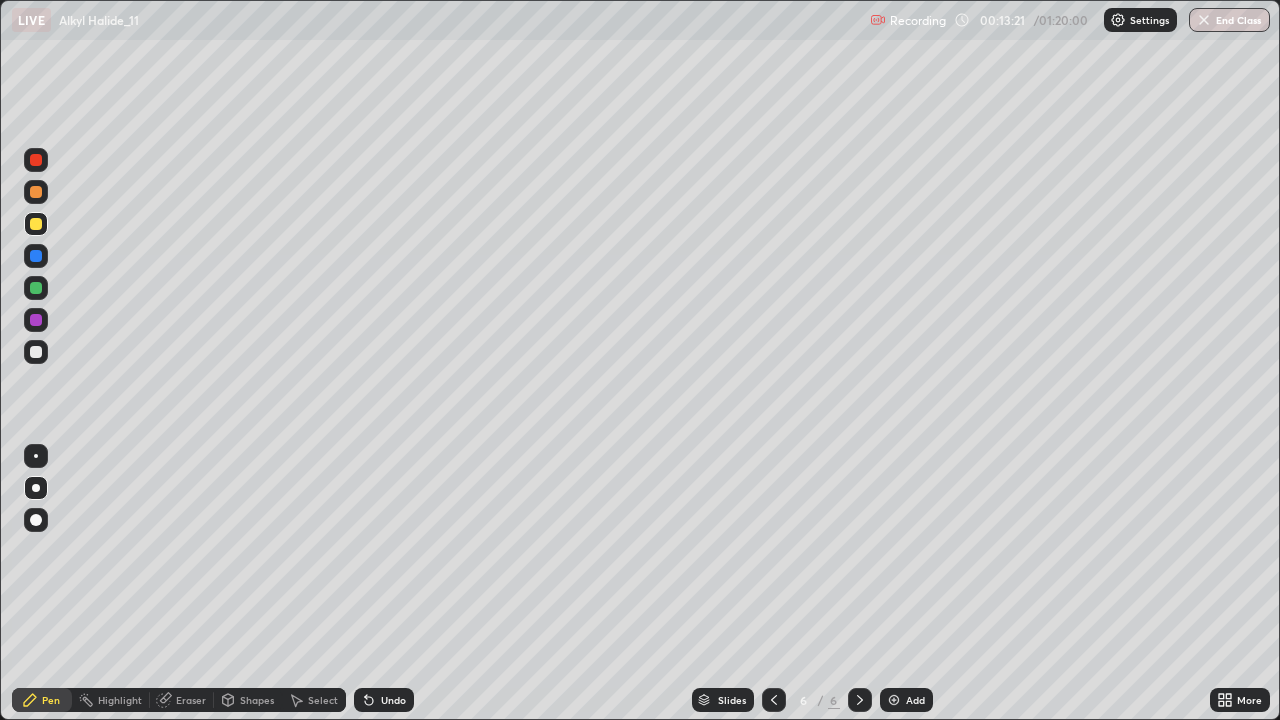 click at bounding box center [36, 352] 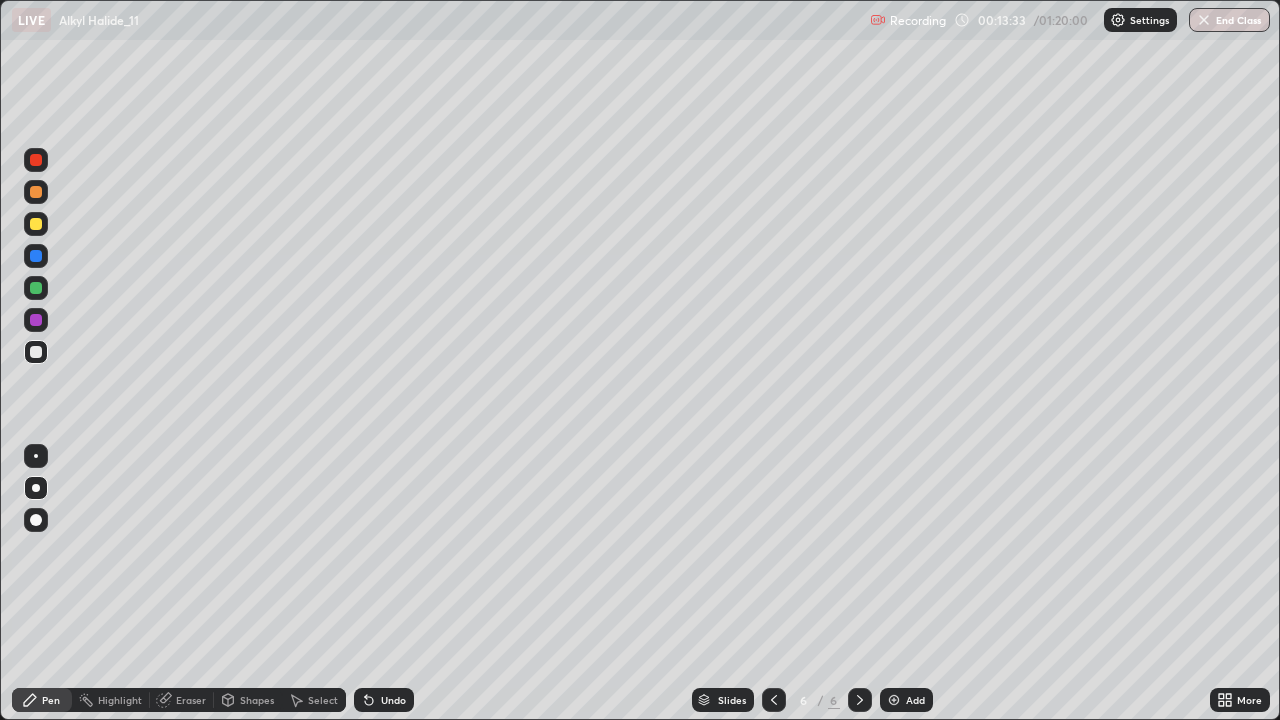 click at bounding box center [36, 320] 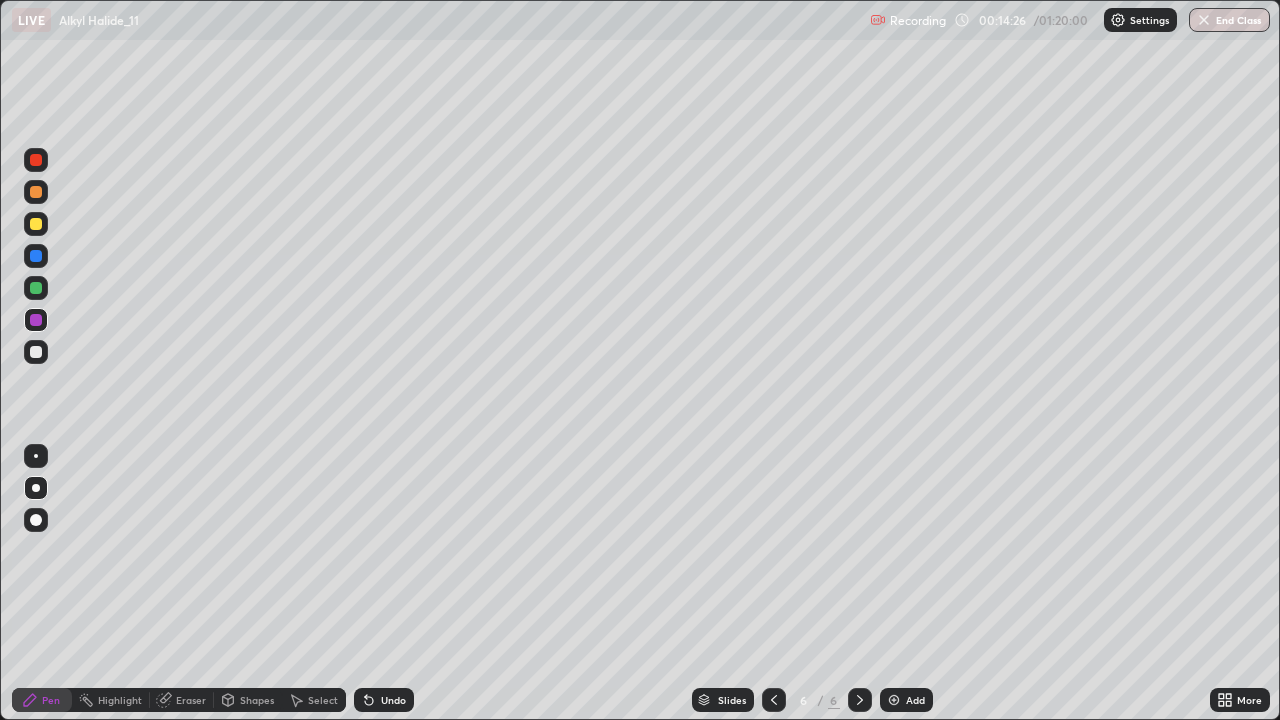 click on "Eraser" at bounding box center [182, 700] 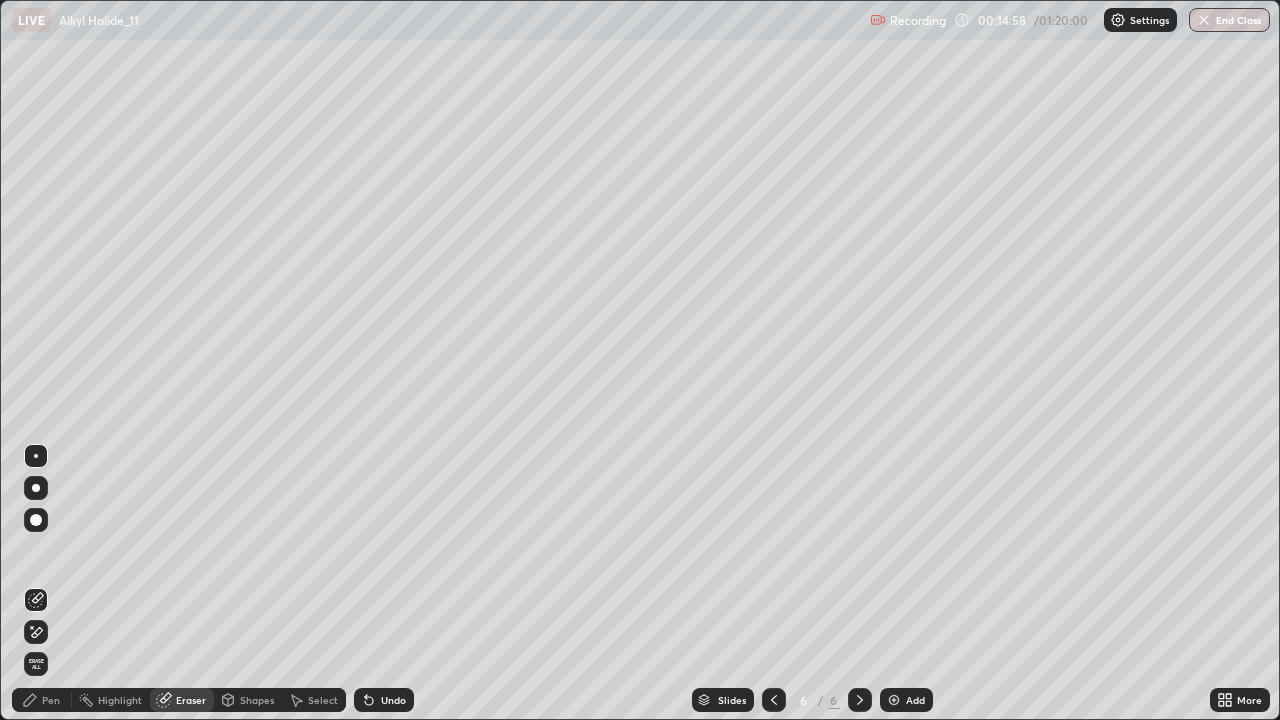 click on "Add" at bounding box center (906, 700) 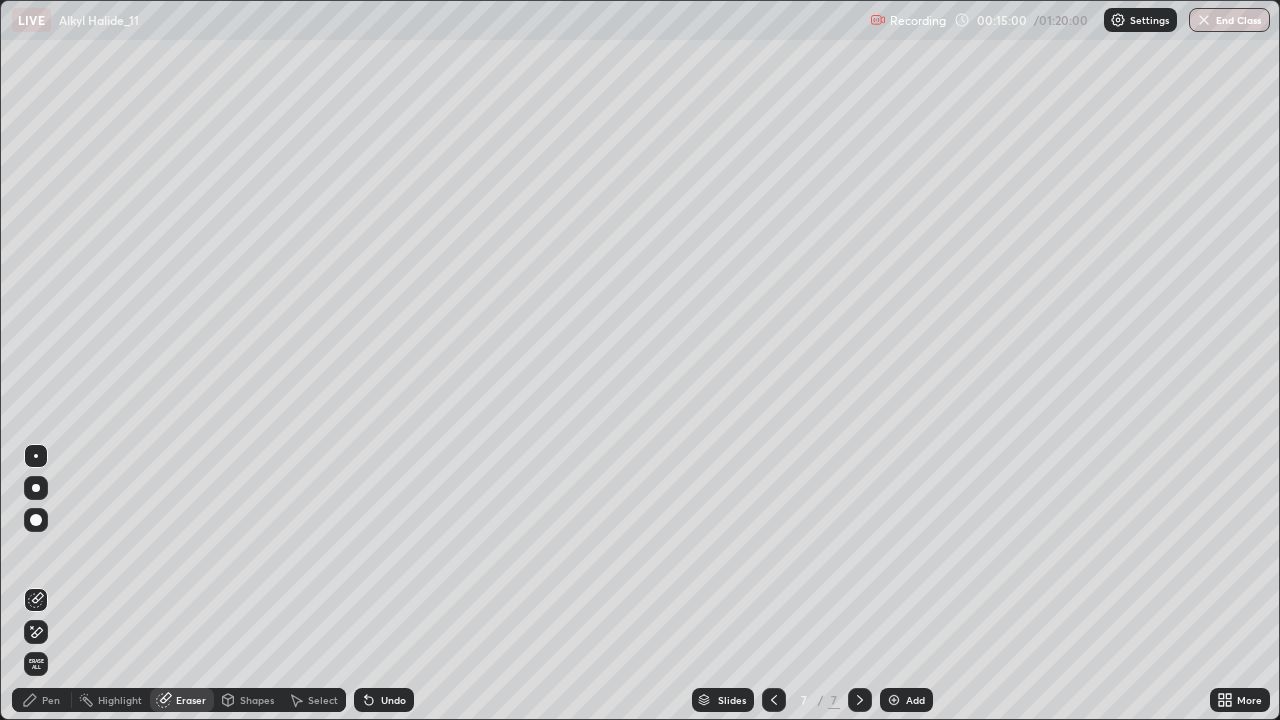click on "Pen" at bounding box center (51, 700) 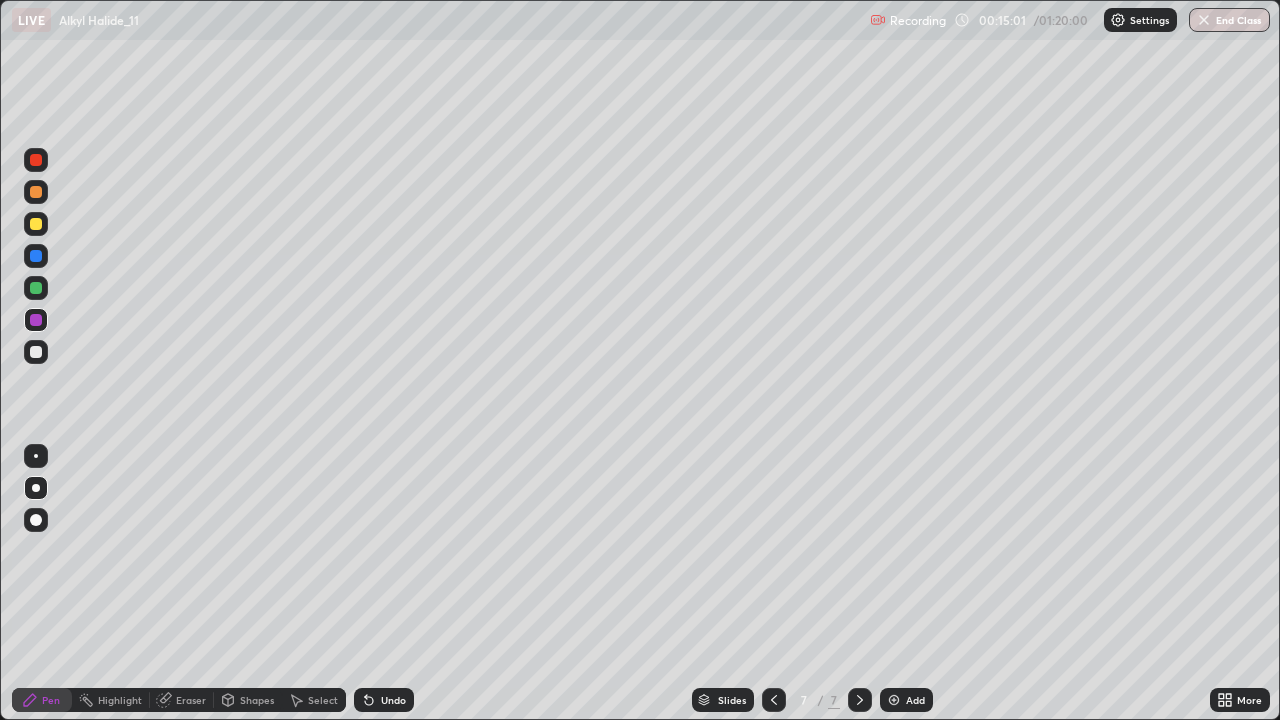 click at bounding box center [36, 256] 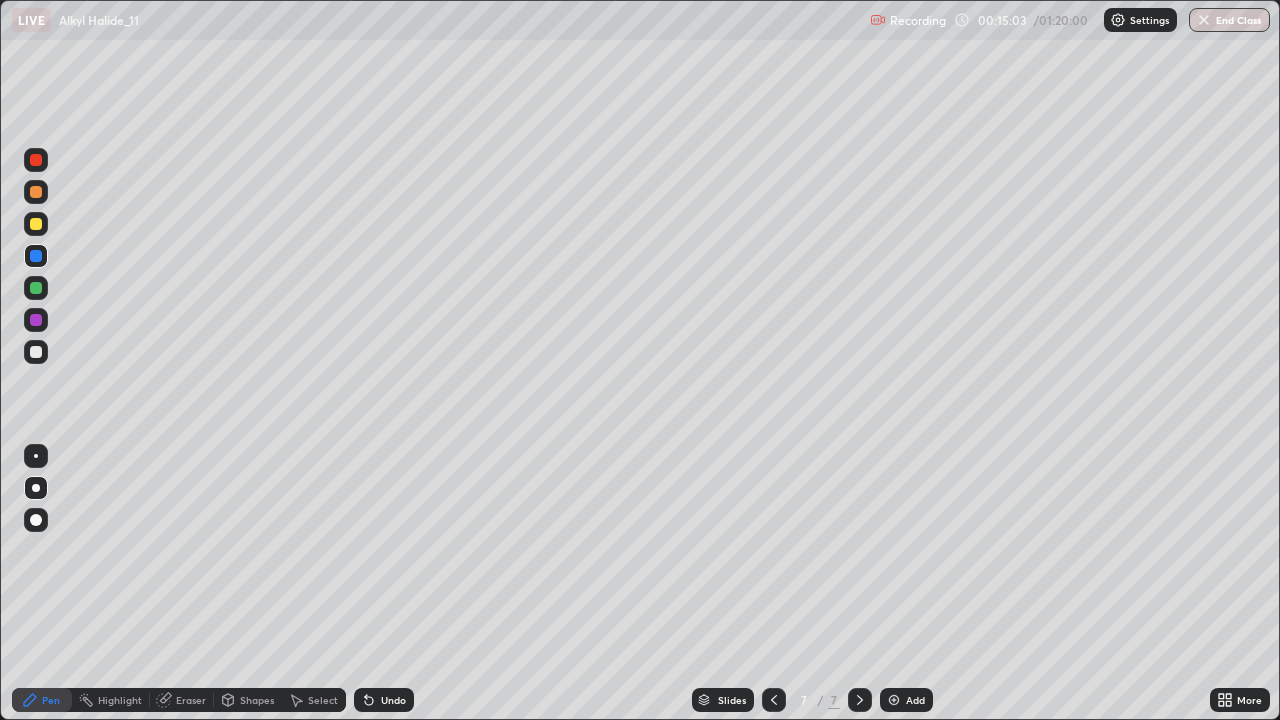 click at bounding box center [774, 700] 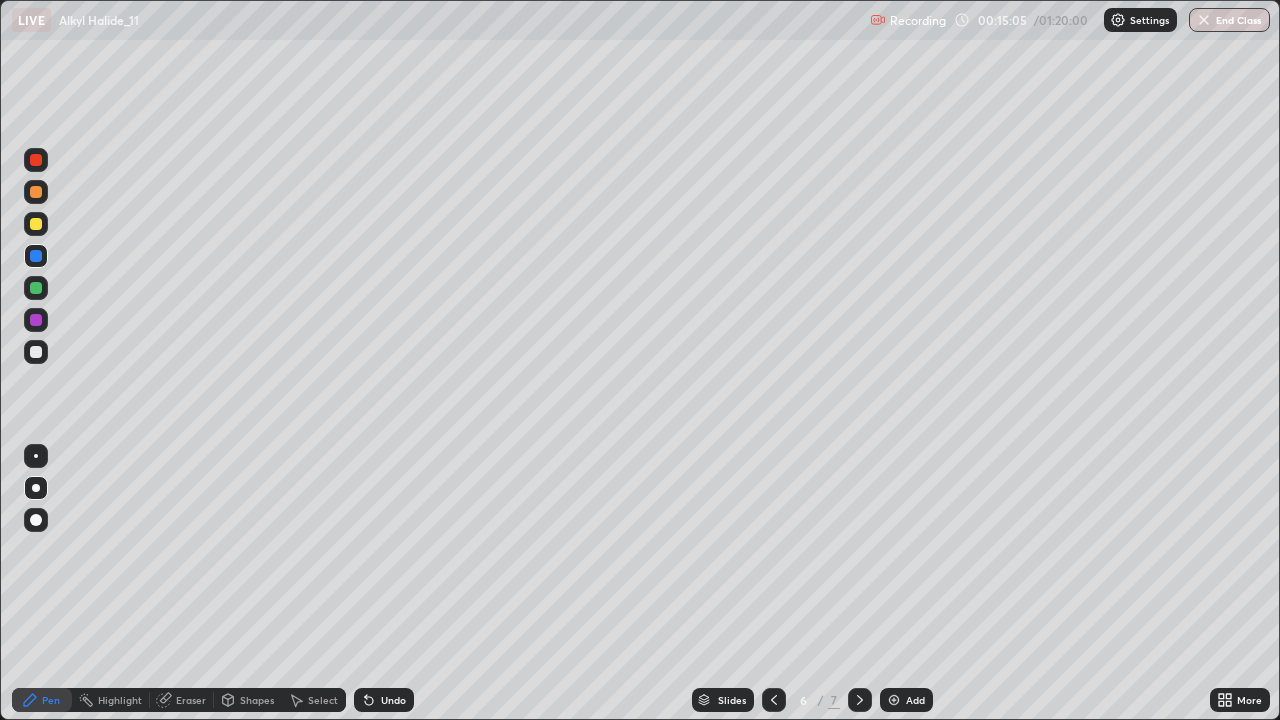 click 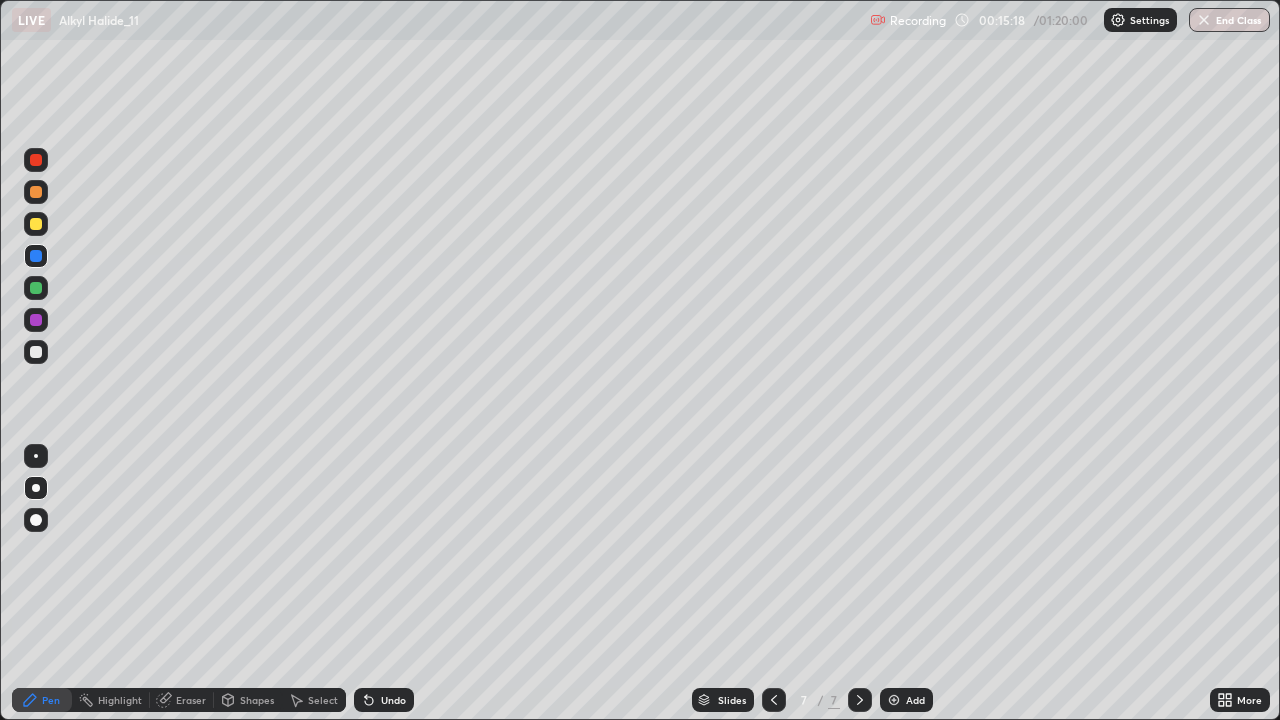 click at bounding box center [36, 224] 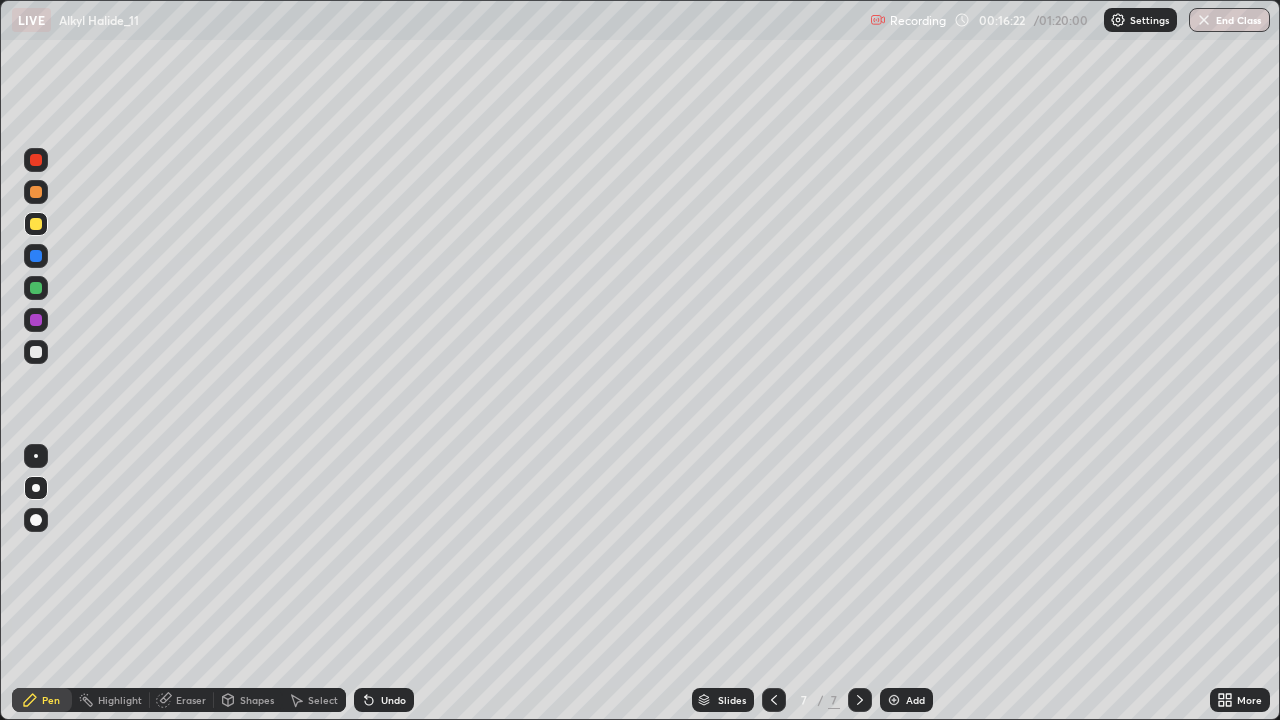 click 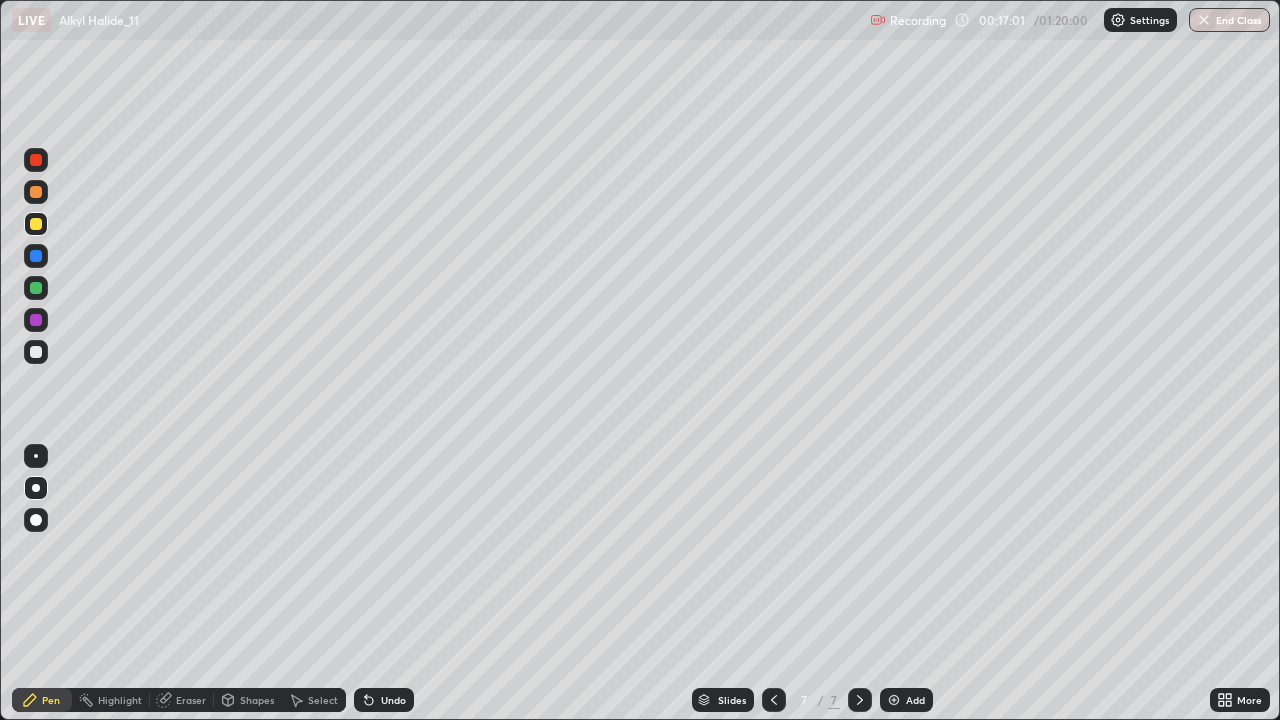 click on "Add" at bounding box center [915, 700] 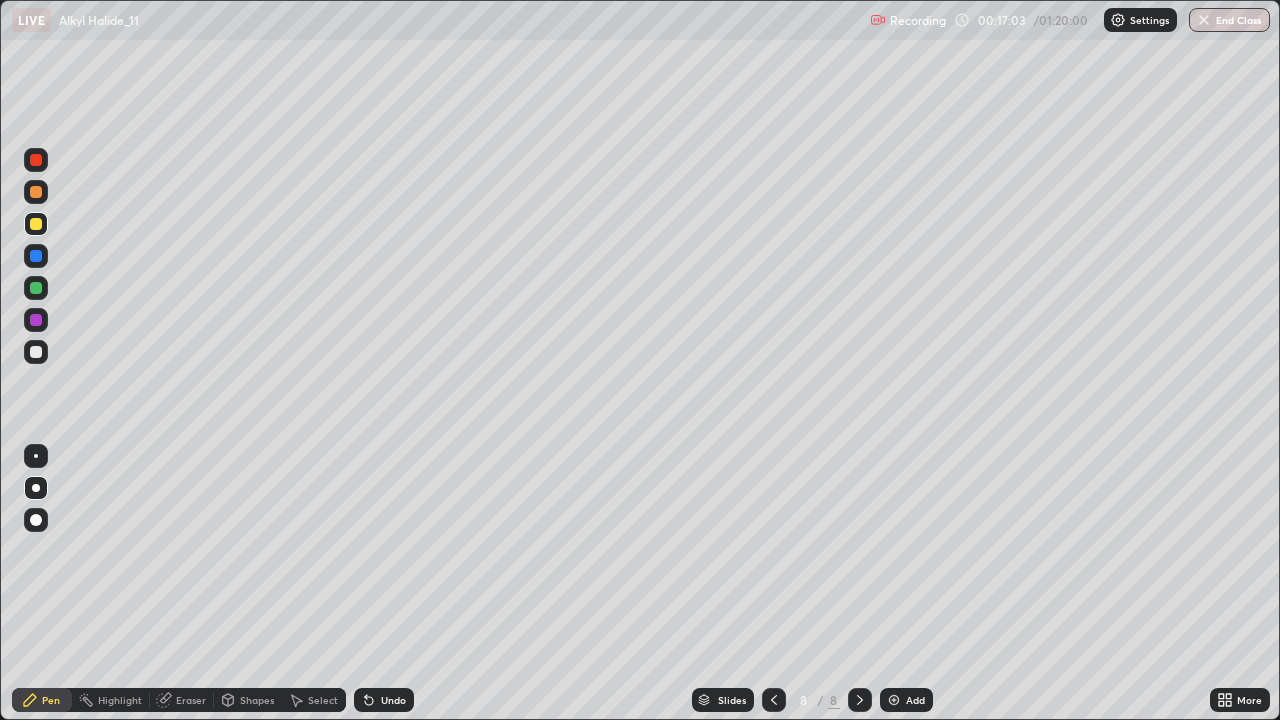 click at bounding box center [36, 320] 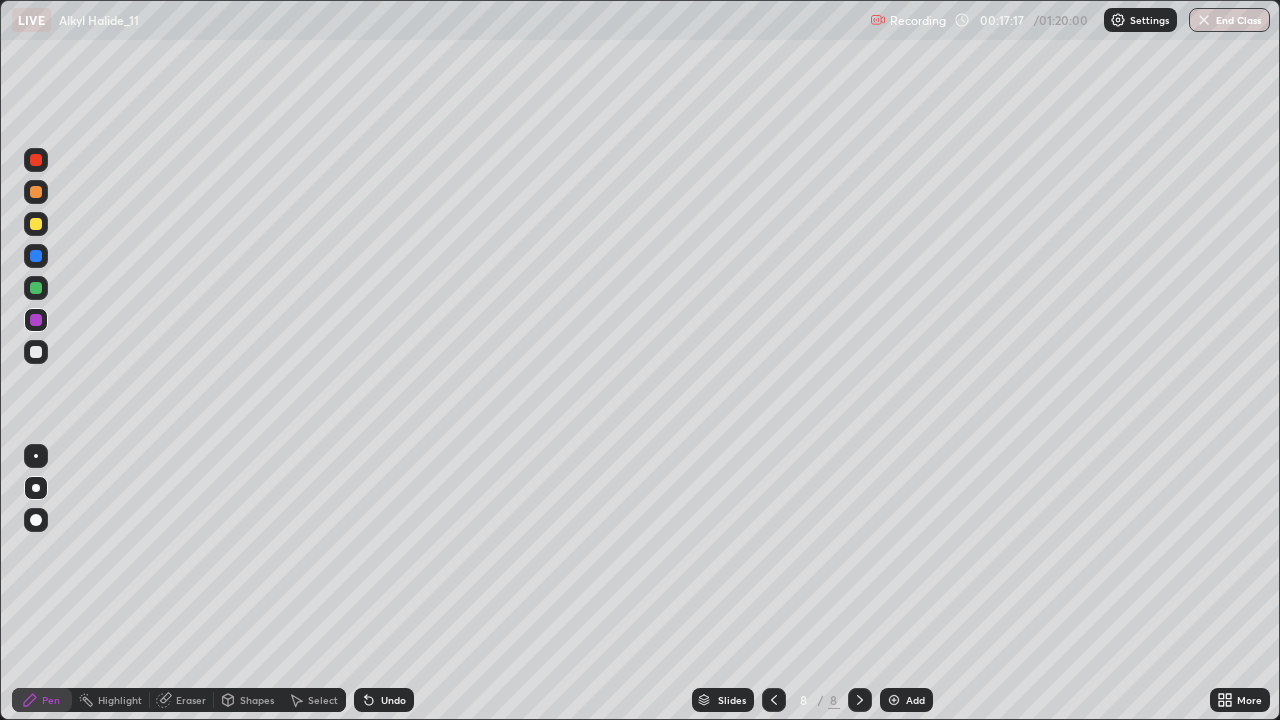 click at bounding box center (36, 224) 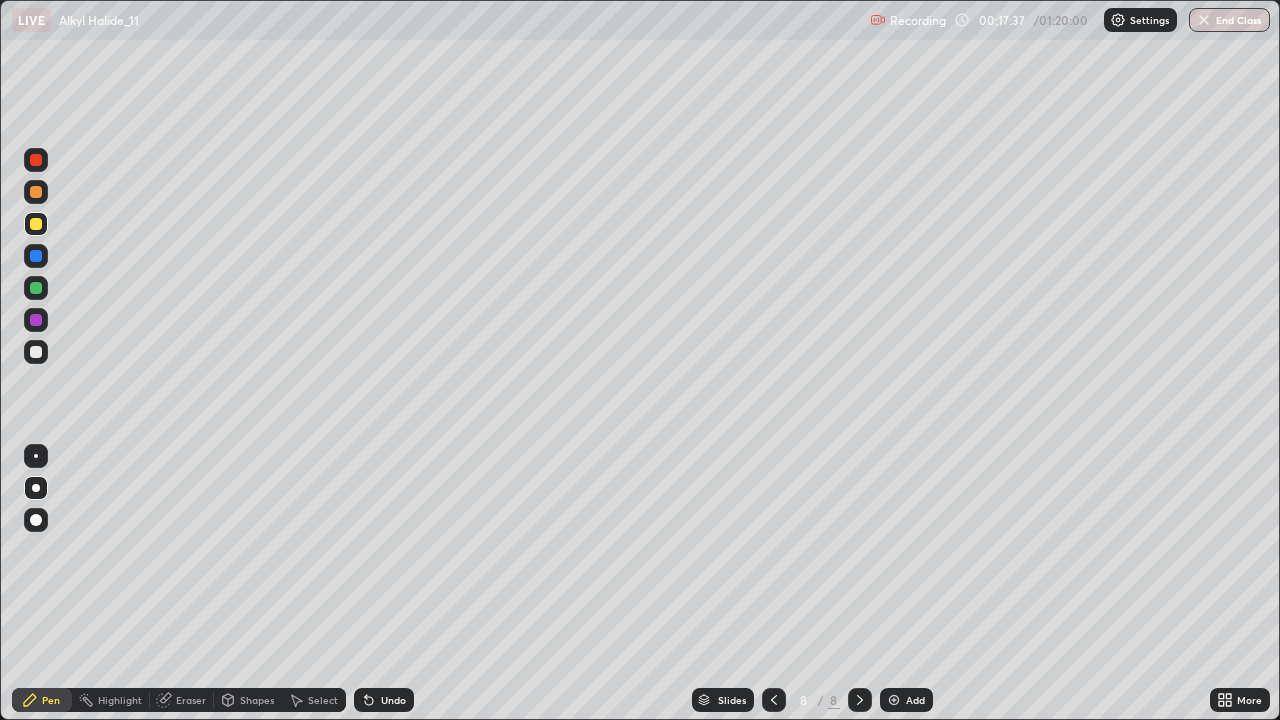 click at bounding box center [36, 256] 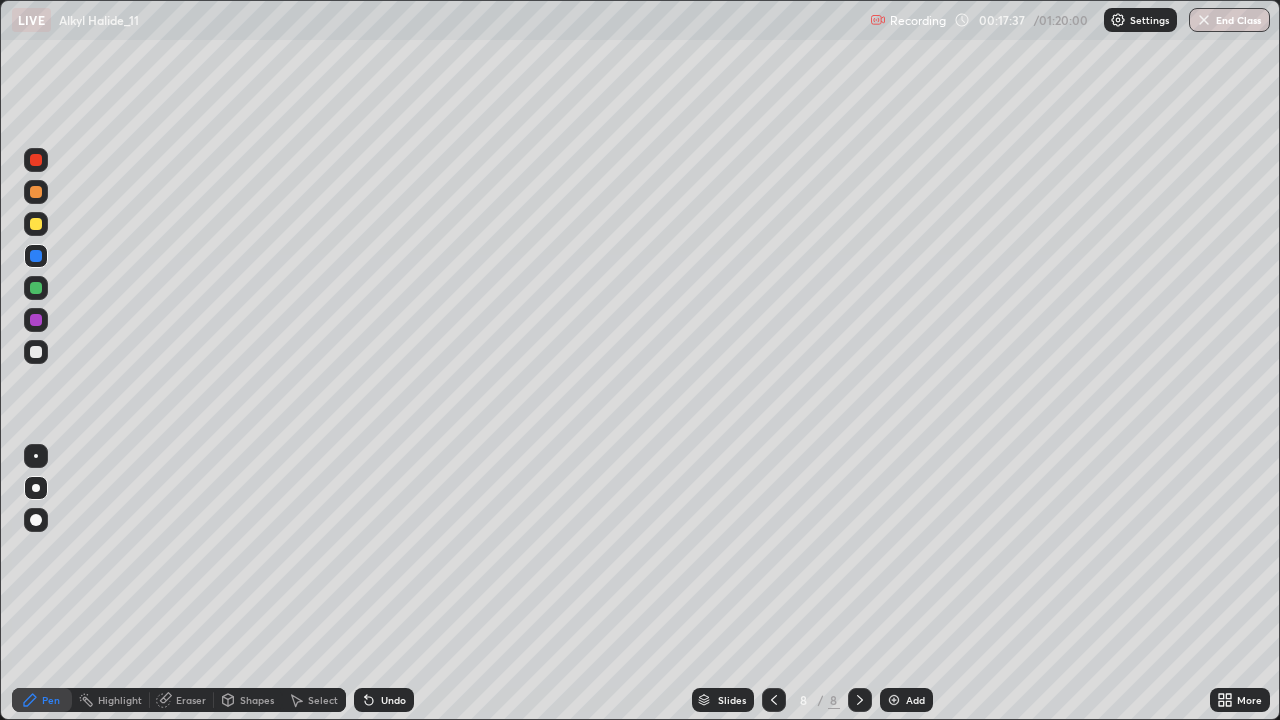 click at bounding box center [36, 224] 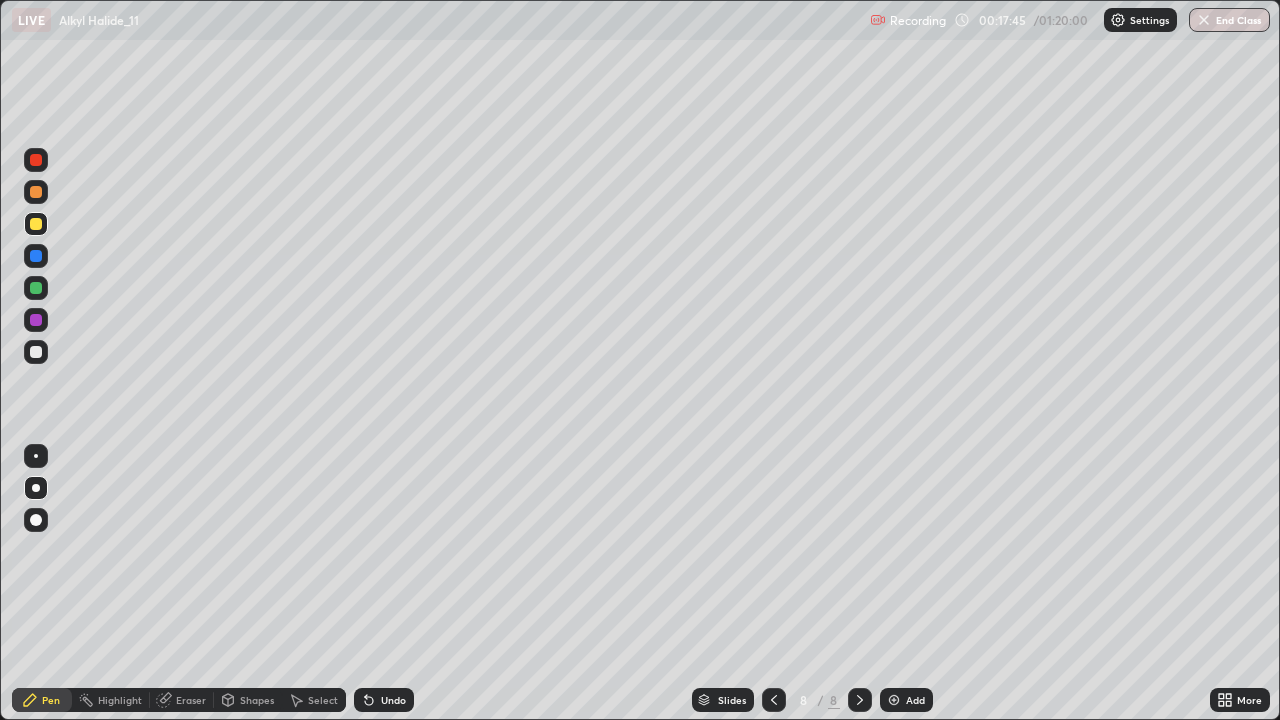 click at bounding box center (36, 256) 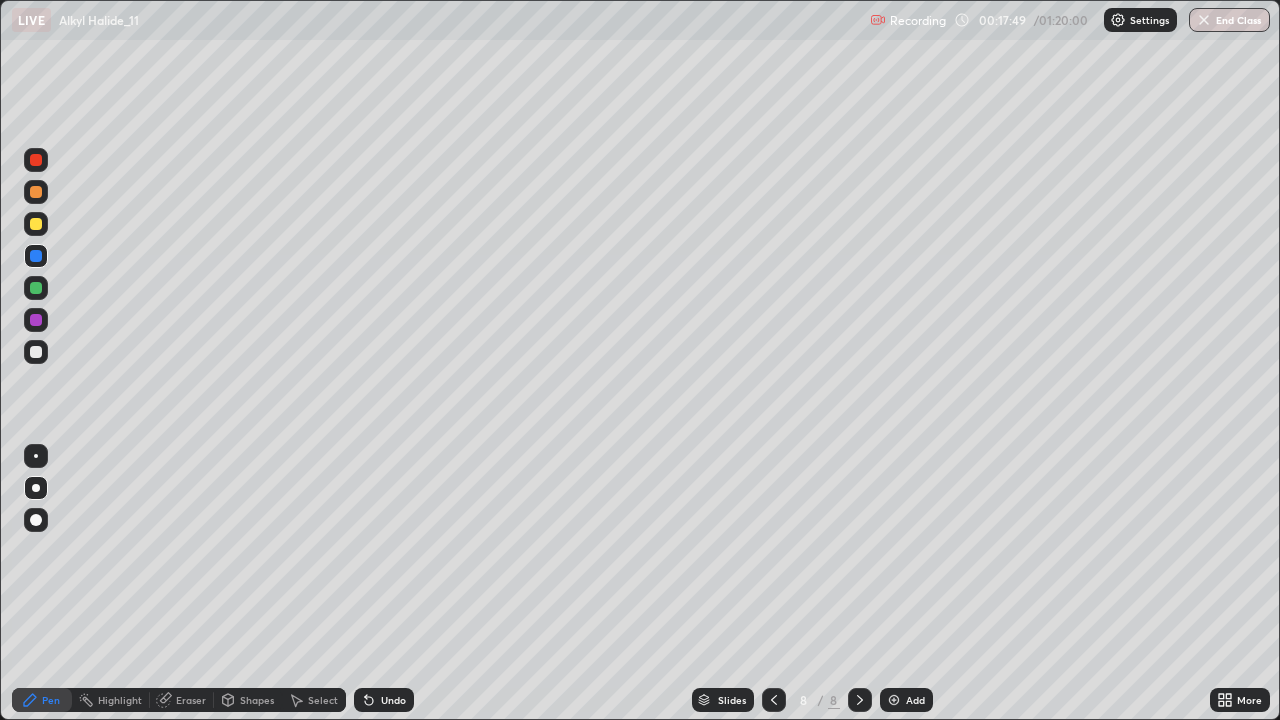 click at bounding box center [36, 352] 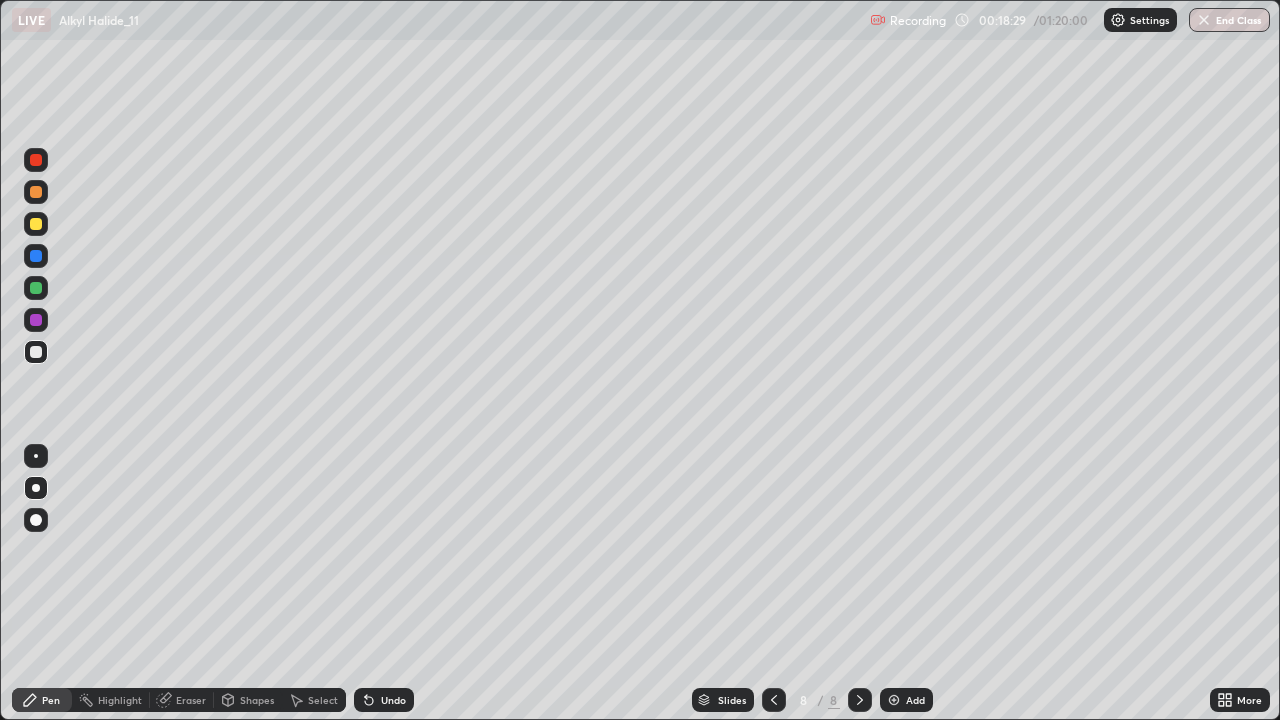 click on "Undo" at bounding box center [393, 700] 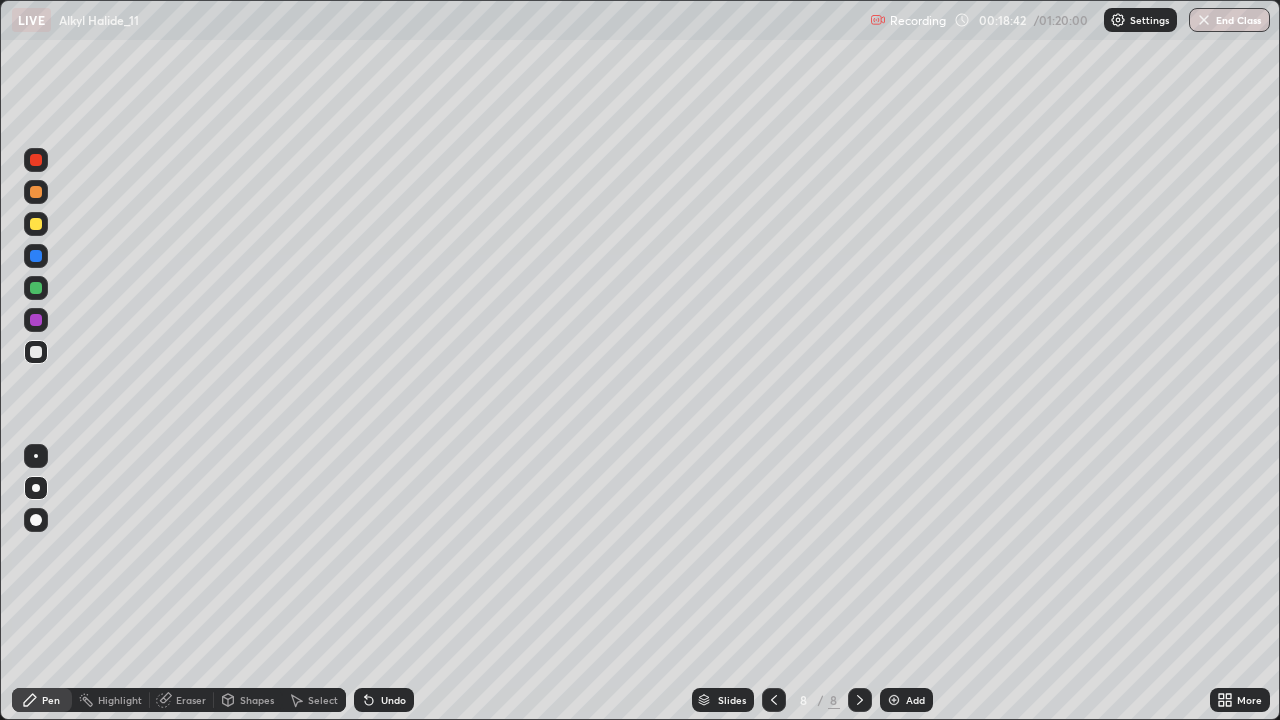 click on "Undo" at bounding box center [384, 700] 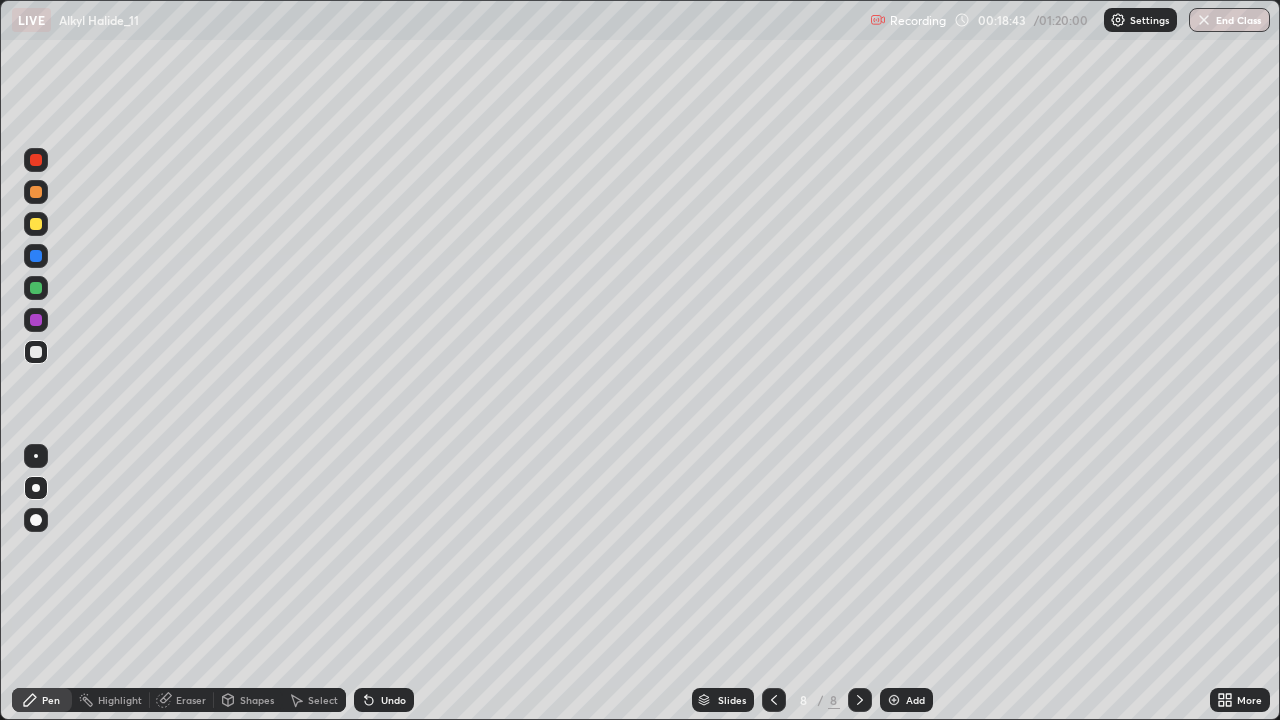 click 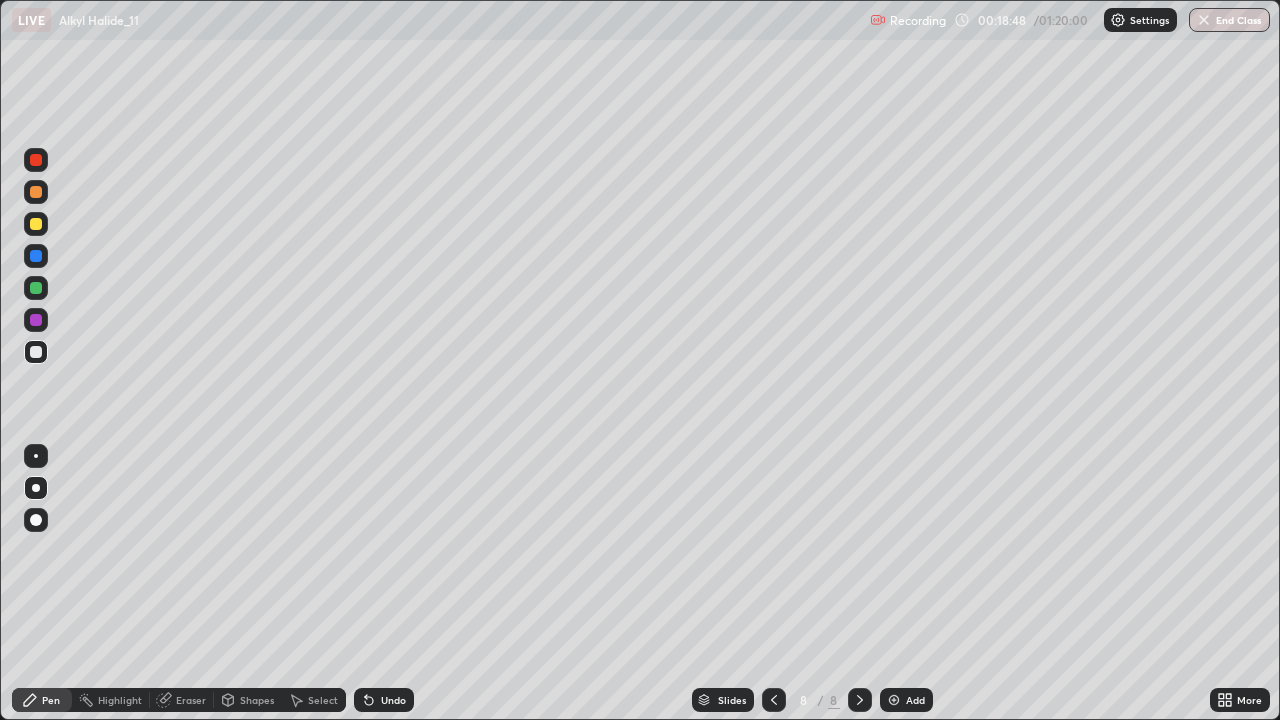 click at bounding box center [36, 224] 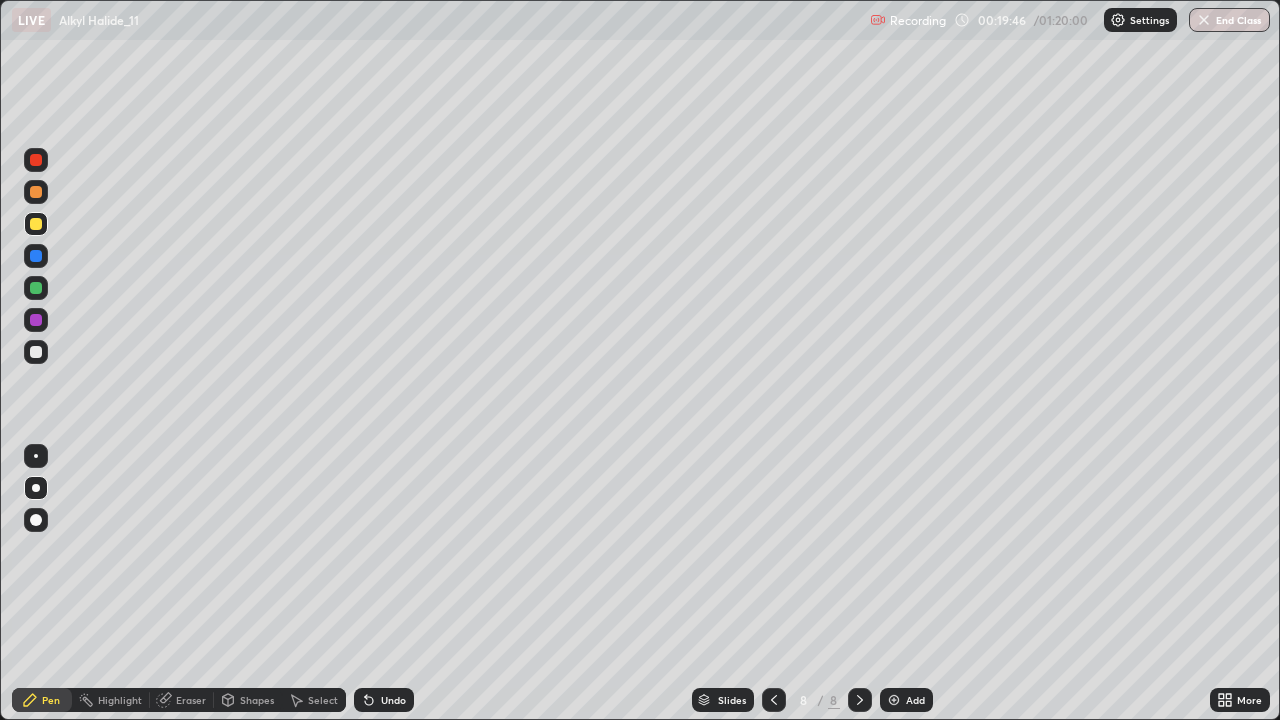 click at bounding box center [894, 700] 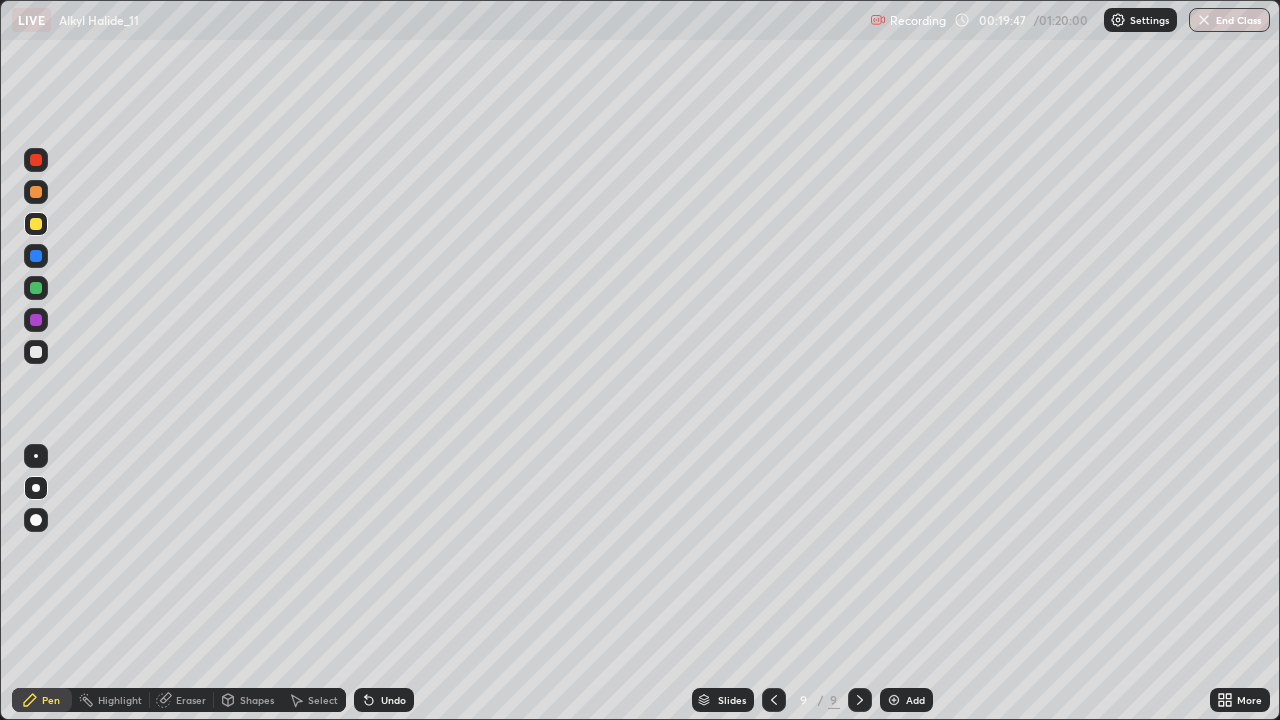 click at bounding box center [774, 700] 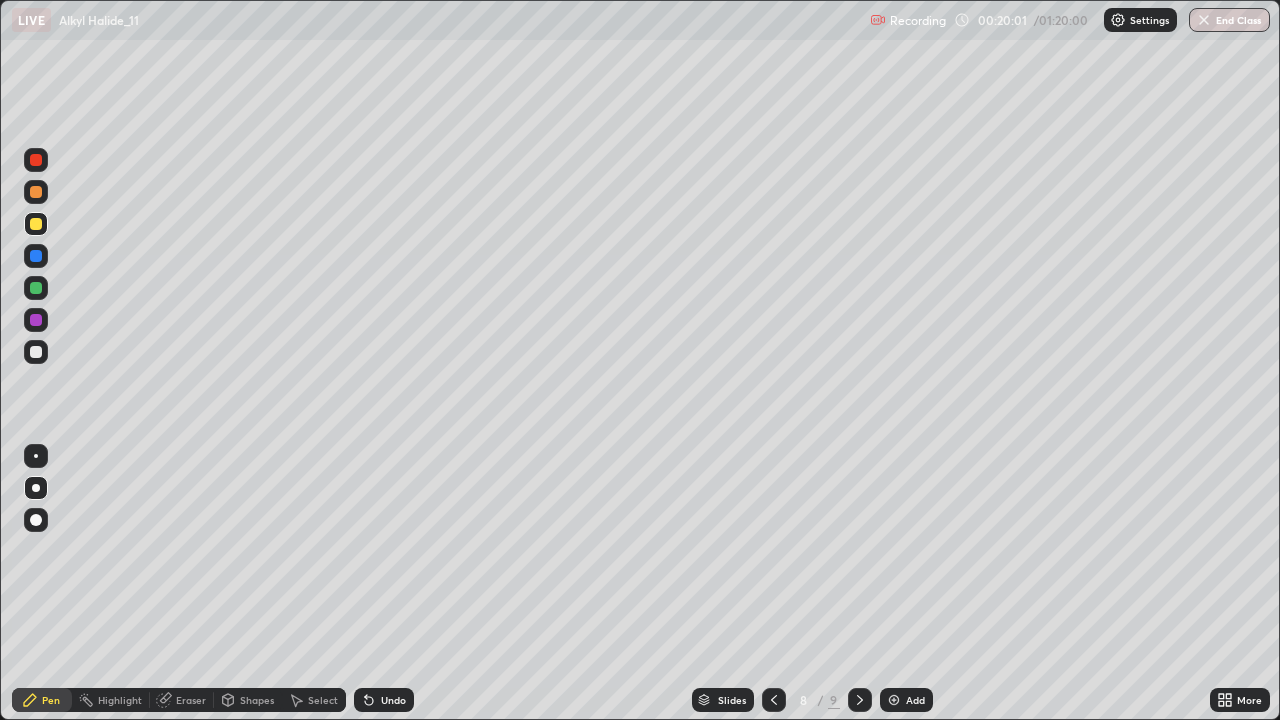 click at bounding box center (860, 700) 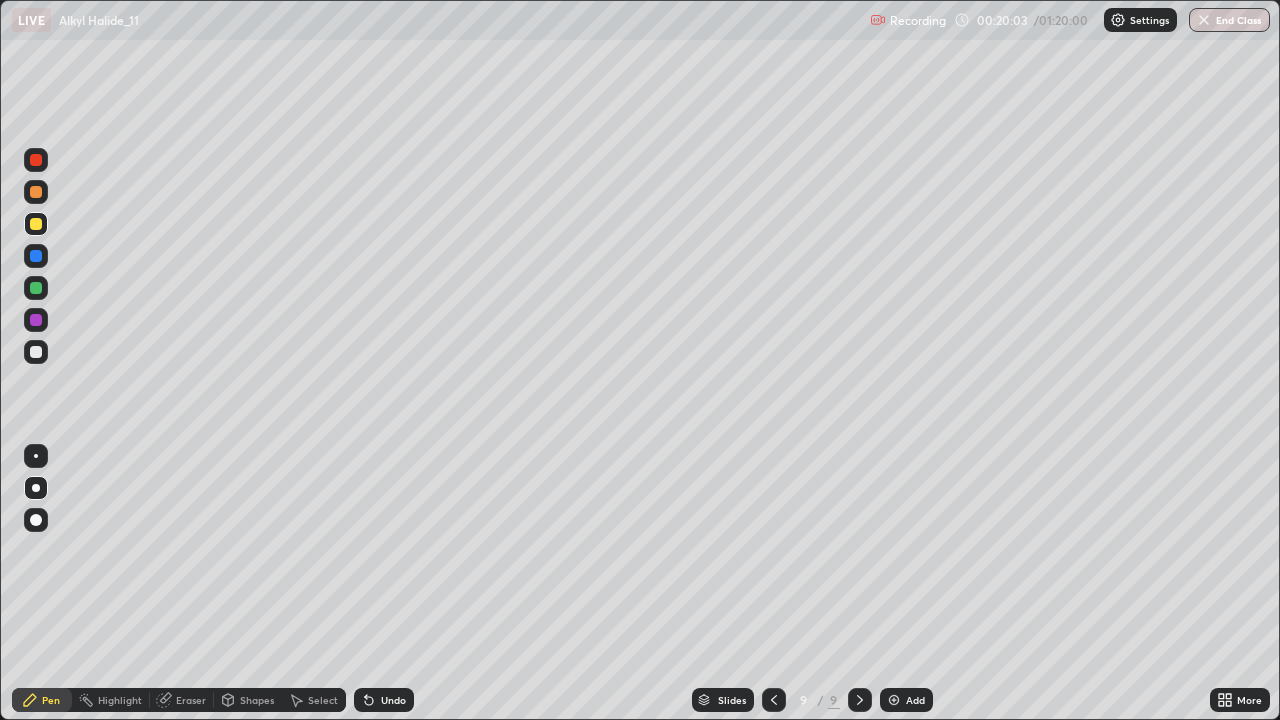 click at bounding box center [36, 224] 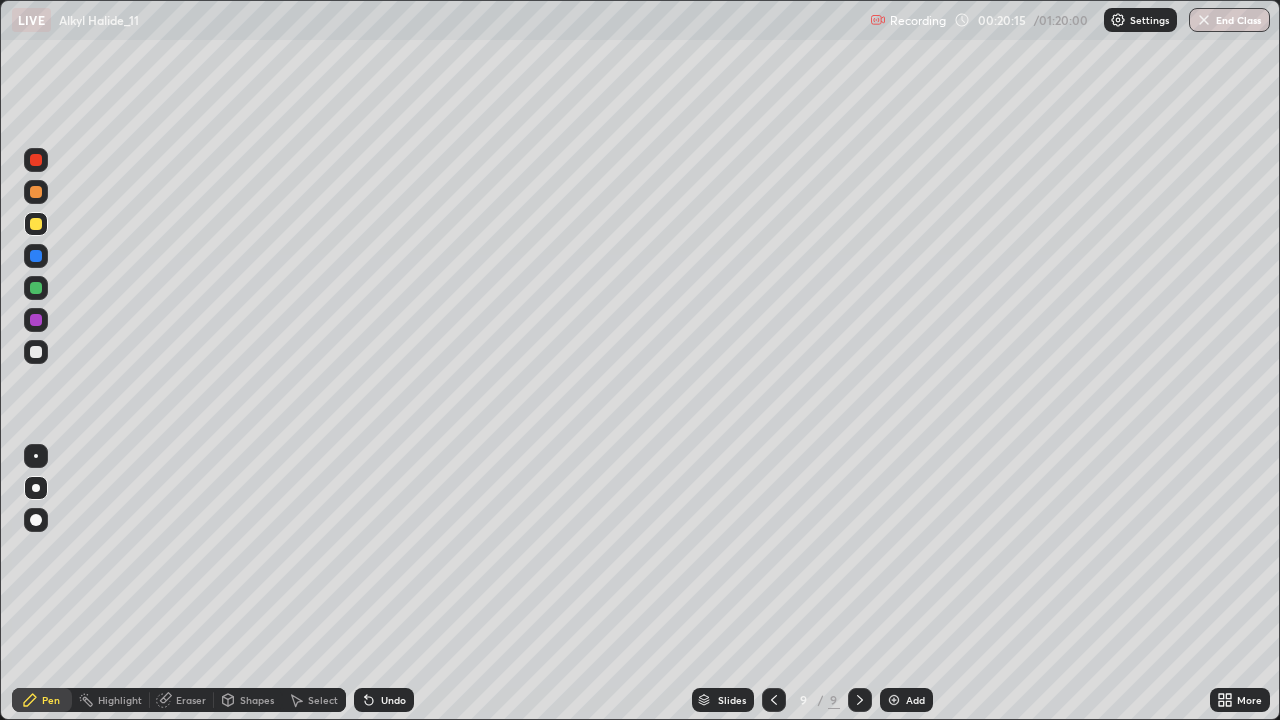 click at bounding box center (36, 224) 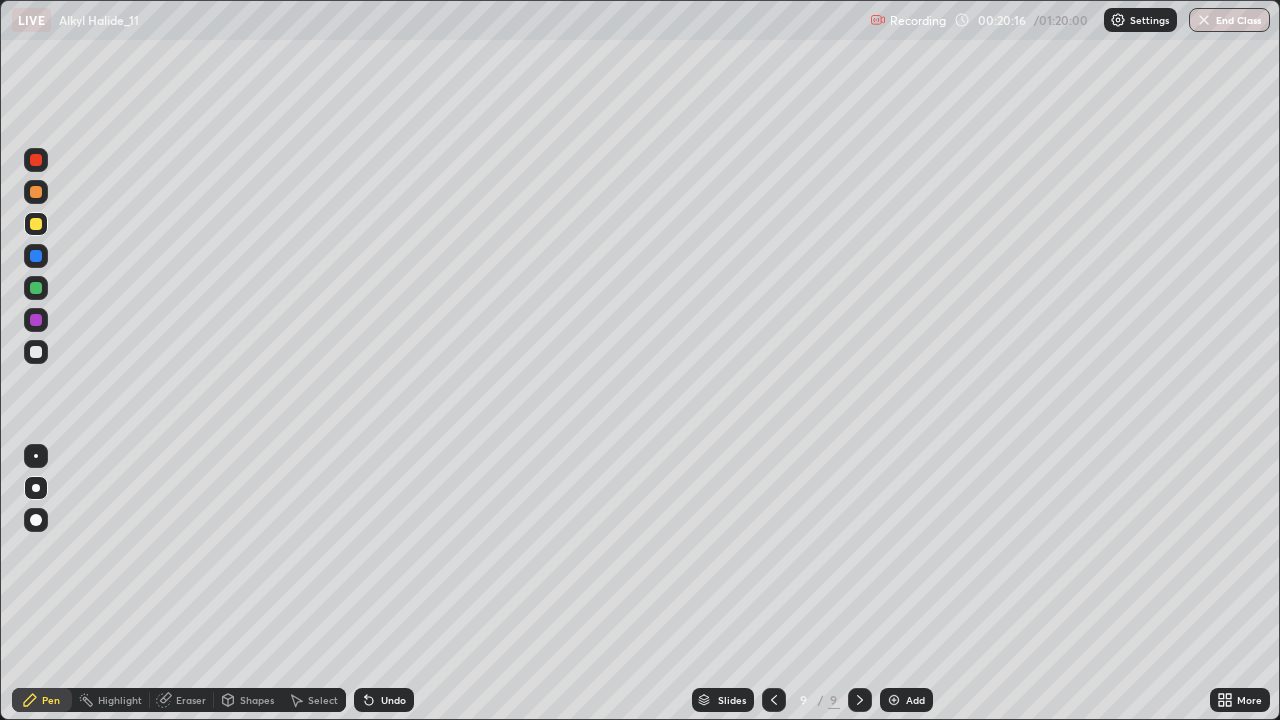 click at bounding box center (36, 352) 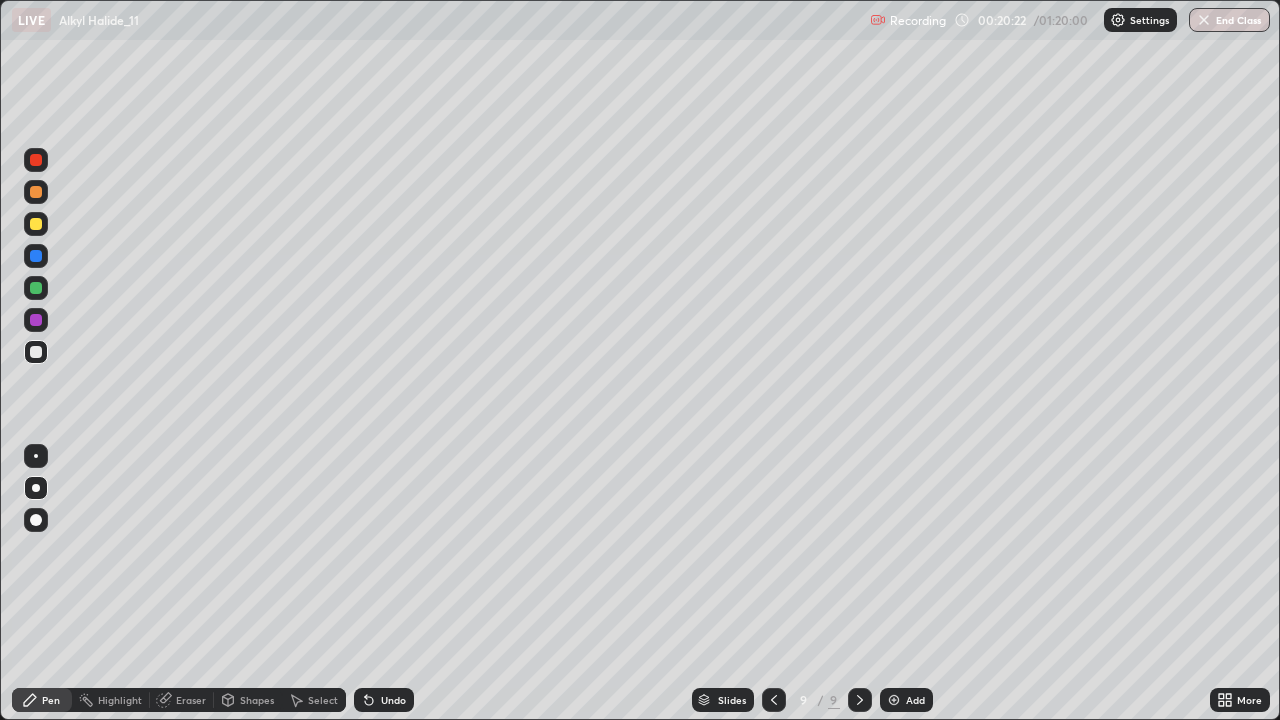 click at bounding box center [36, 224] 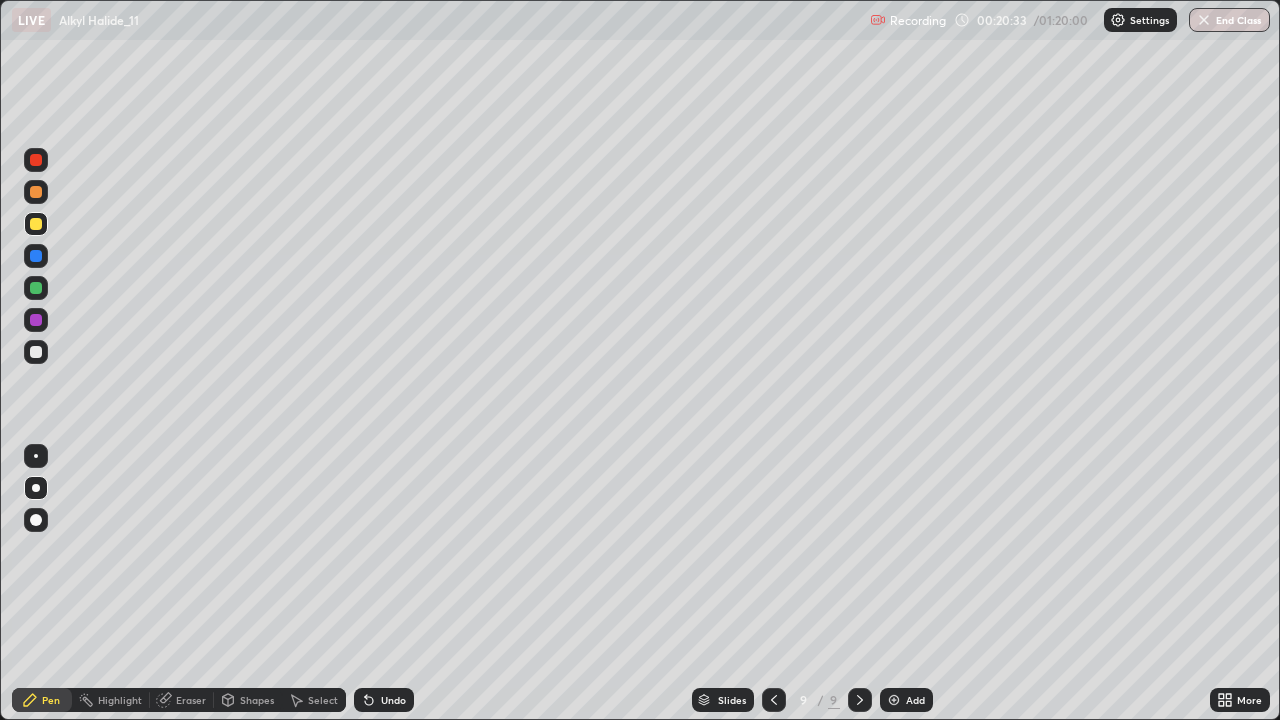 click at bounding box center [36, 256] 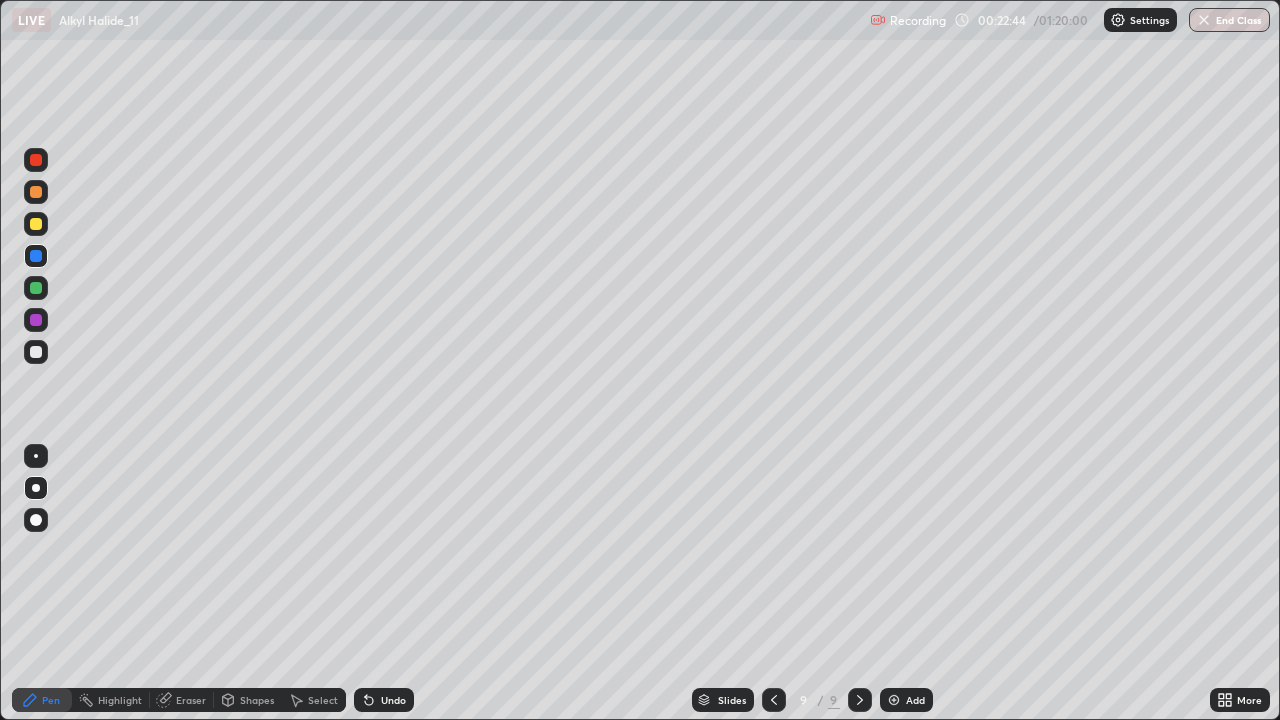 click on "Add" at bounding box center [915, 700] 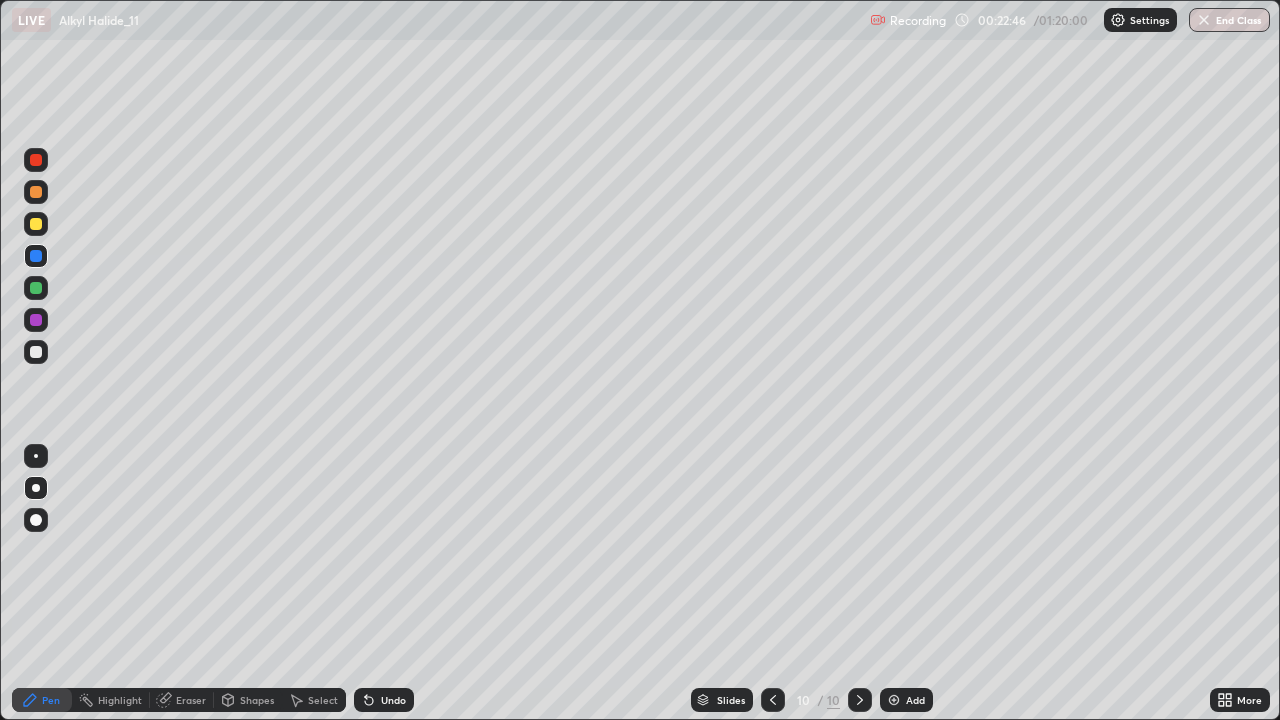 click at bounding box center [36, 224] 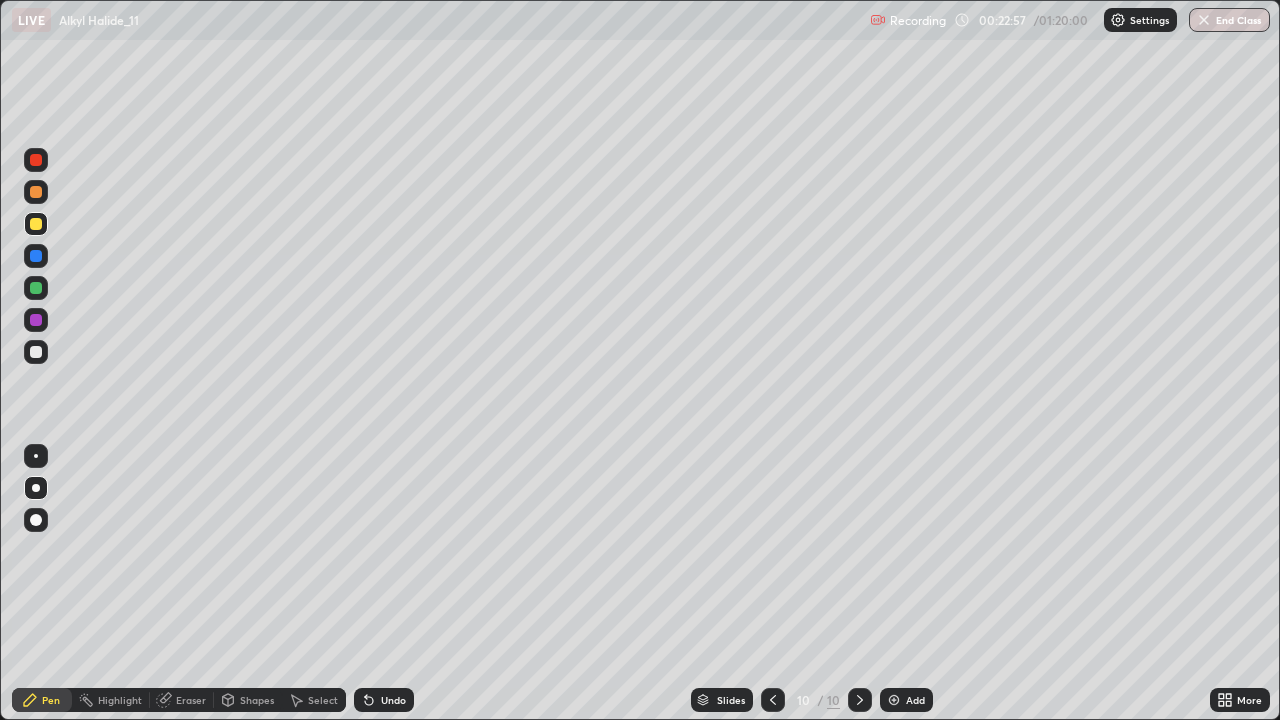click at bounding box center [36, 256] 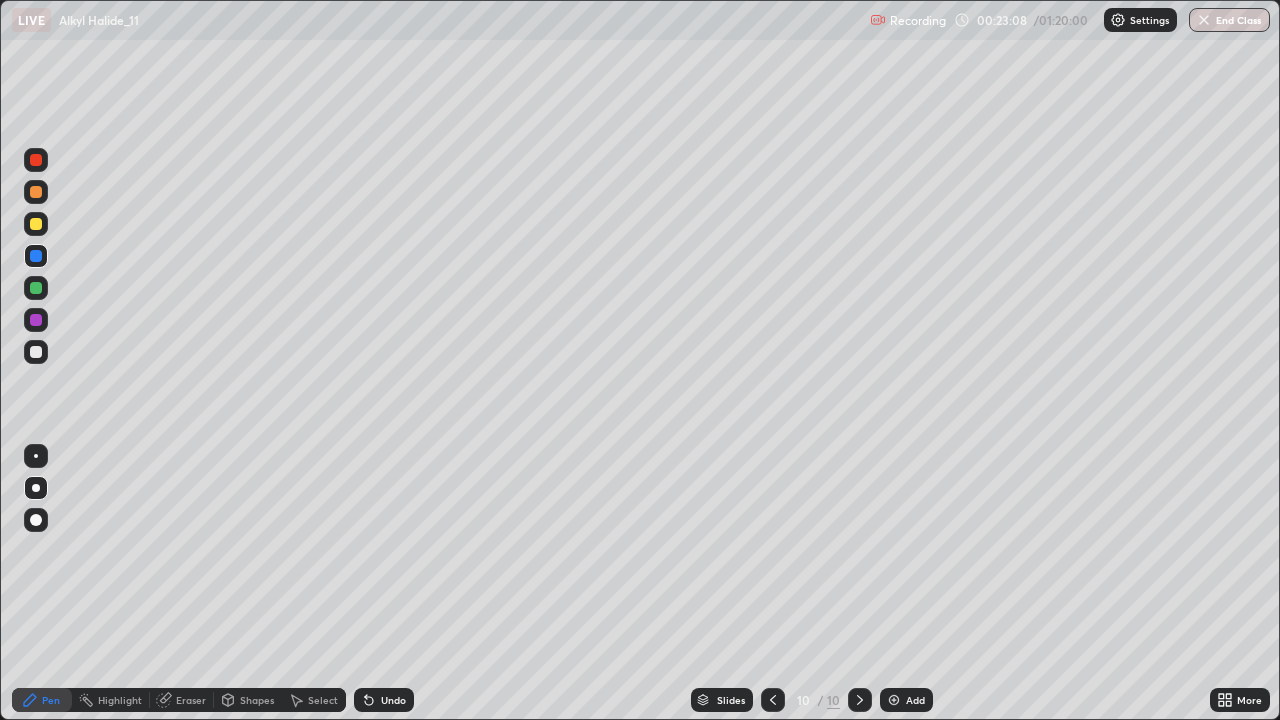 click at bounding box center [36, 224] 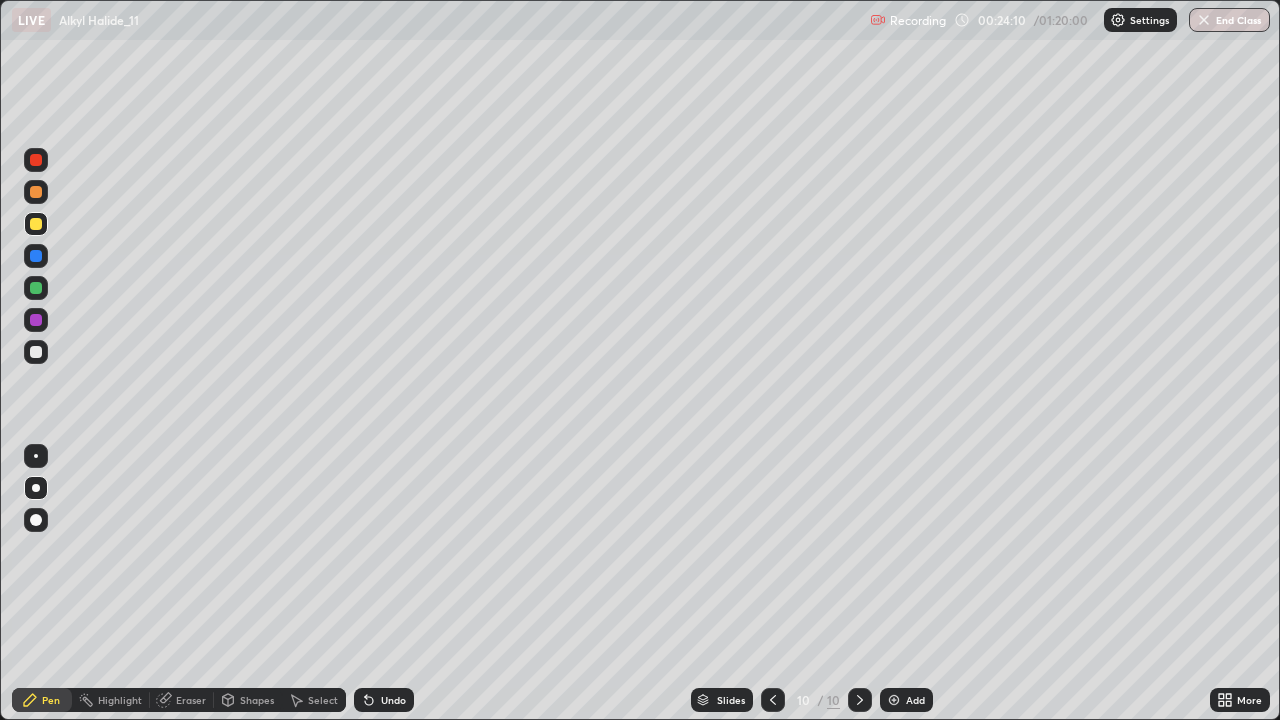click at bounding box center (36, 320) 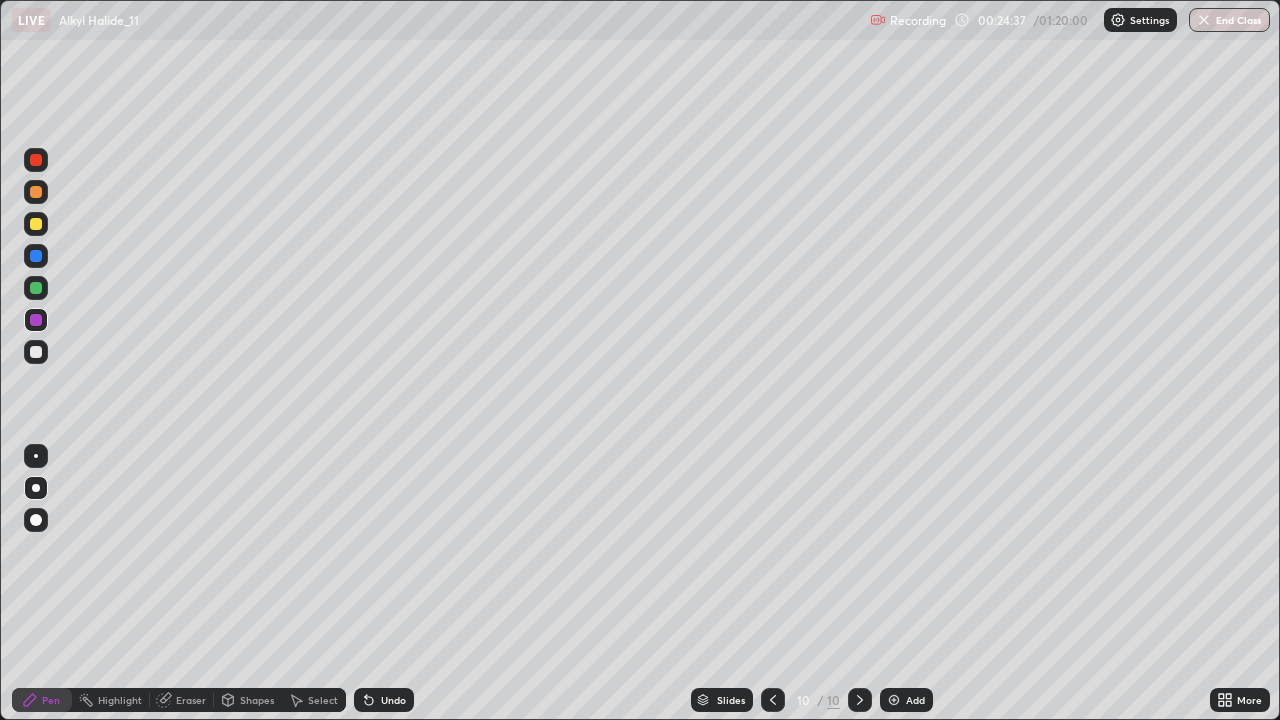 click at bounding box center [36, 224] 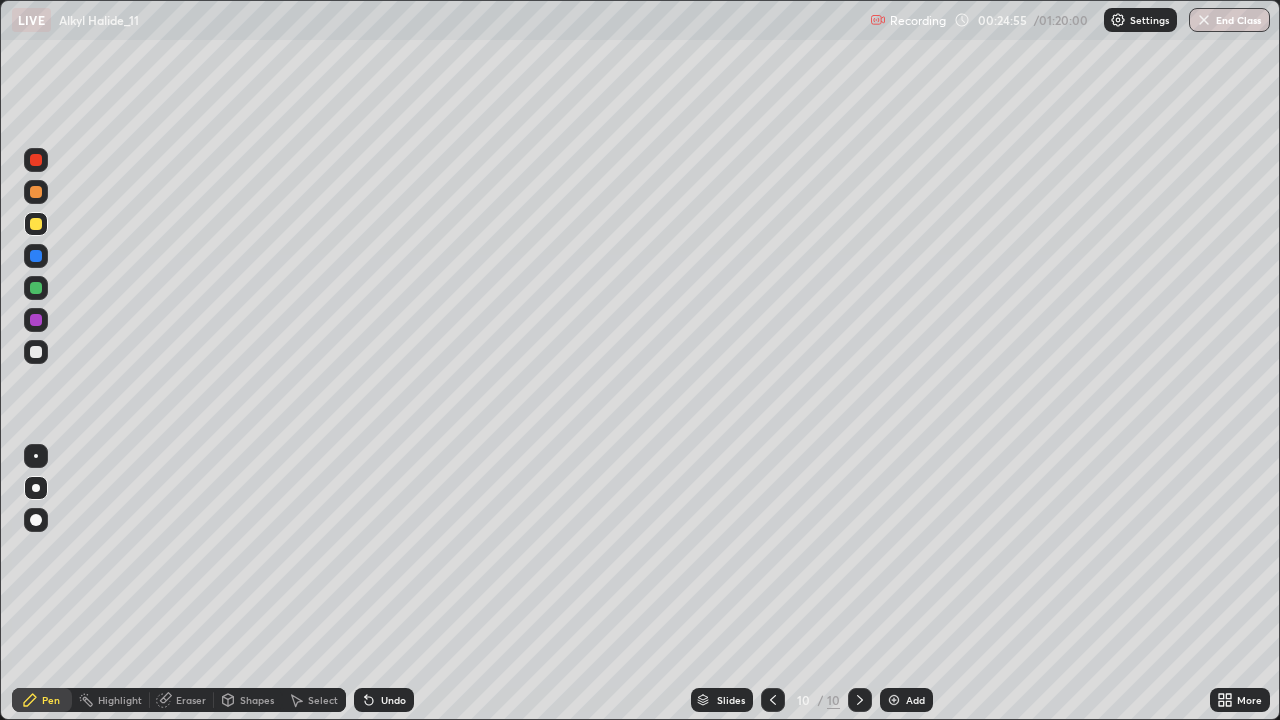 click on "Undo" at bounding box center (393, 700) 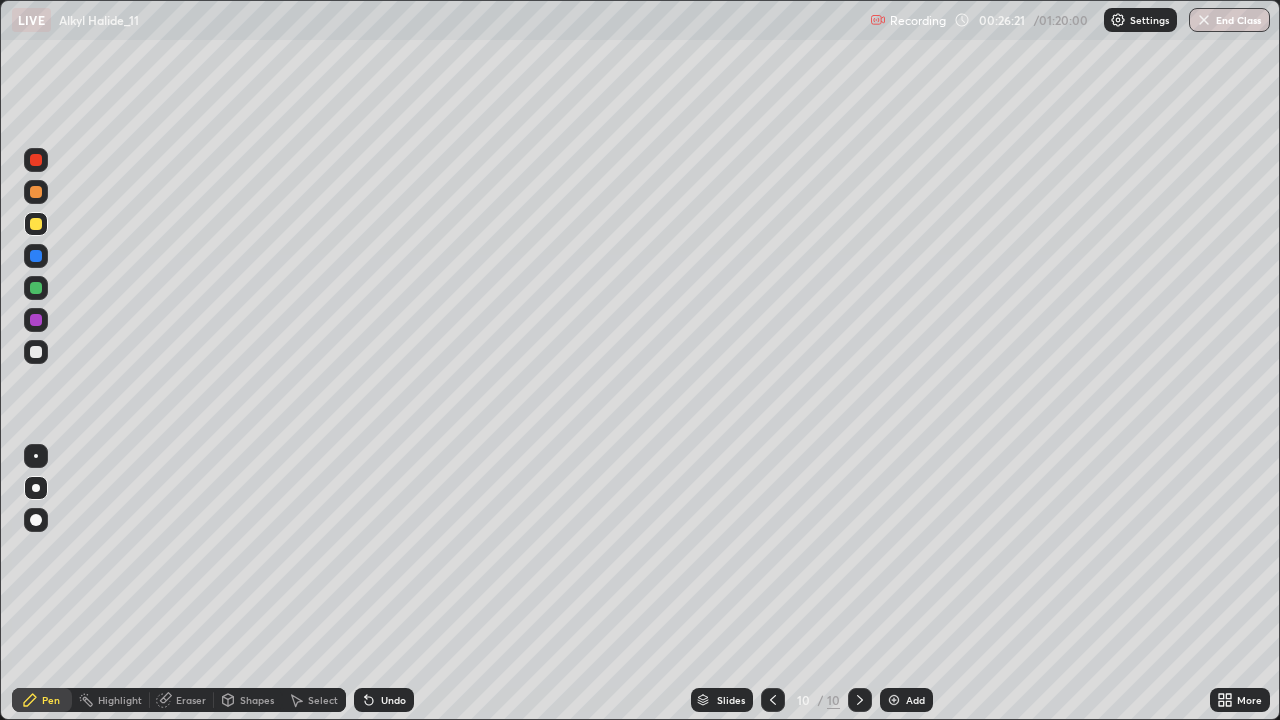 click at bounding box center (894, 700) 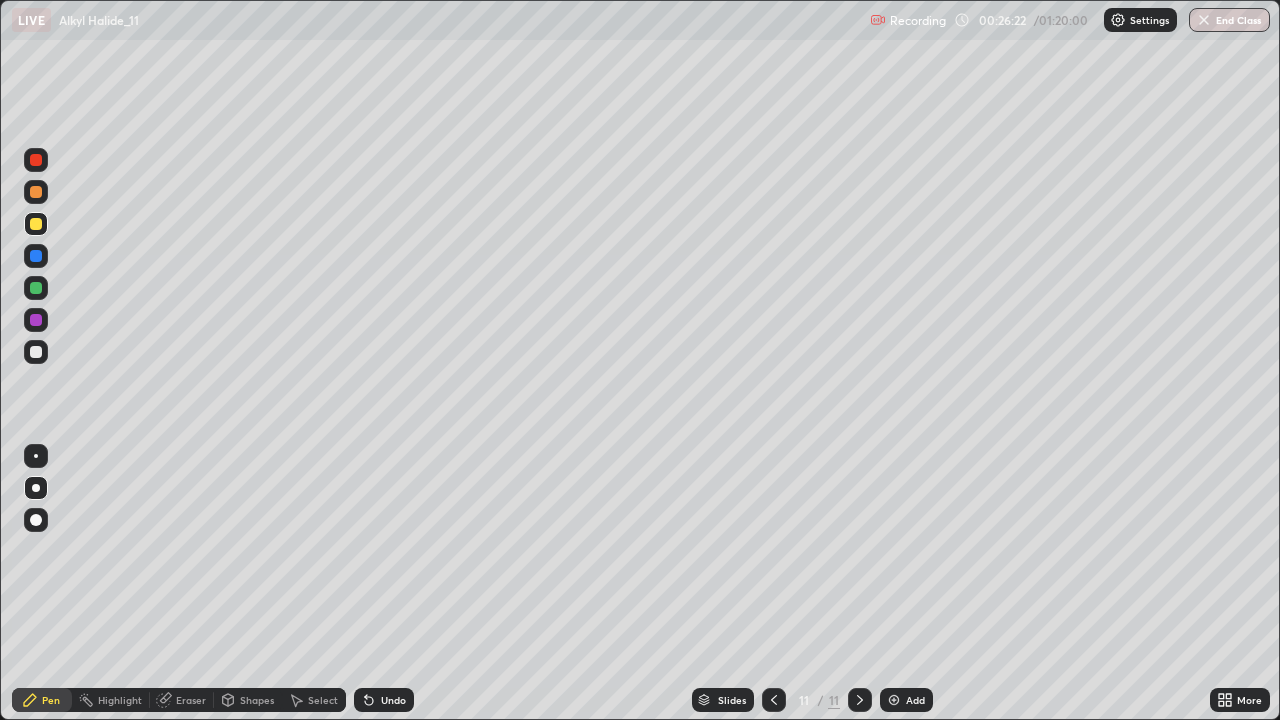 click at bounding box center (36, 352) 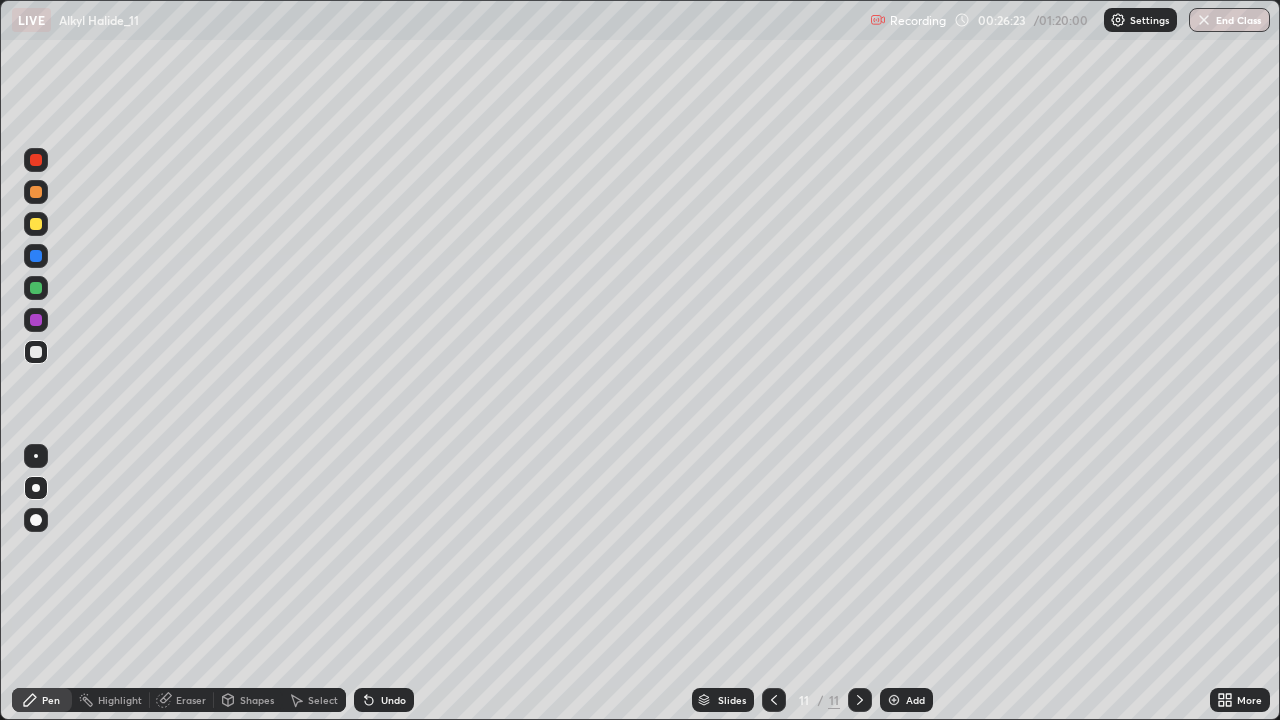 click at bounding box center [36, 224] 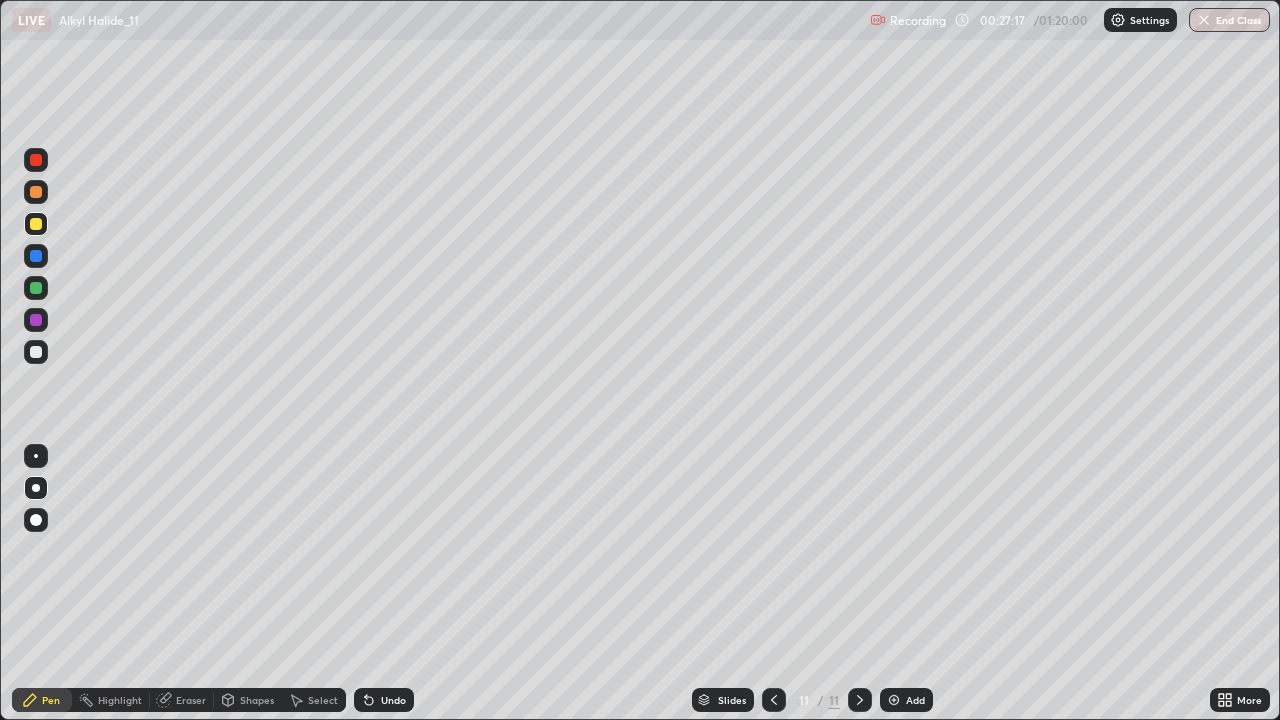 click on "Undo" at bounding box center (384, 700) 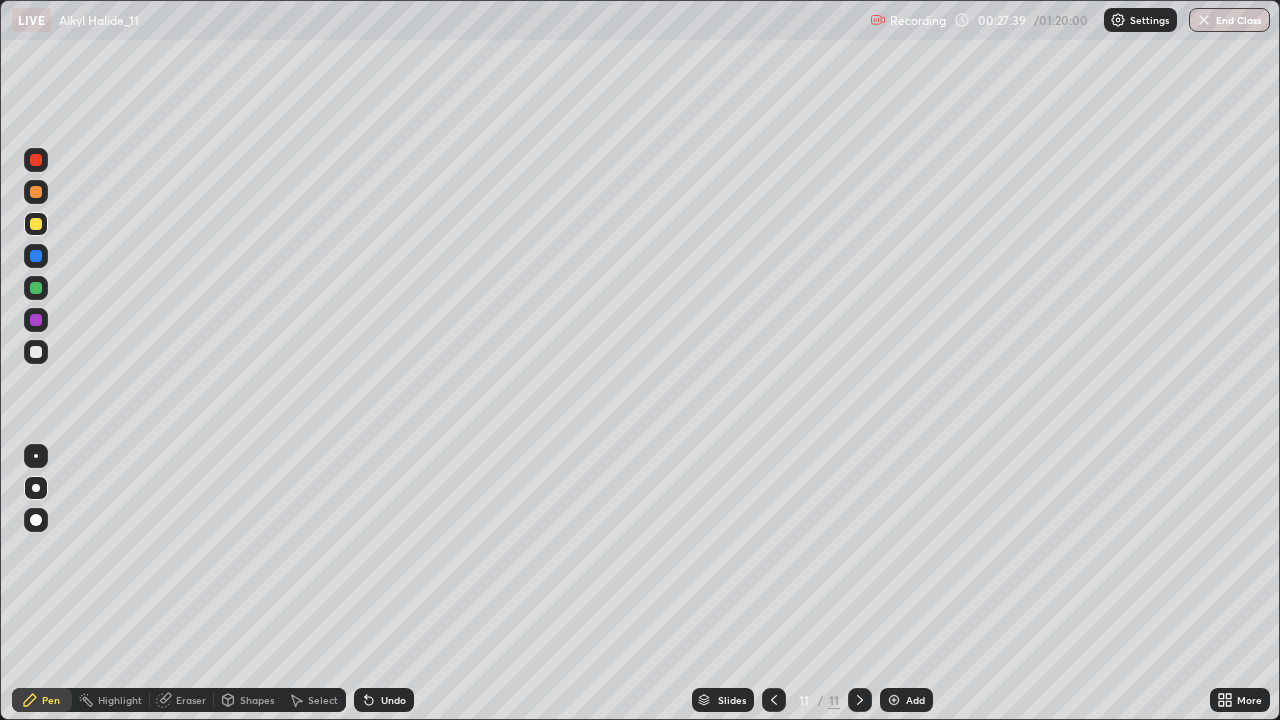 click at bounding box center (36, 256) 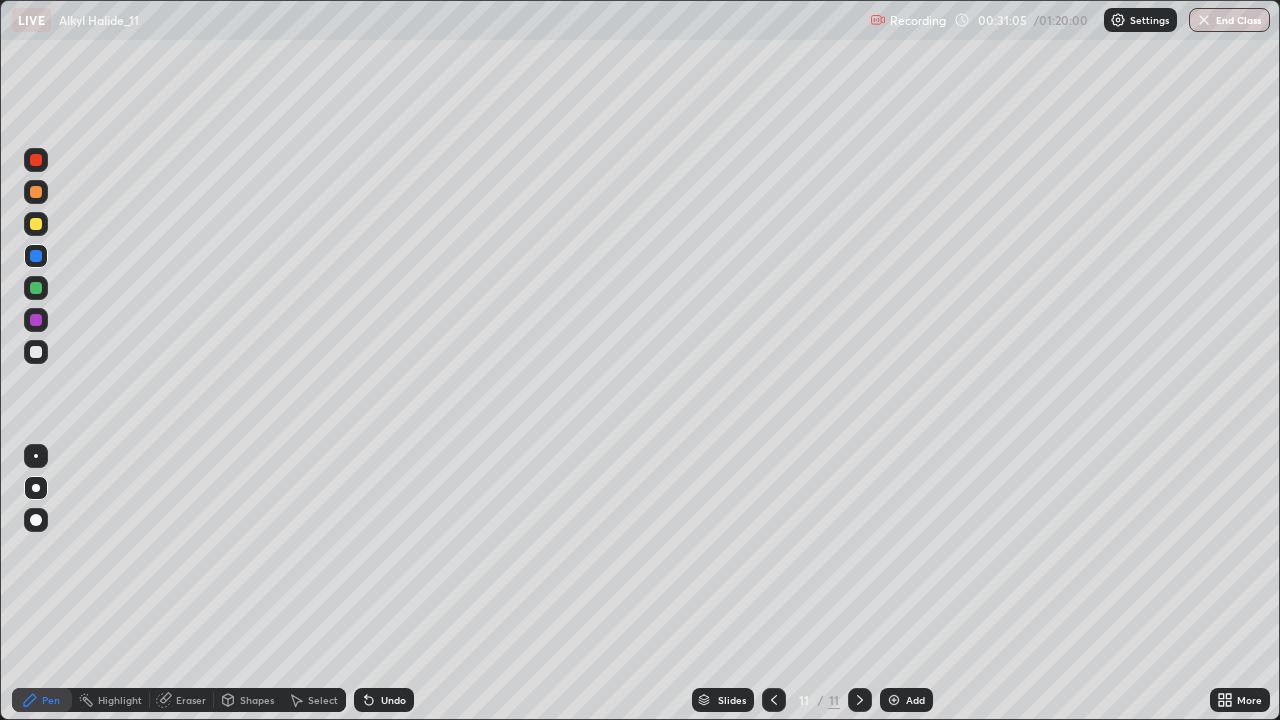 click on "Add" at bounding box center [906, 700] 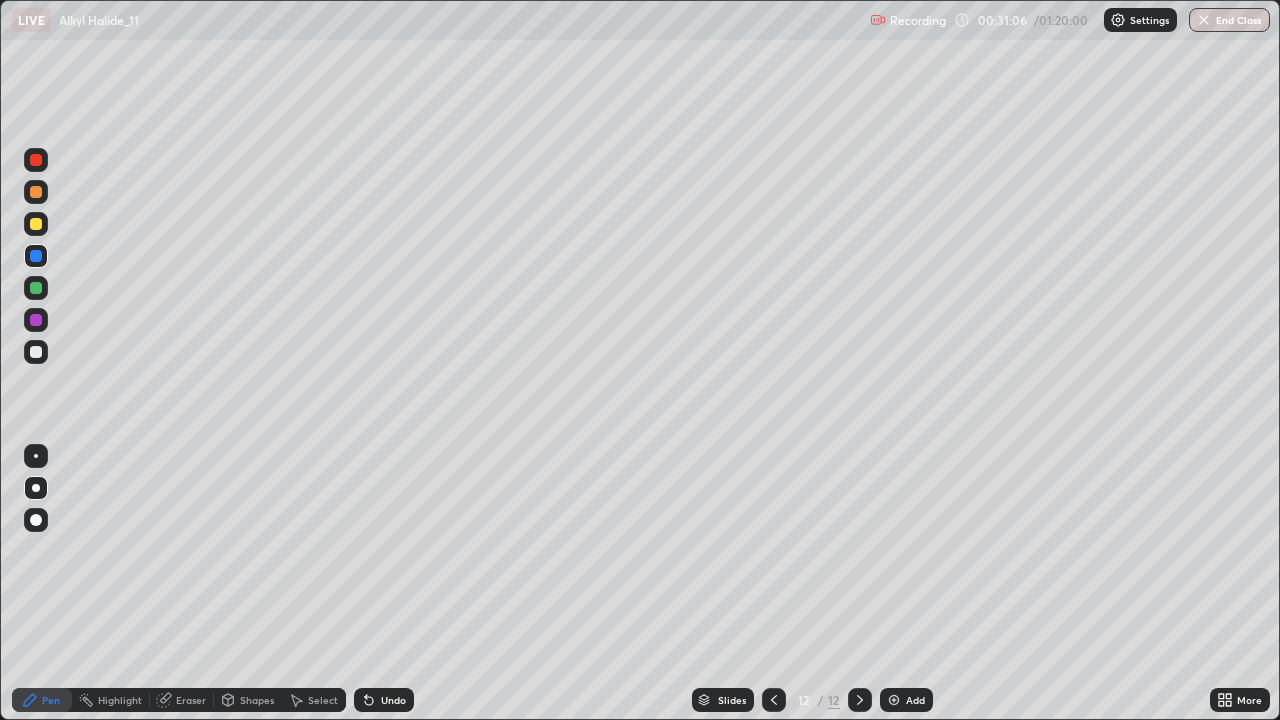 click at bounding box center [36, 224] 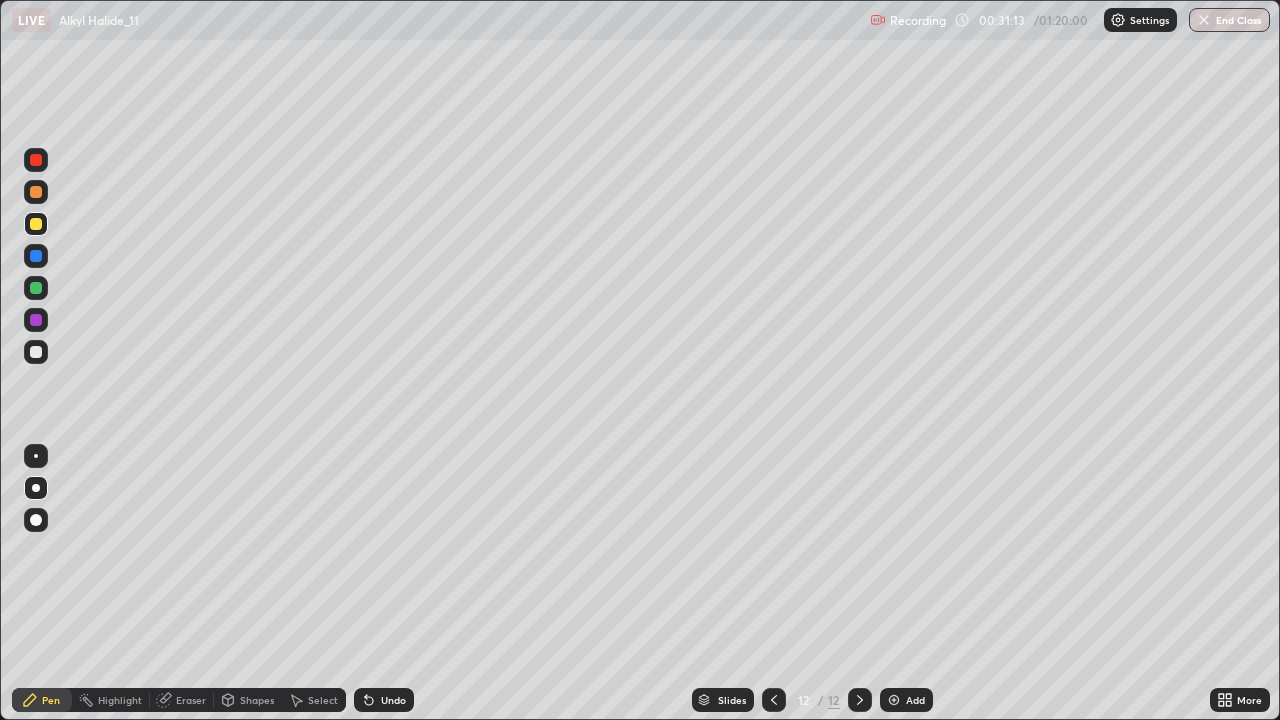 click at bounding box center (36, 256) 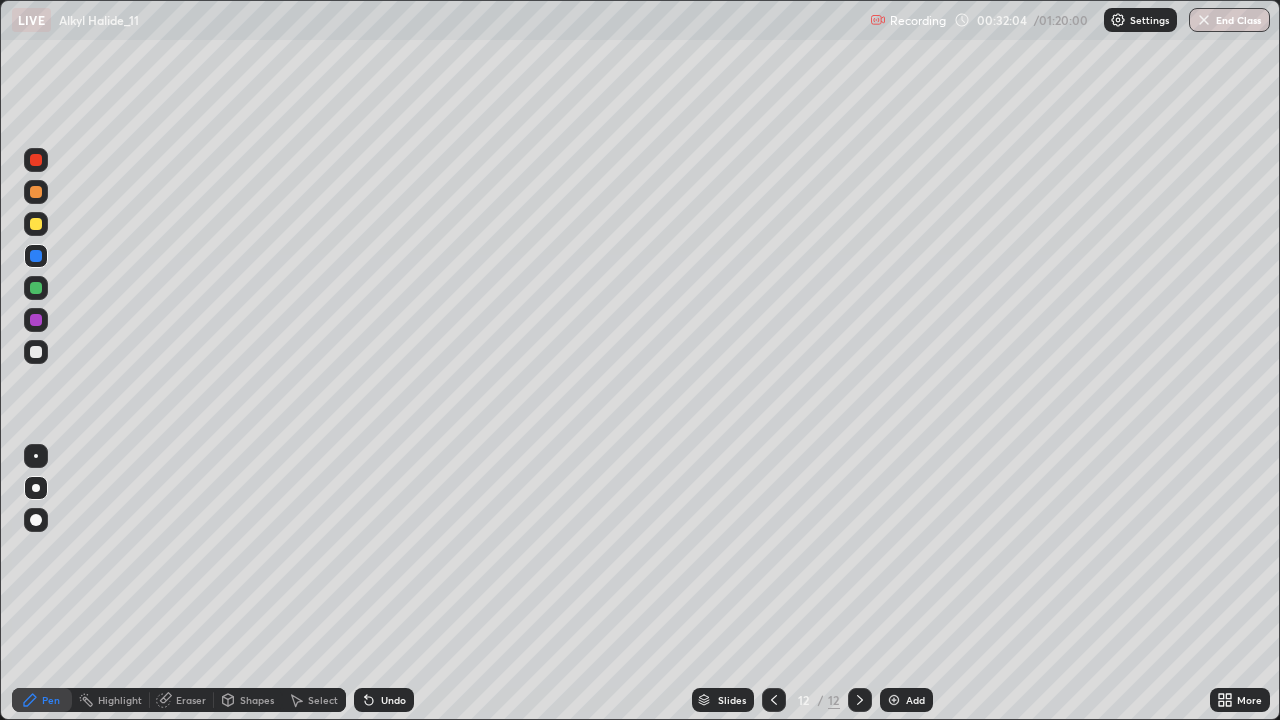click at bounding box center (36, 224) 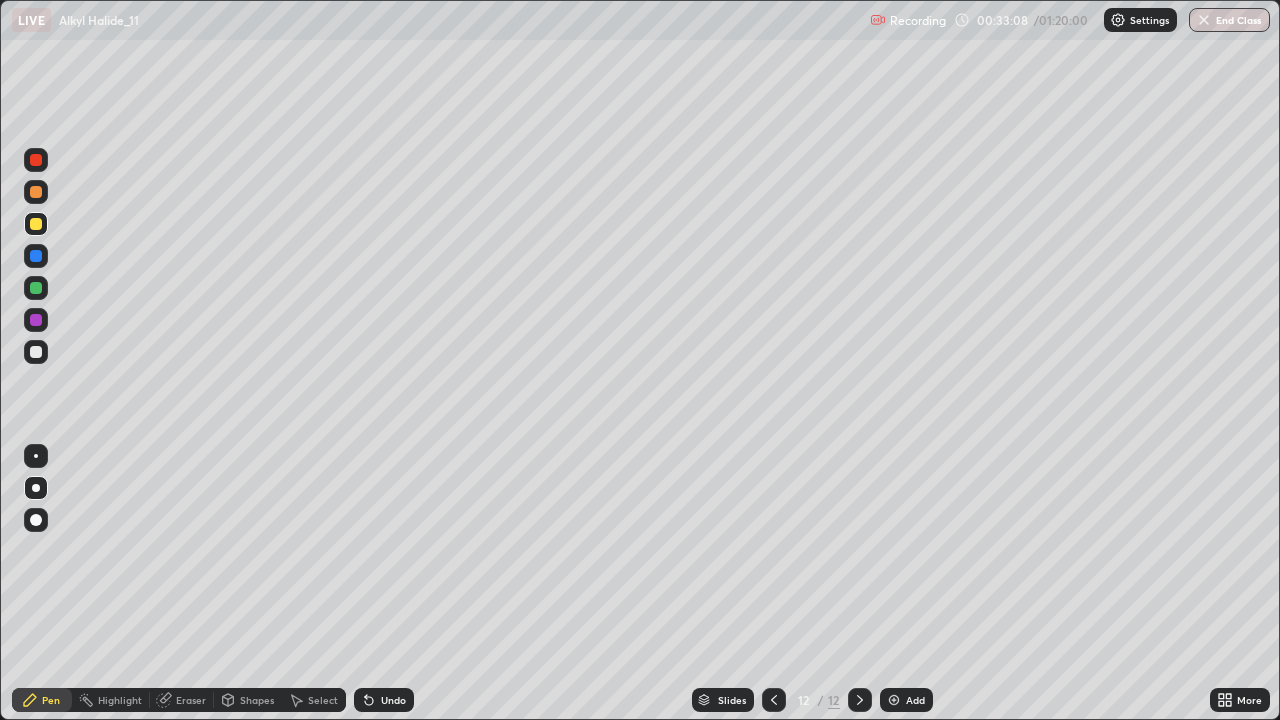 click 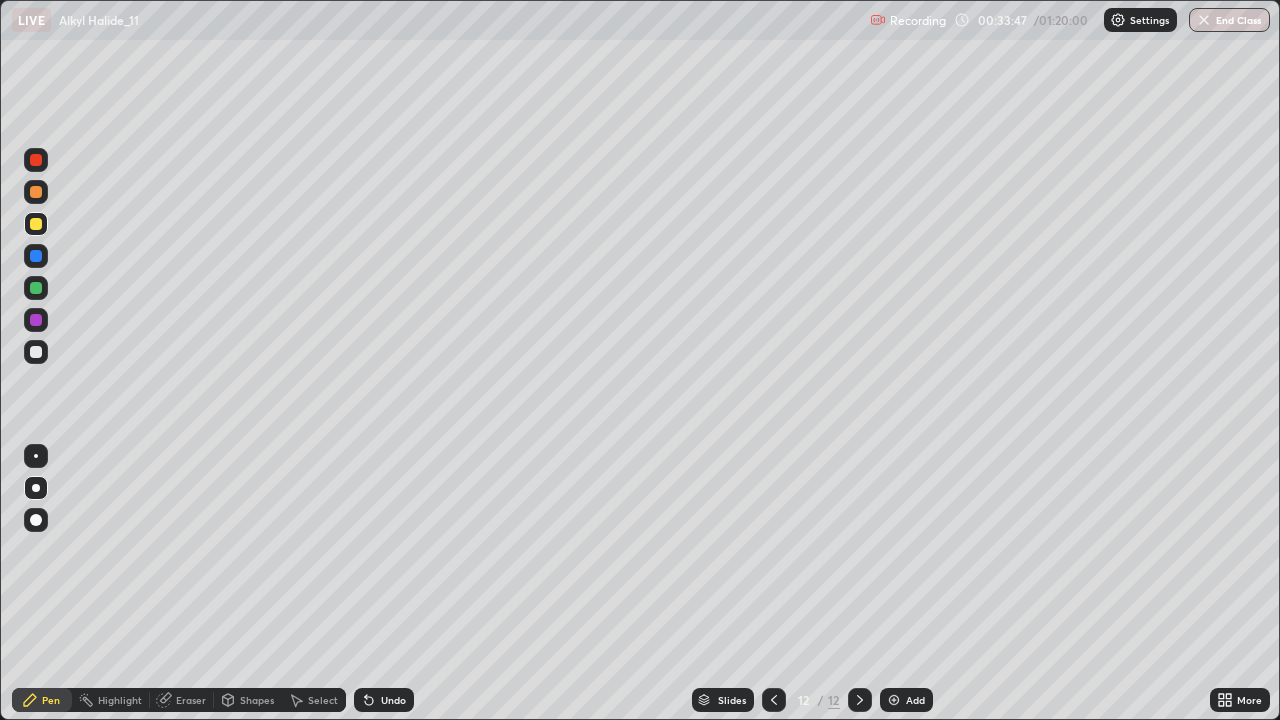 click at bounding box center [36, 256] 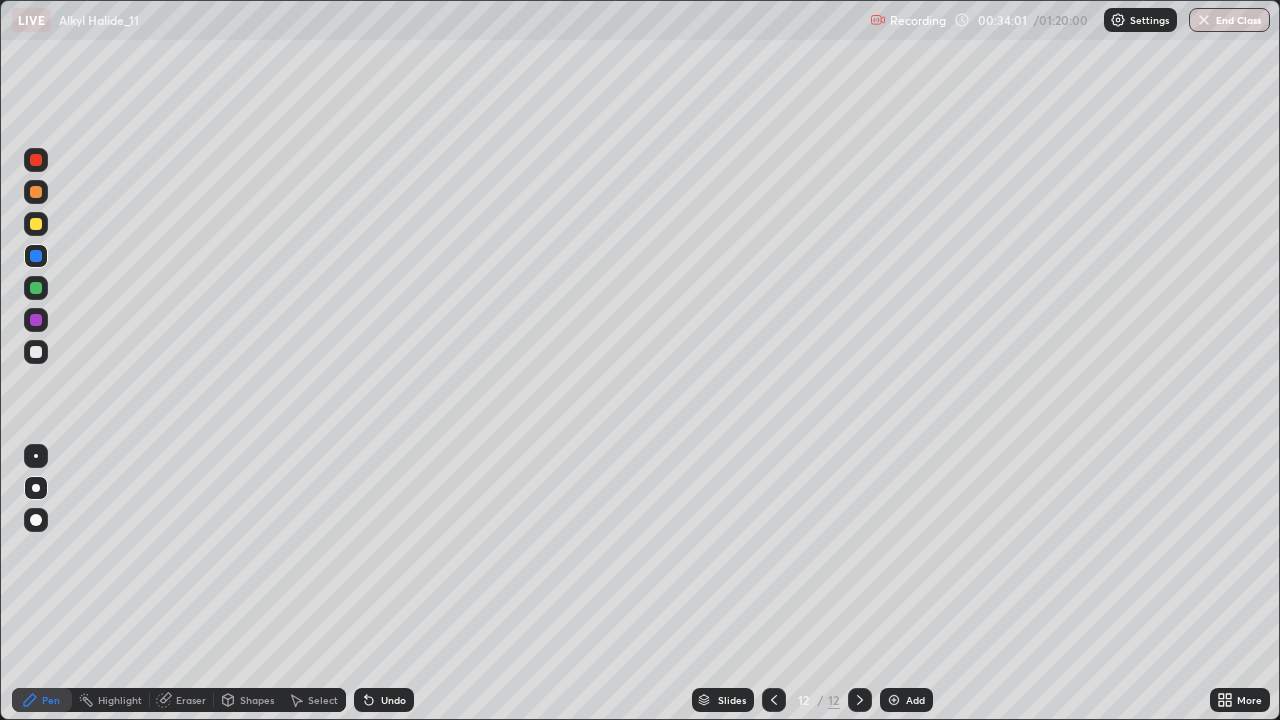 click at bounding box center [36, 224] 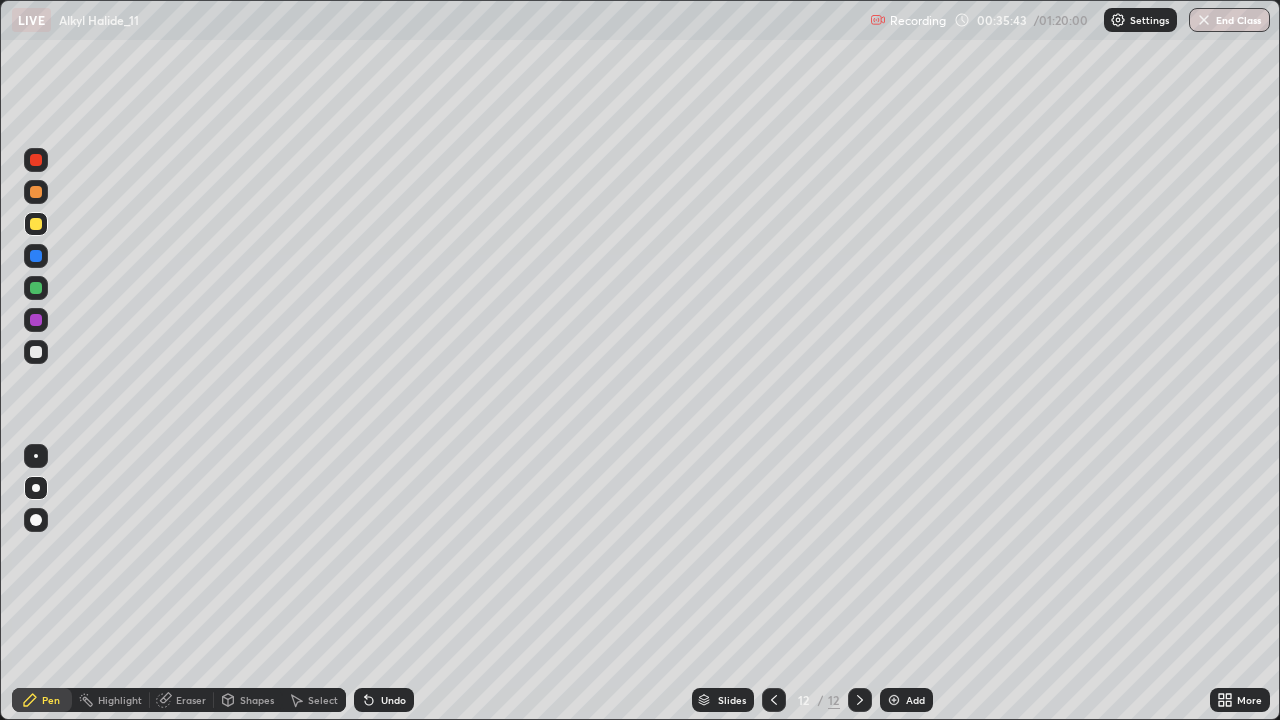 click on "Add" at bounding box center [915, 700] 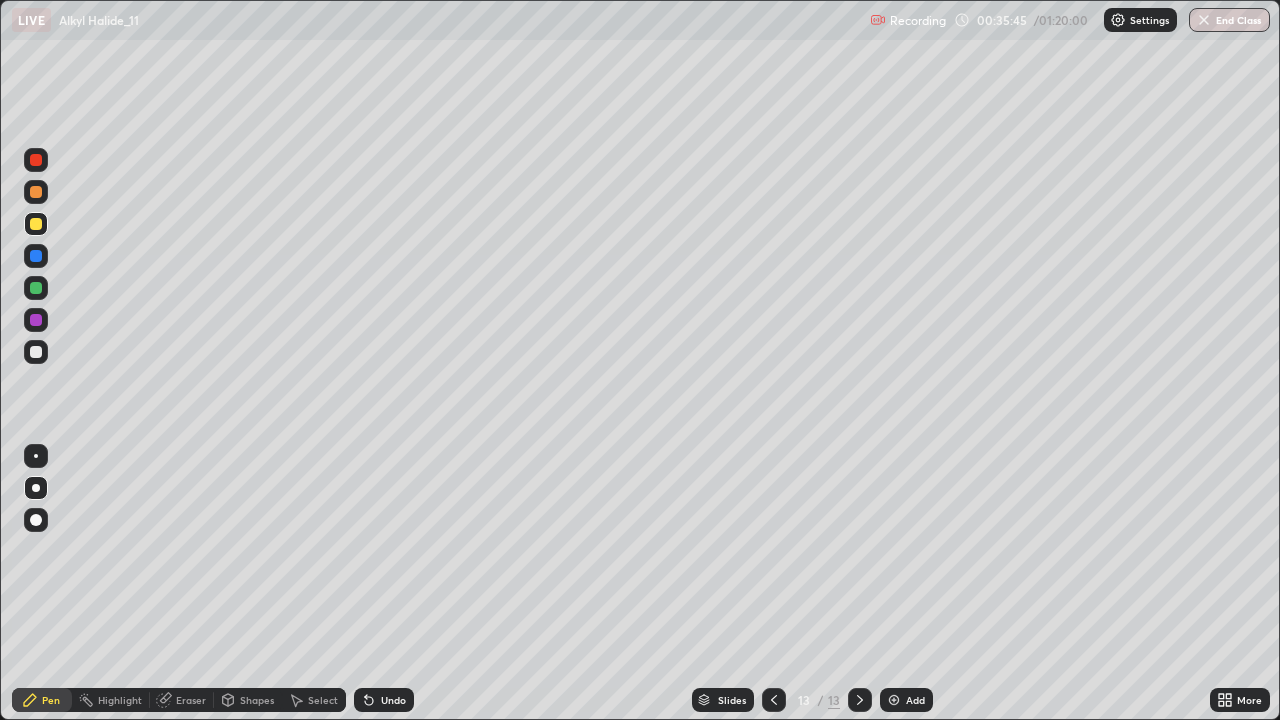 click at bounding box center [36, 256] 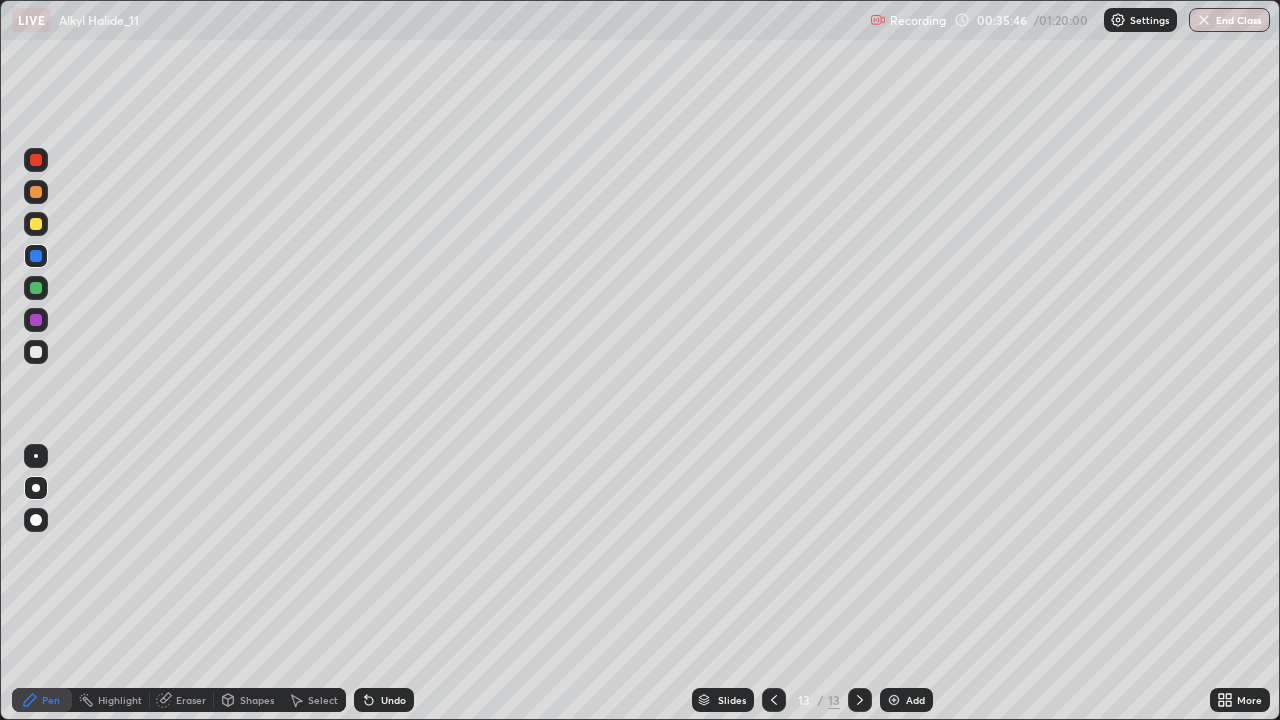 click at bounding box center [36, 224] 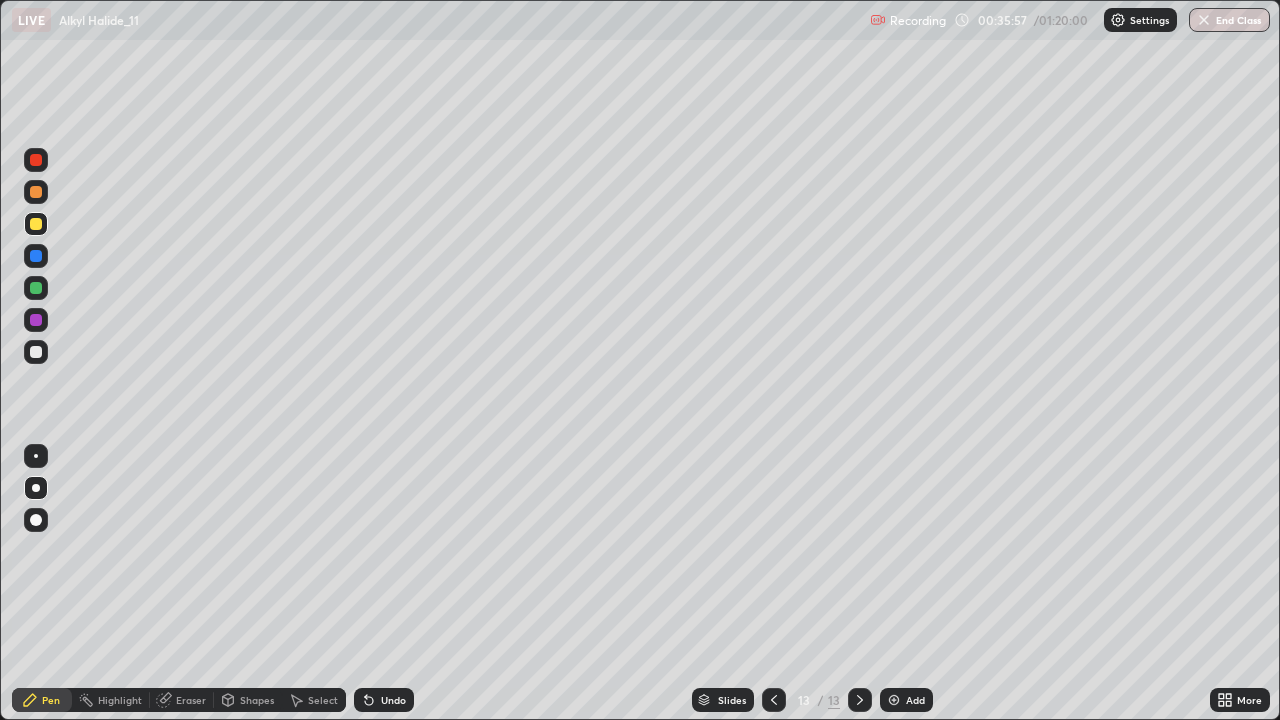 click at bounding box center (36, 192) 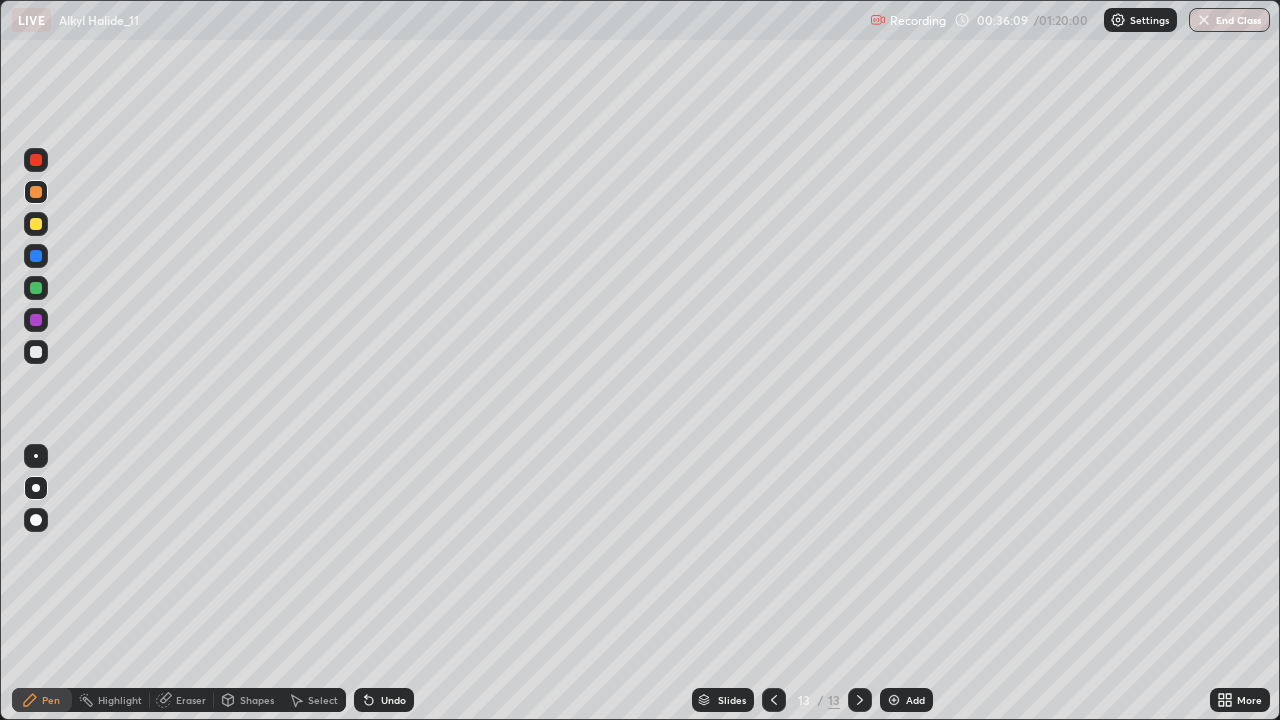 click at bounding box center (36, 256) 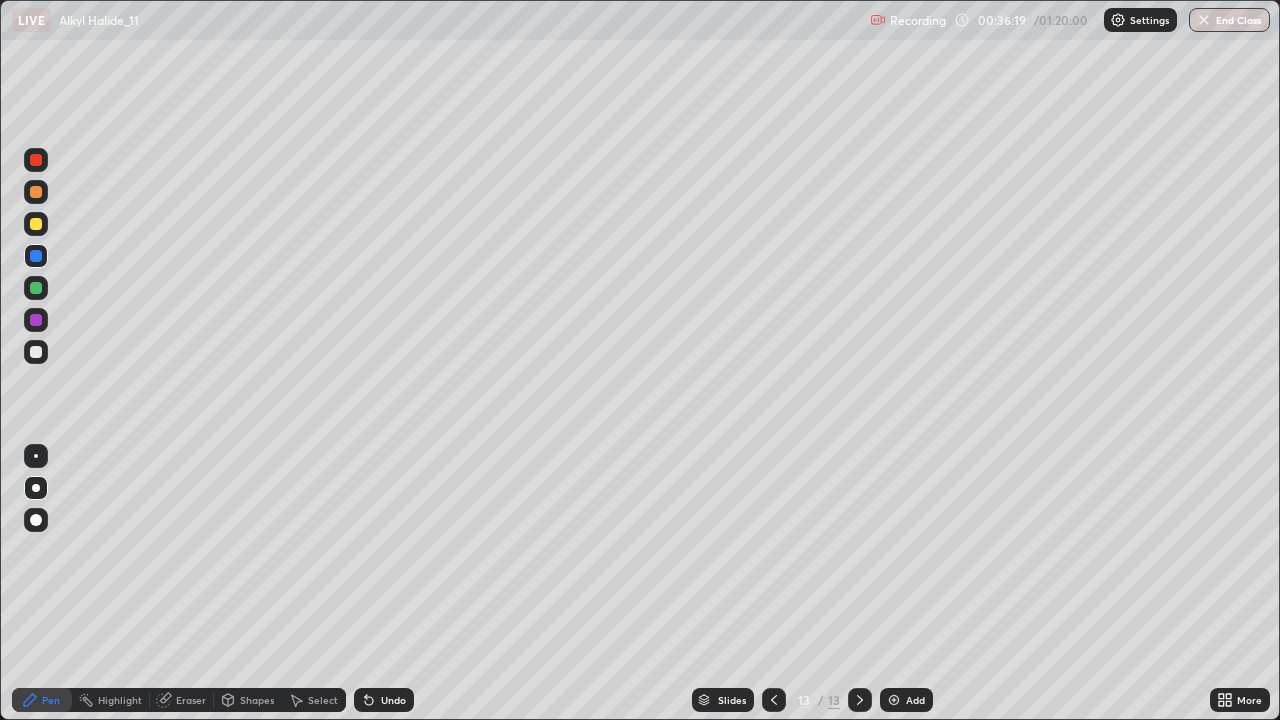 click at bounding box center [36, 224] 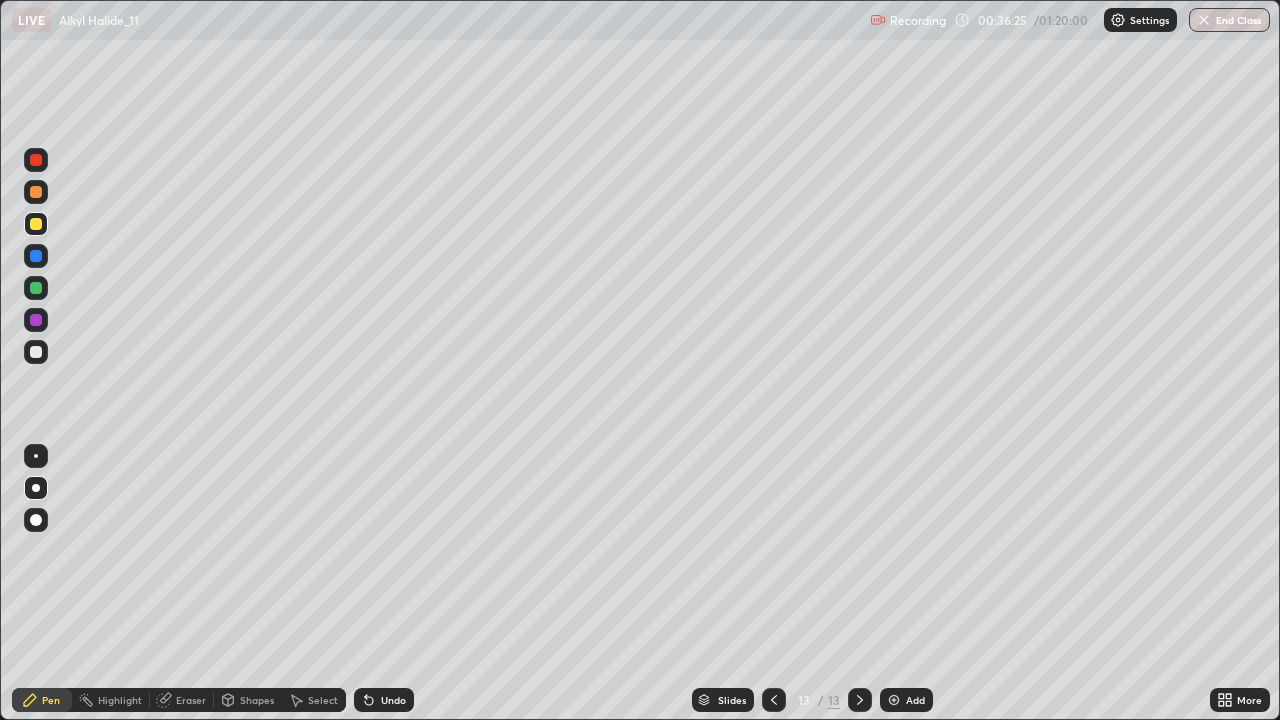 click at bounding box center [36, 256] 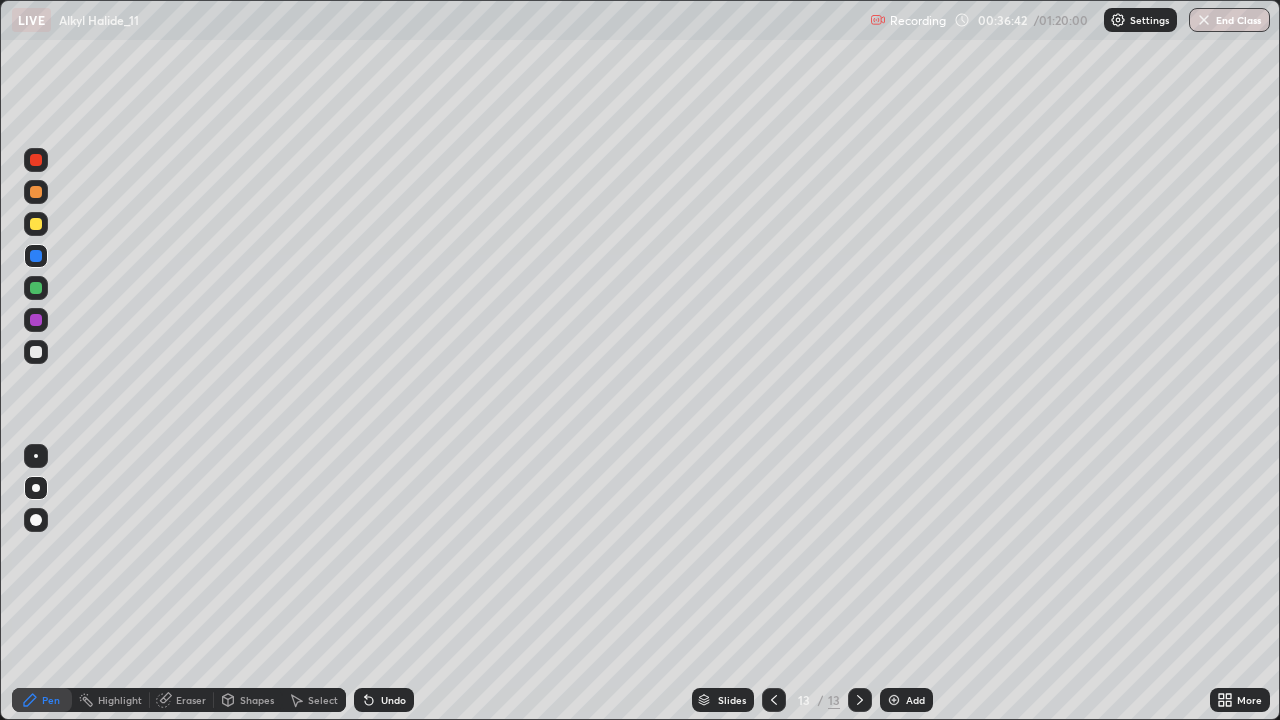 click at bounding box center [36, 352] 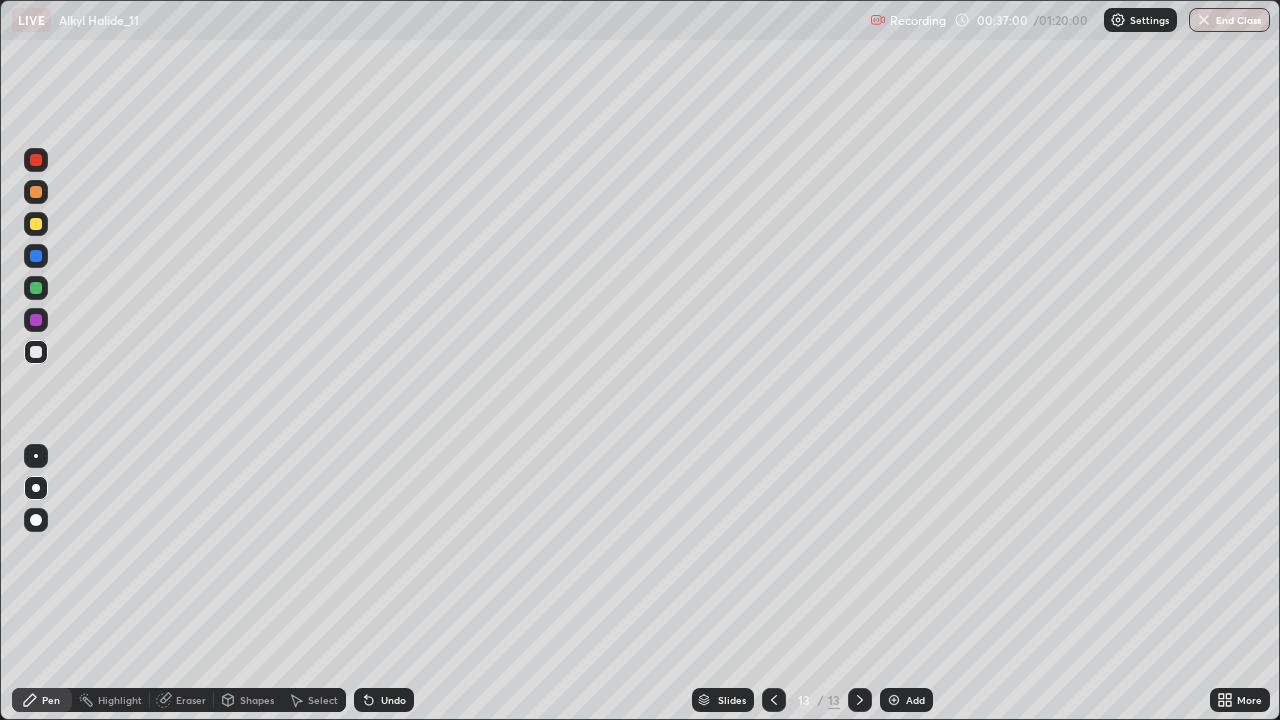 click at bounding box center [36, 224] 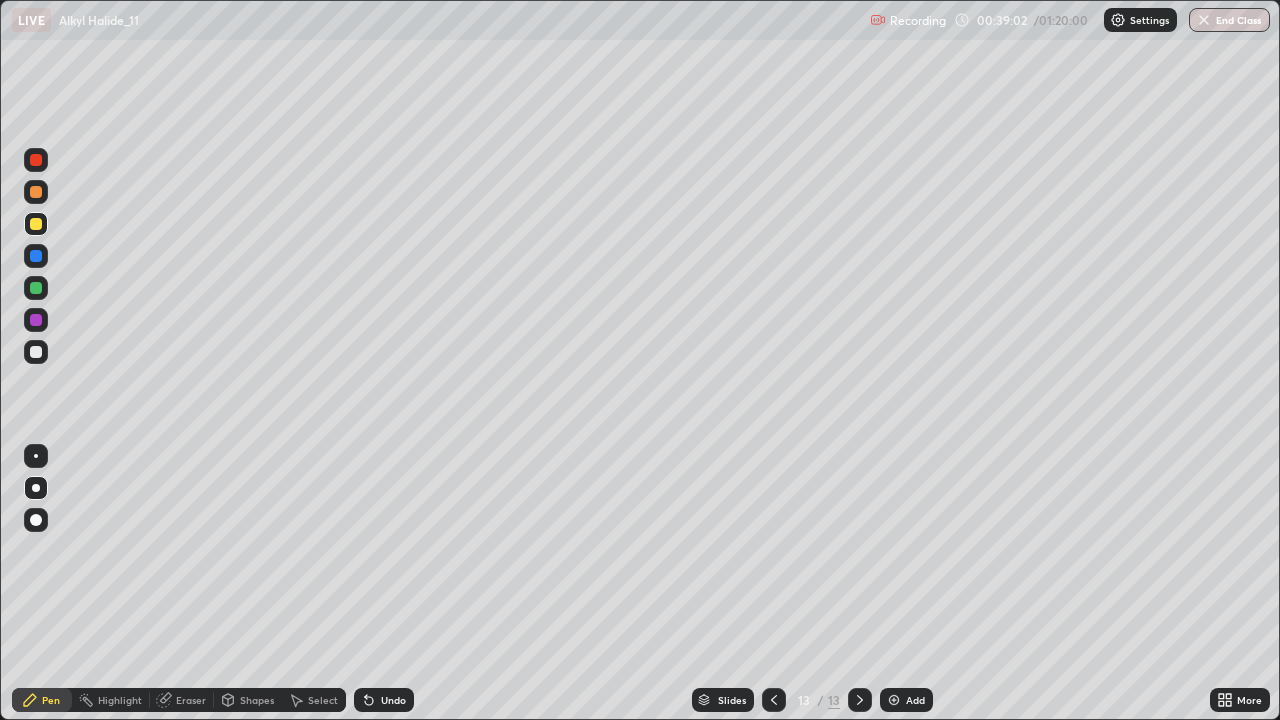 click on "Add" at bounding box center (906, 700) 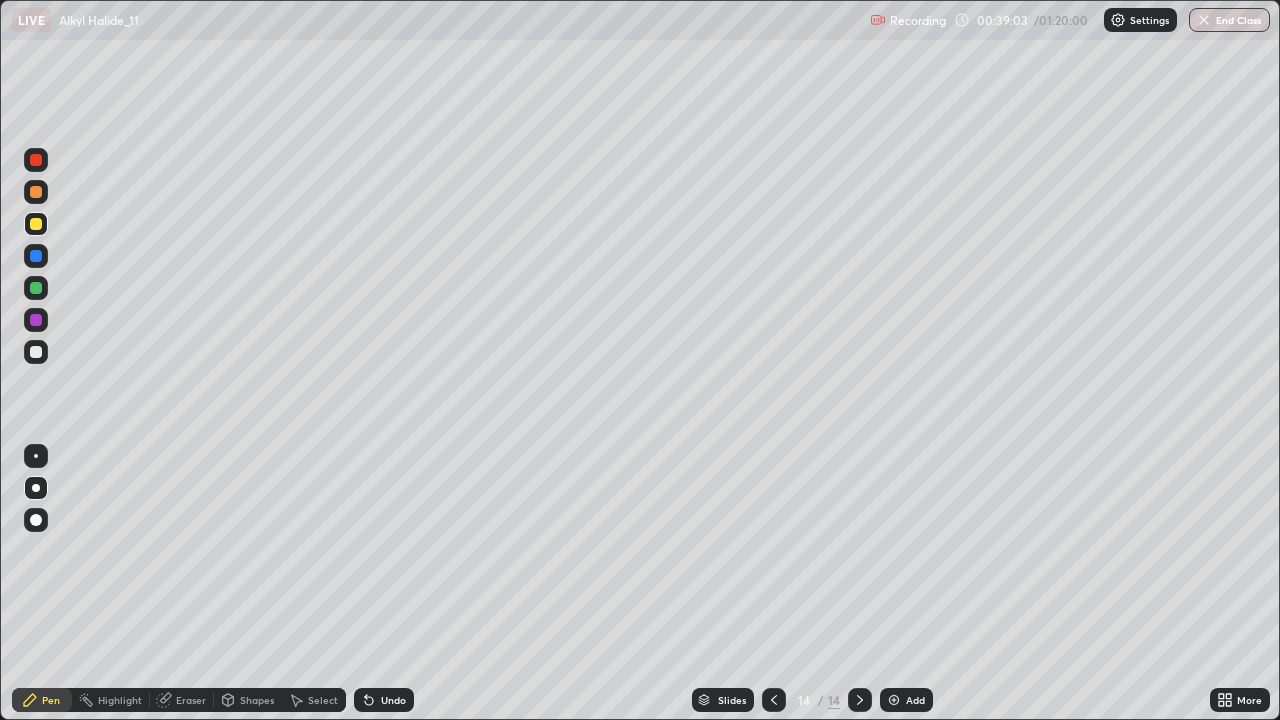 click at bounding box center (36, 192) 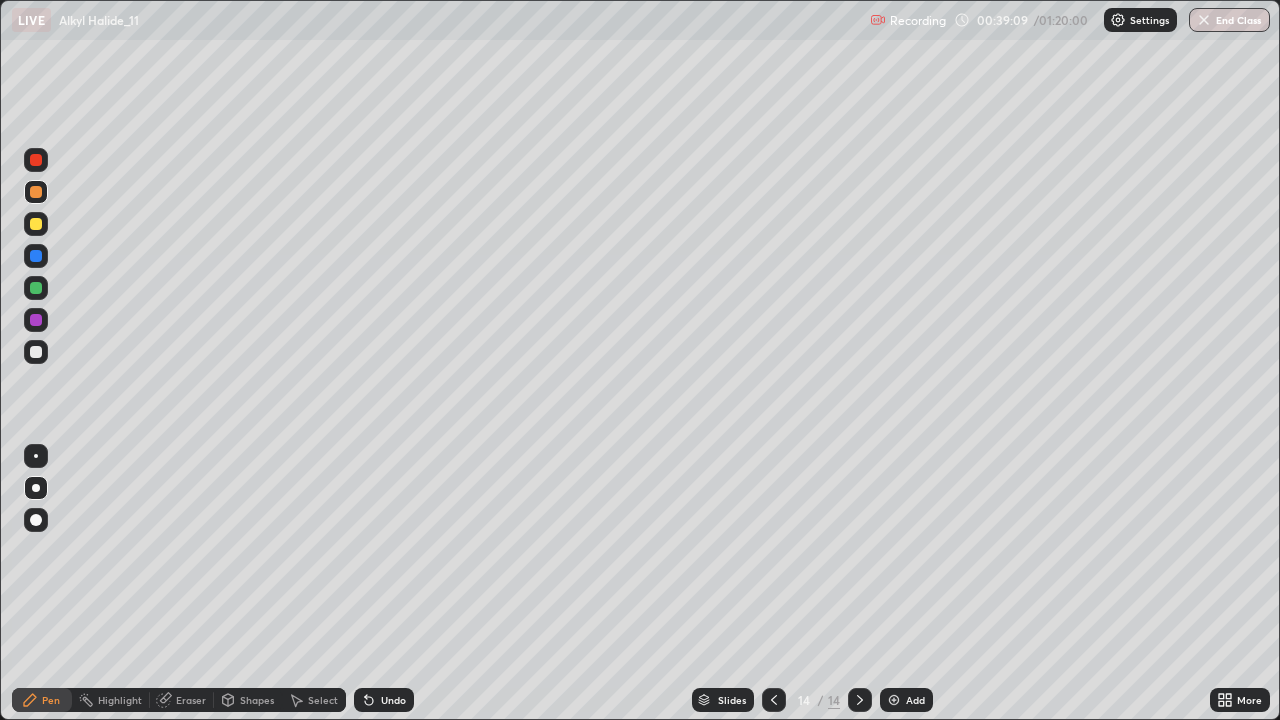 click at bounding box center (36, 224) 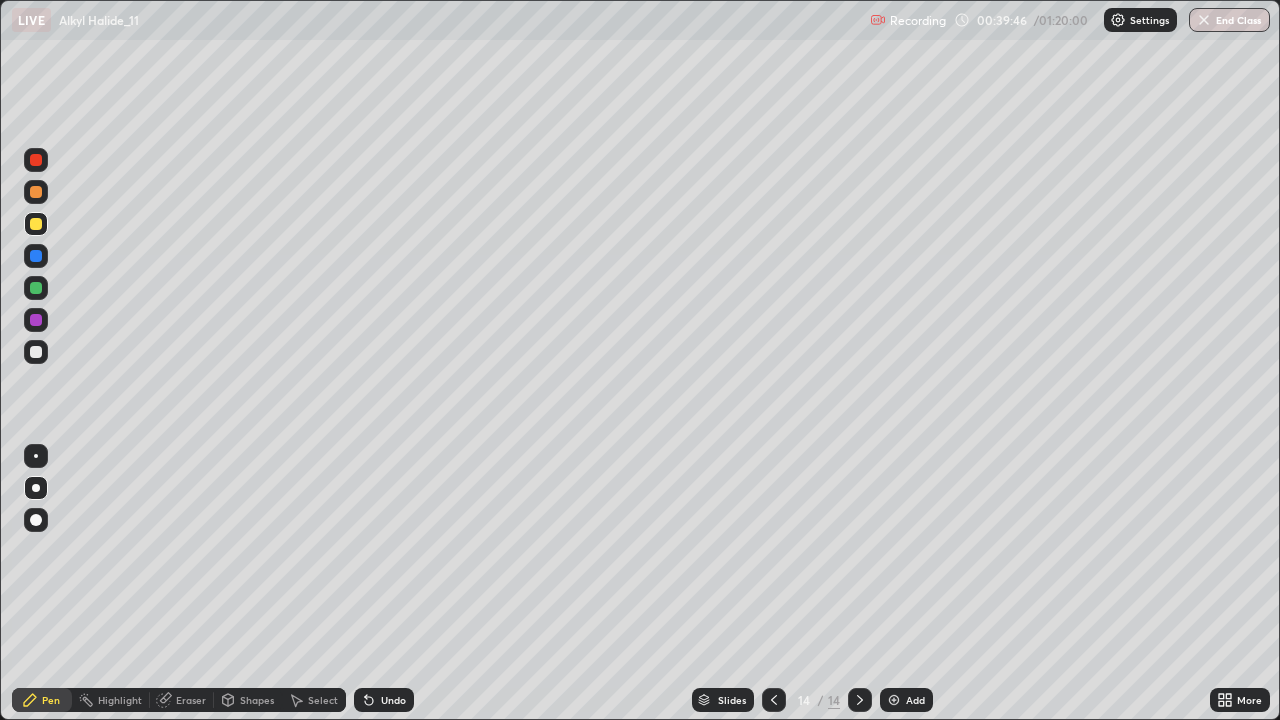click at bounding box center (36, 352) 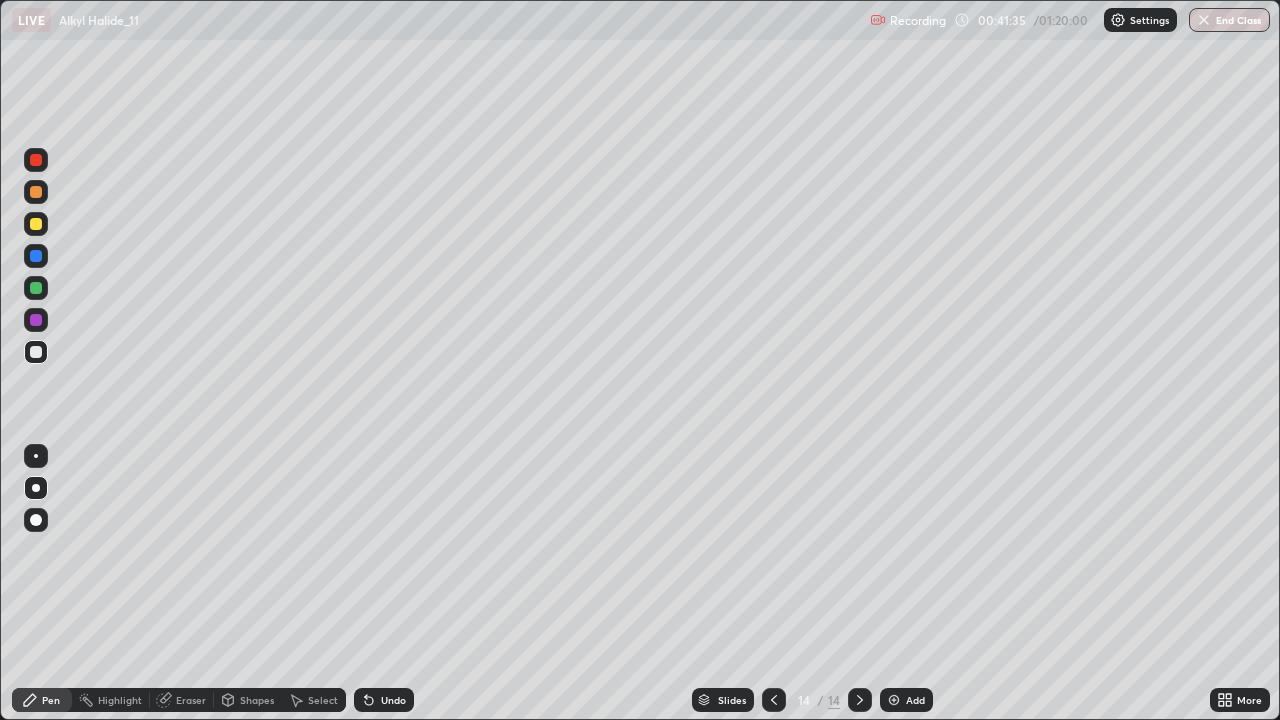 click at bounding box center [36, 224] 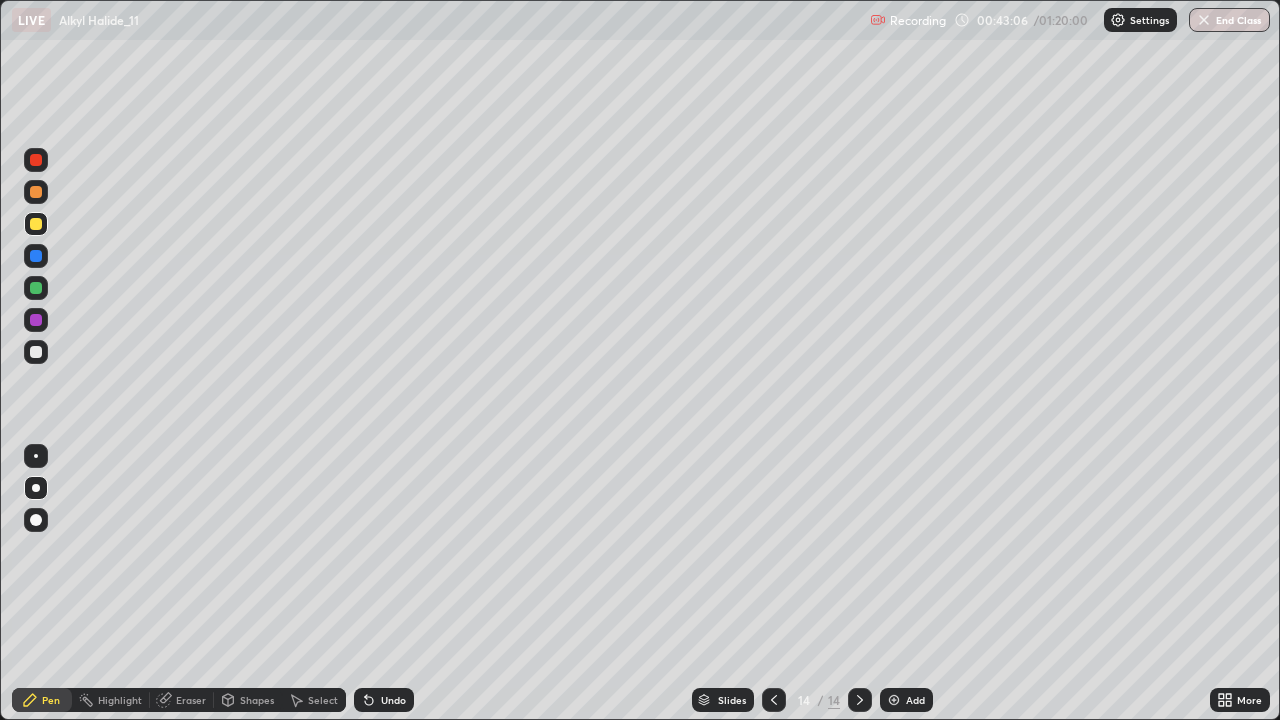 click at bounding box center (36, 352) 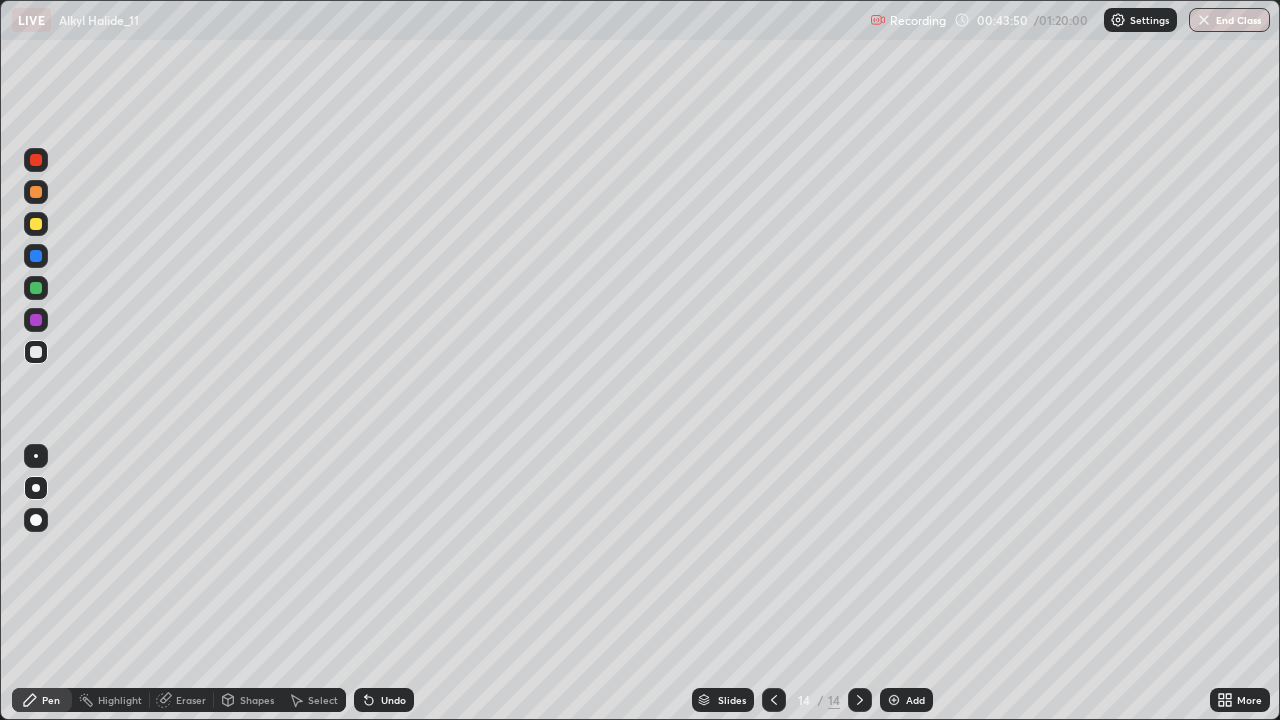 click at bounding box center (36, 320) 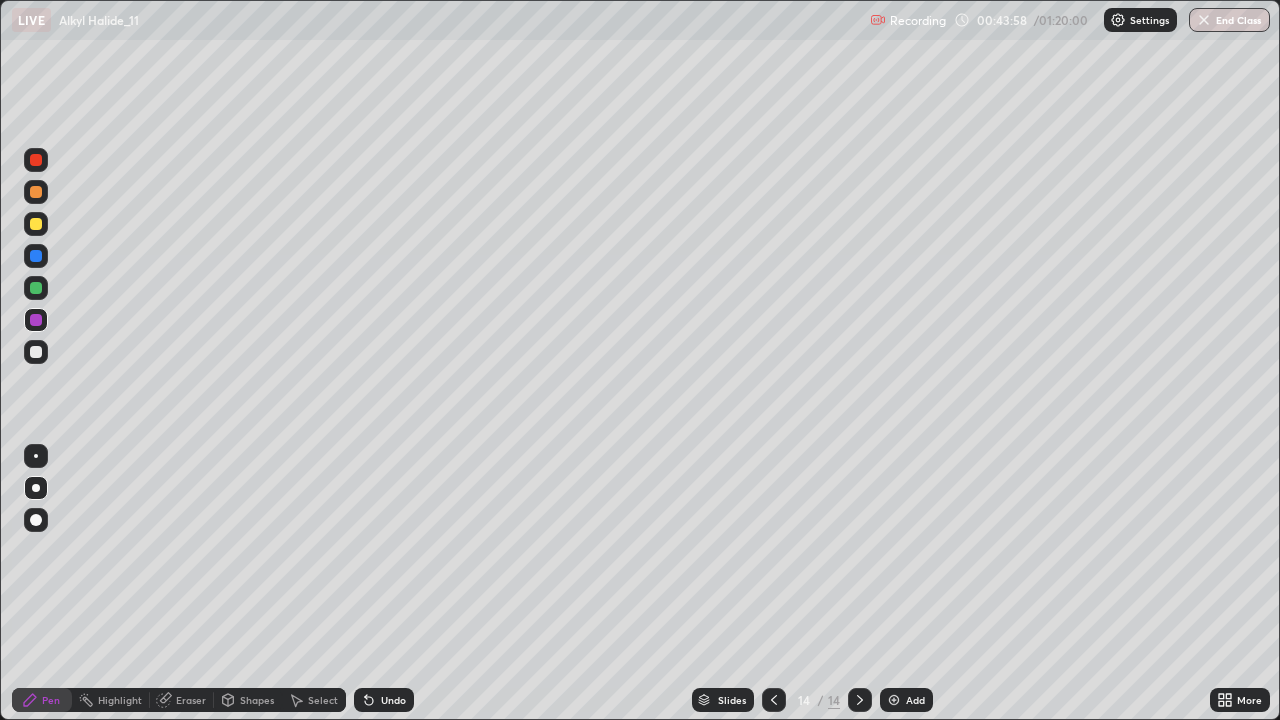 click at bounding box center (36, 288) 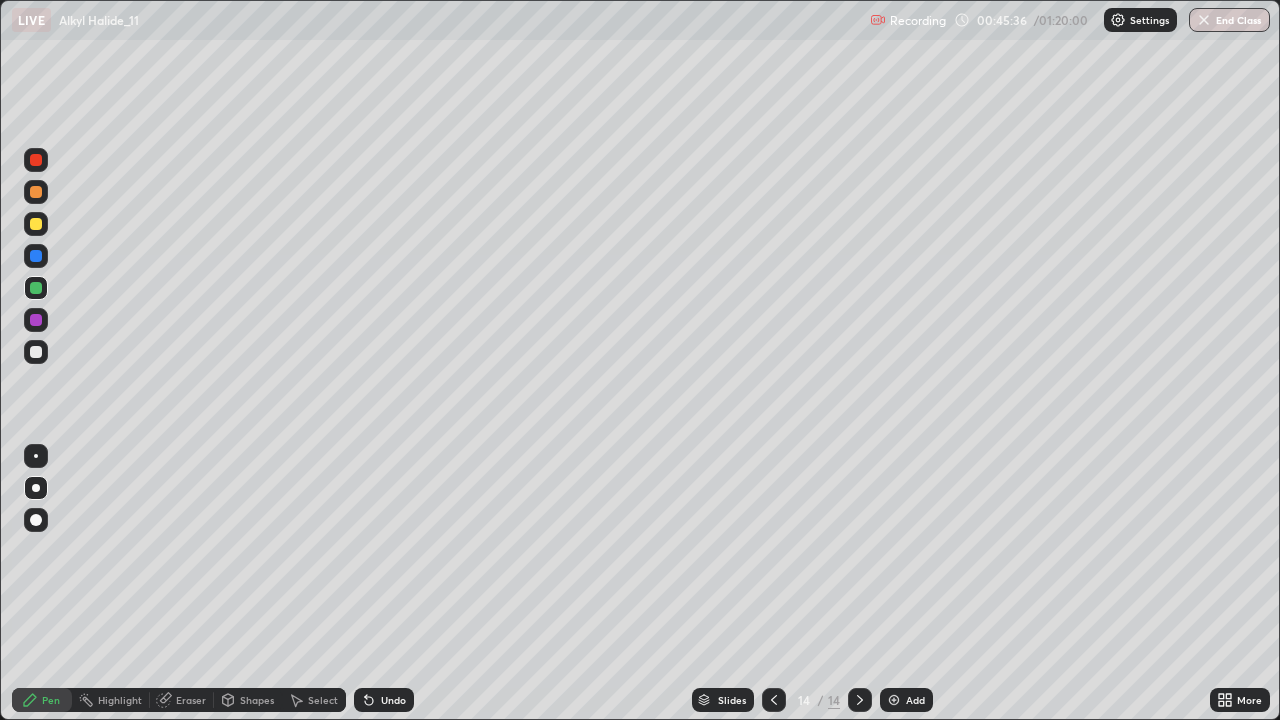 click on "Add" at bounding box center [915, 700] 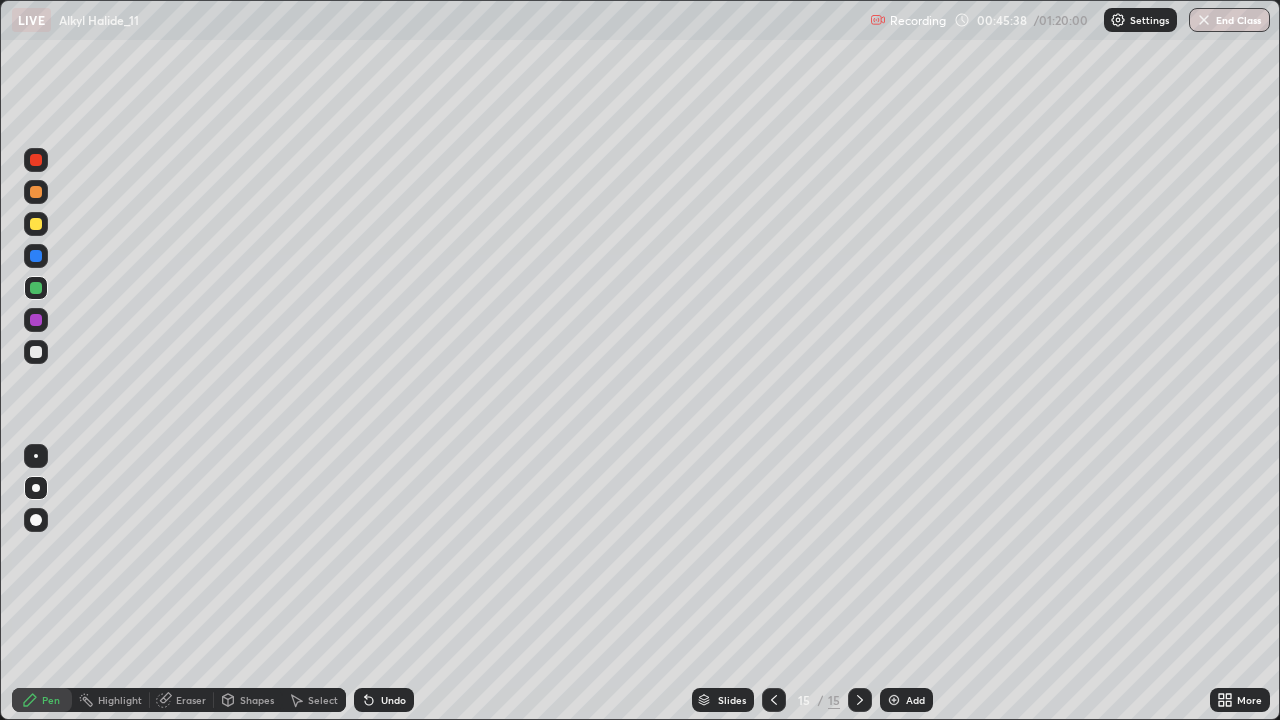 click at bounding box center (36, 224) 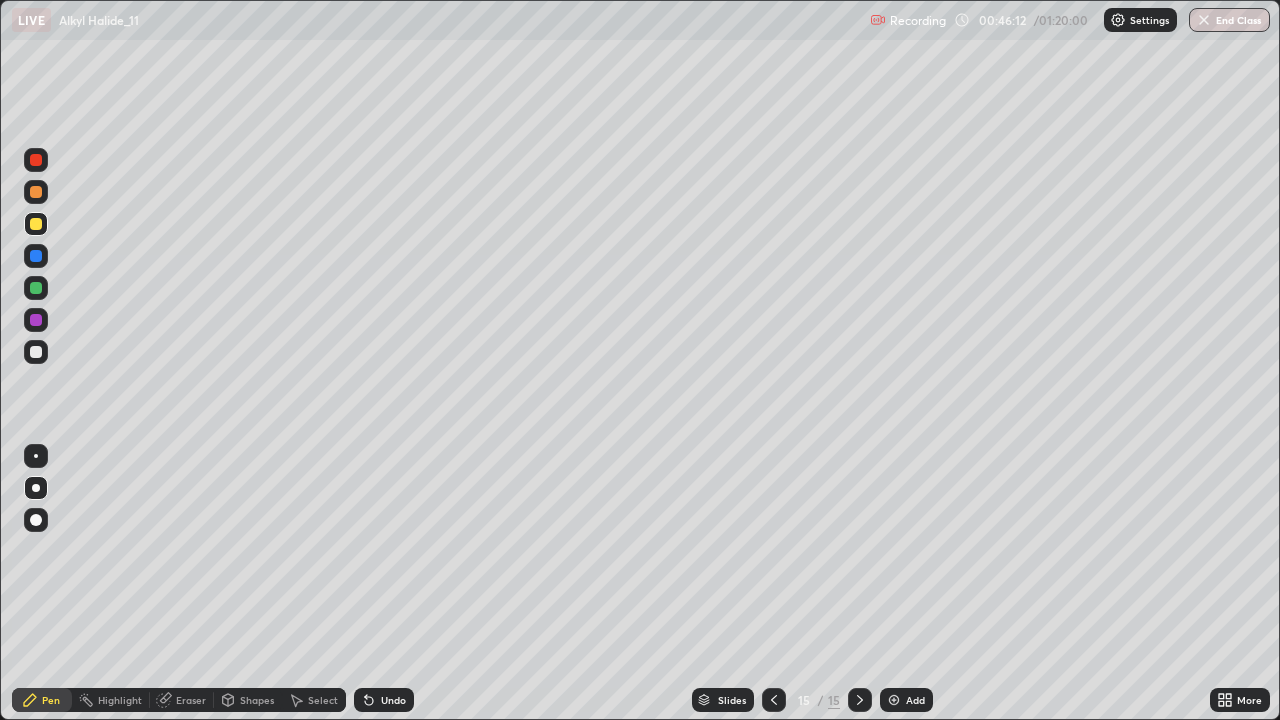 click on "Undo" at bounding box center [393, 700] 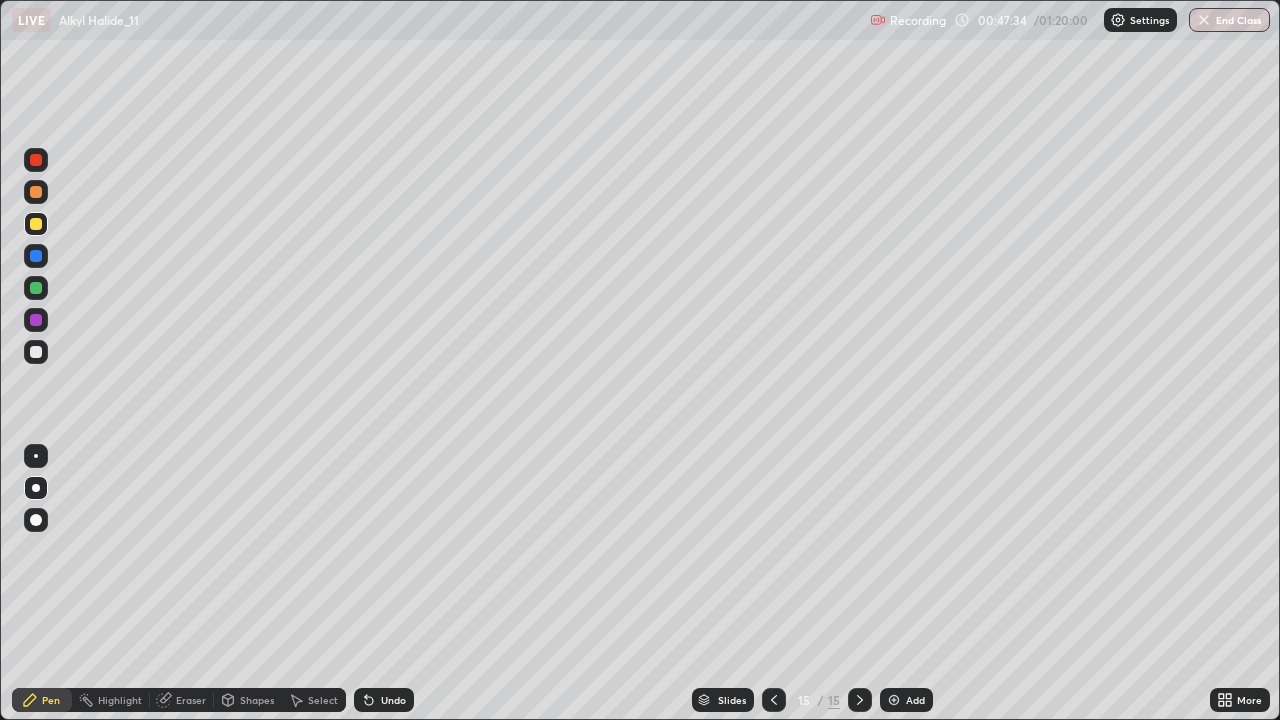 click on "Add" at bounding box center (906, 700) 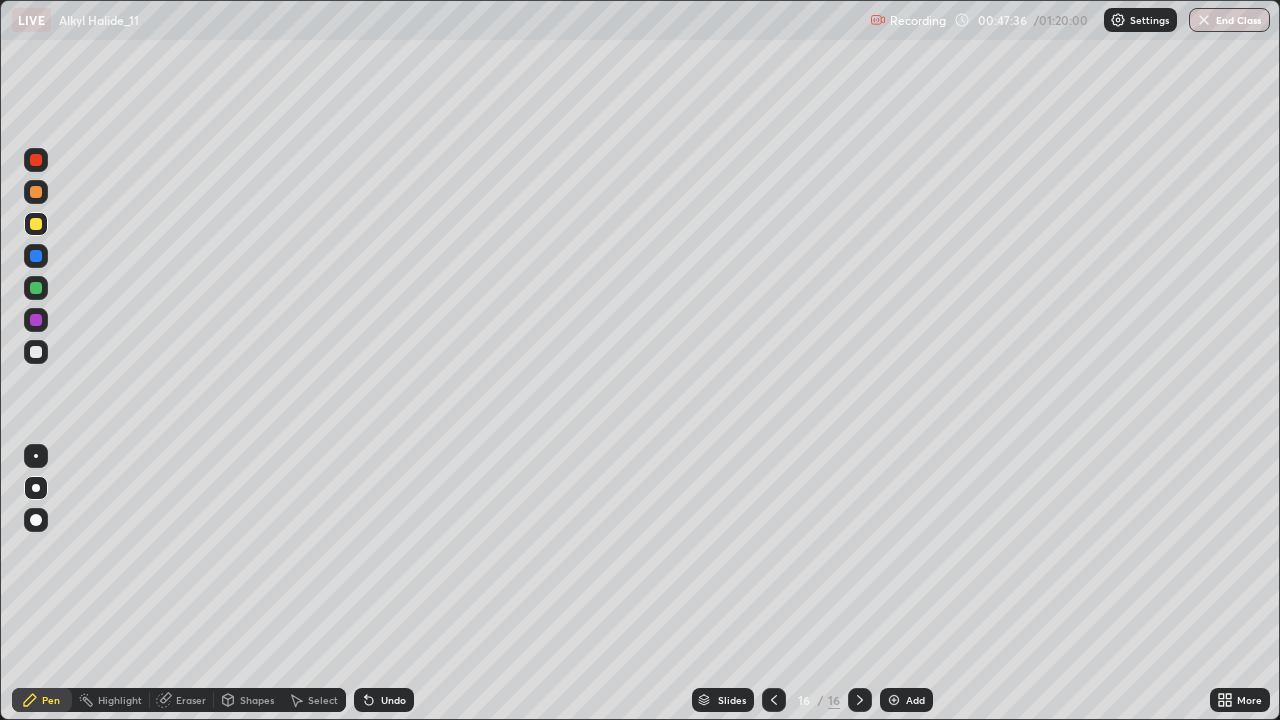 click at bounding box center (36, 192) 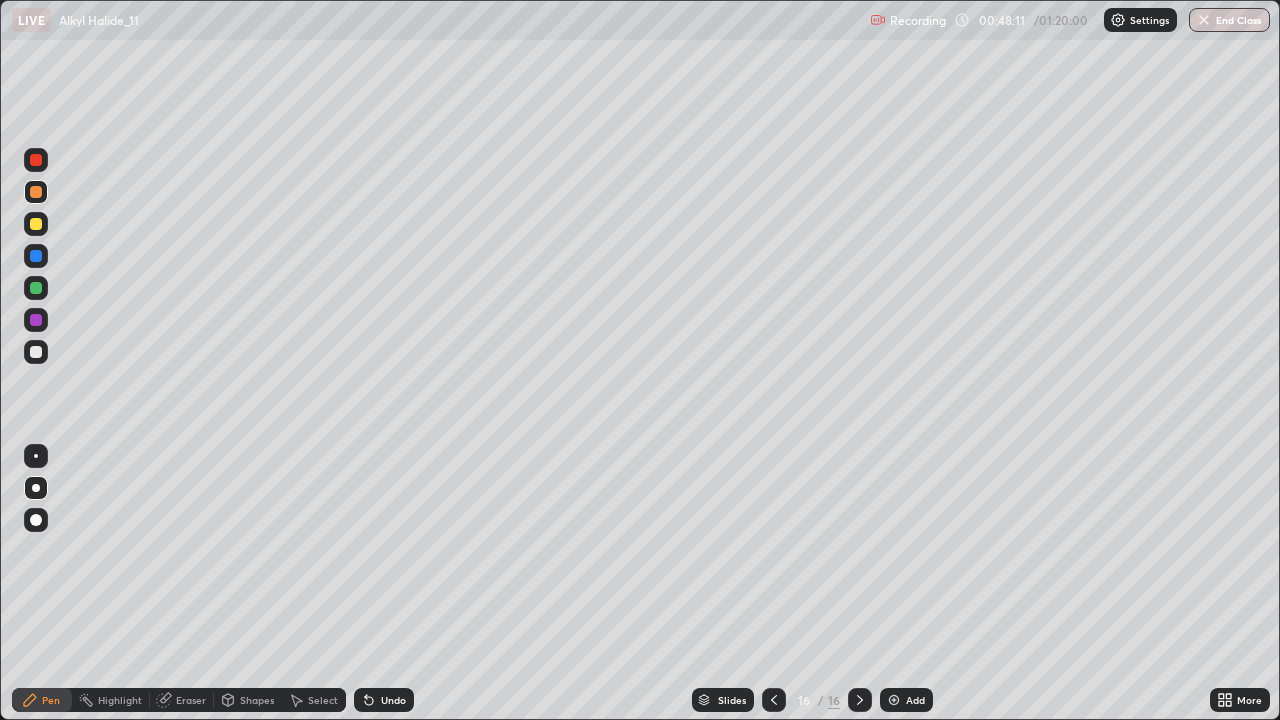 click at bounding box center [36, 256] 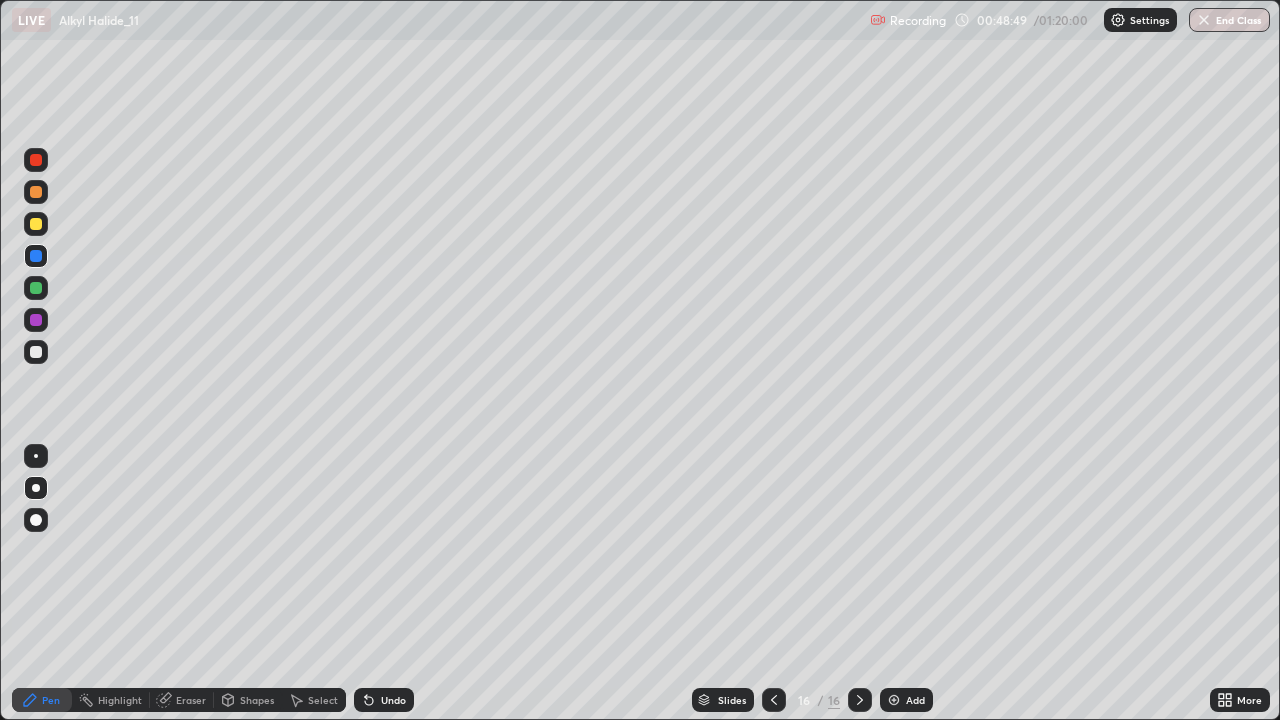 click at bounding box center [36, 224] 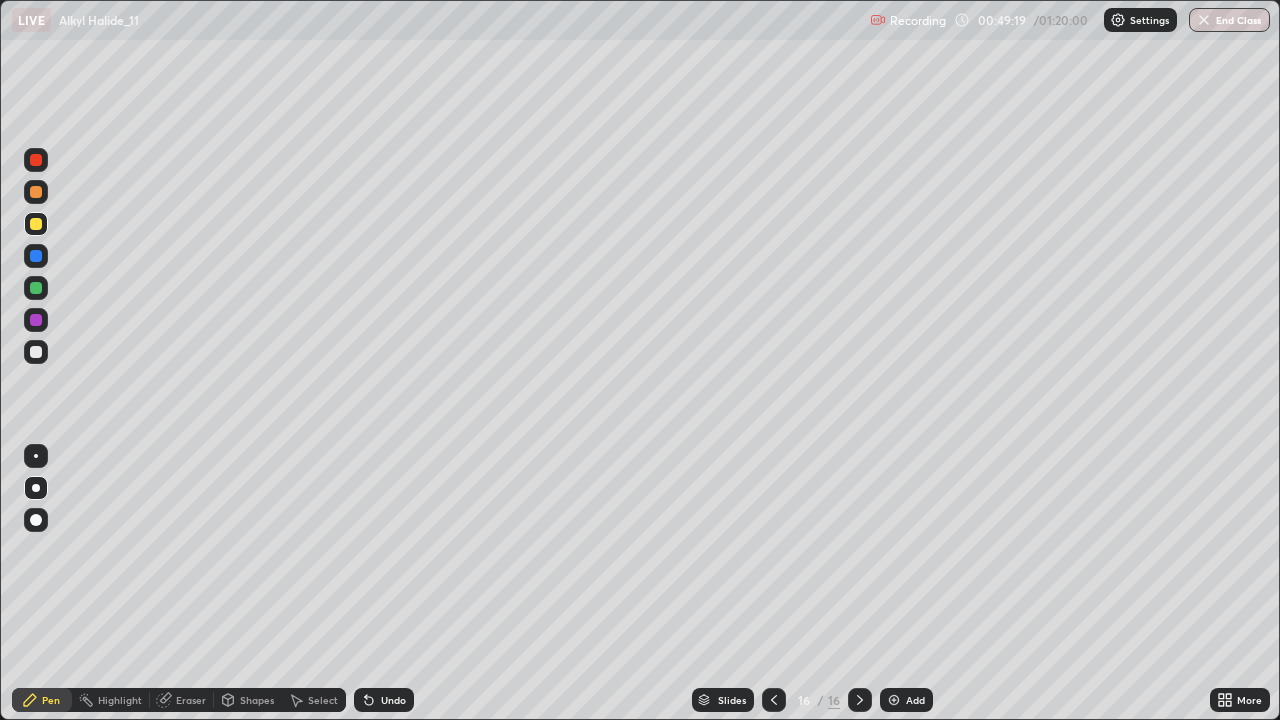 click on "Undo" at bounding box center [393, 700] 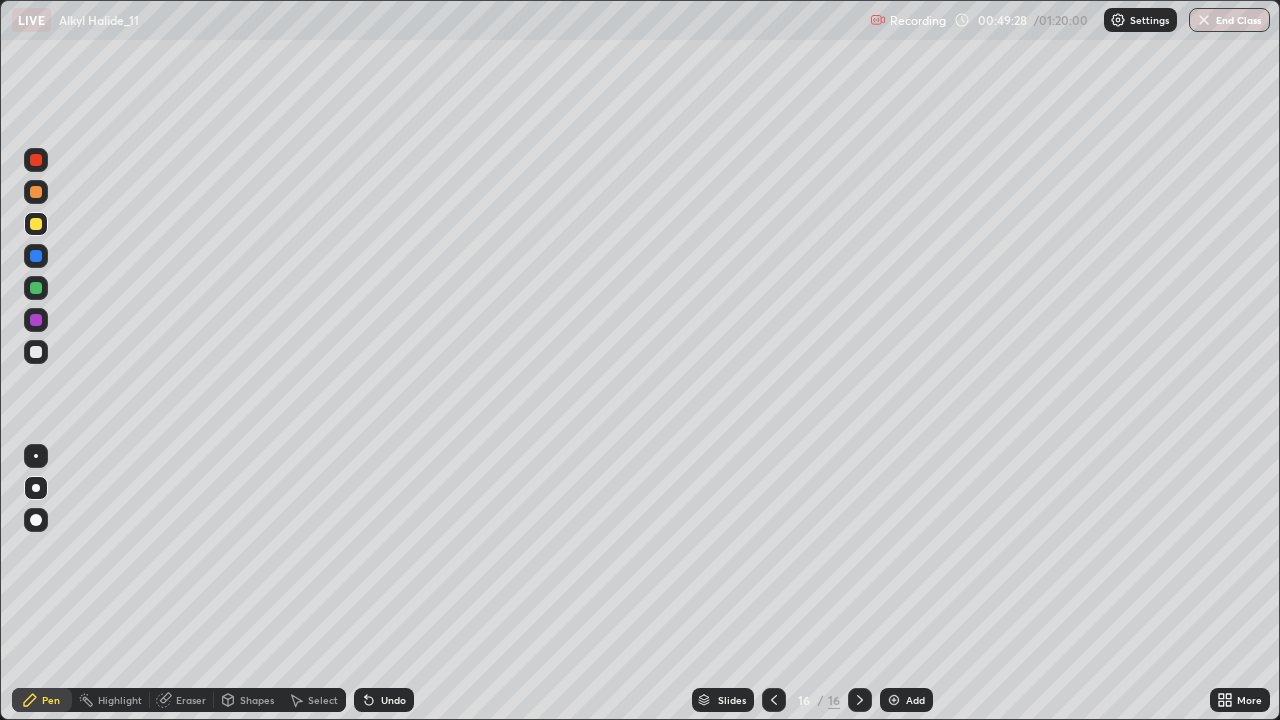click on "Undo" at bounding box center [393, 700] 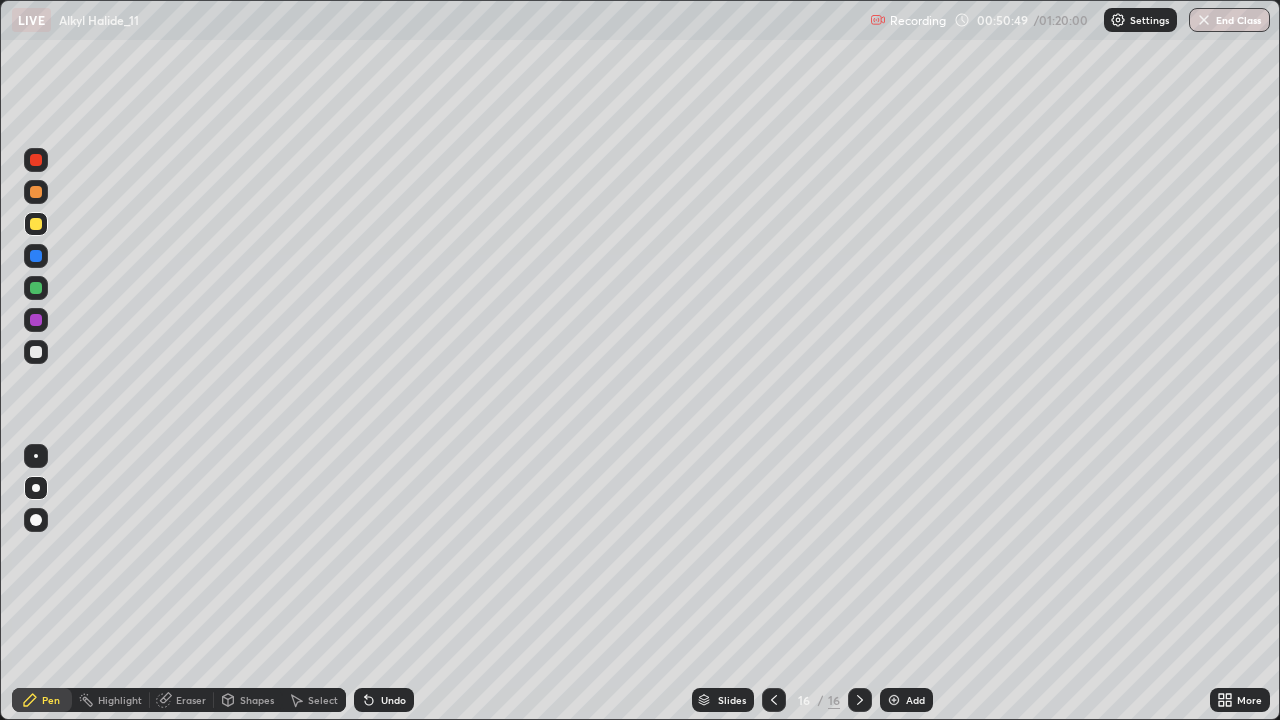 click on "Add" at bounding box center [915, 700] 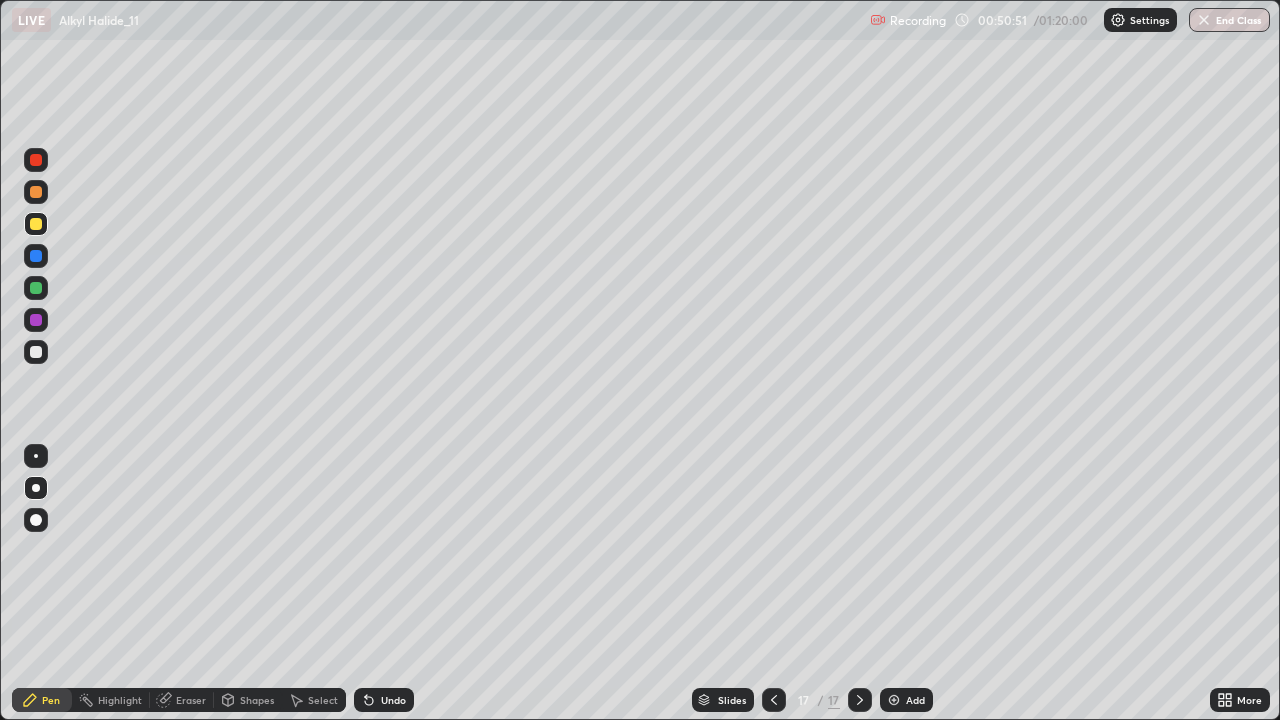 click at bounding box center (36, 256) 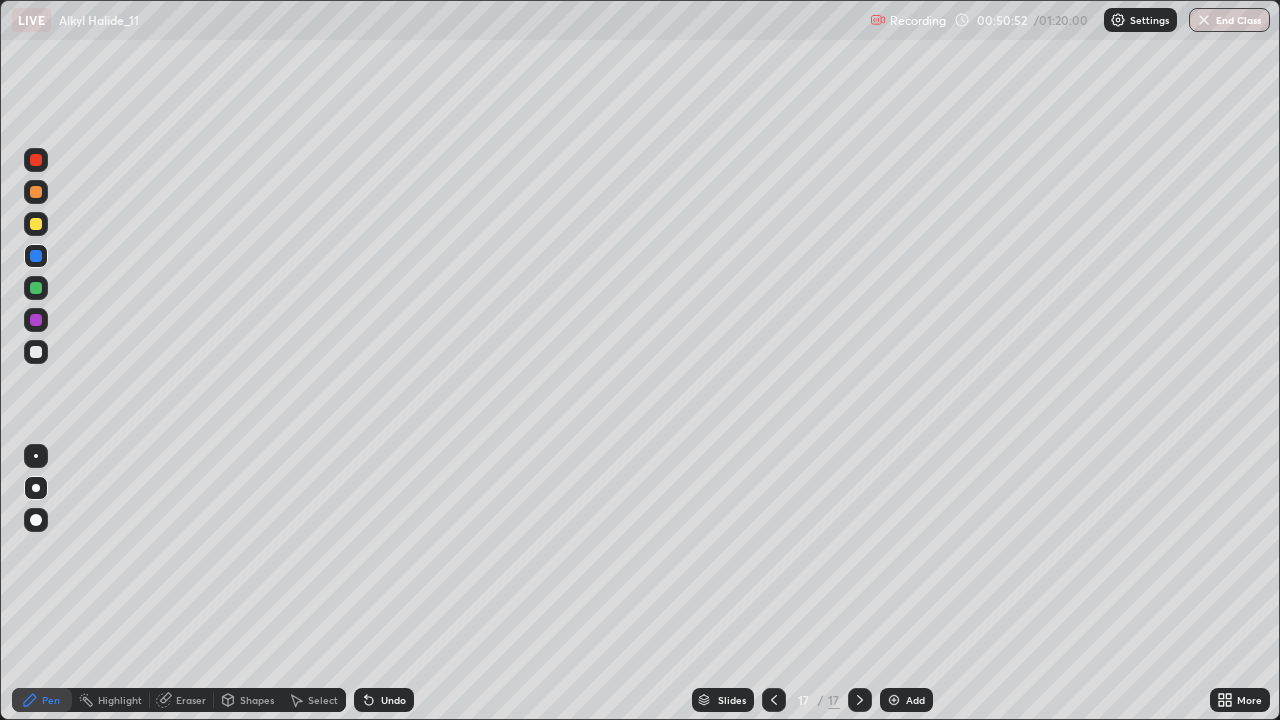 click at bounding box center [36, 224] 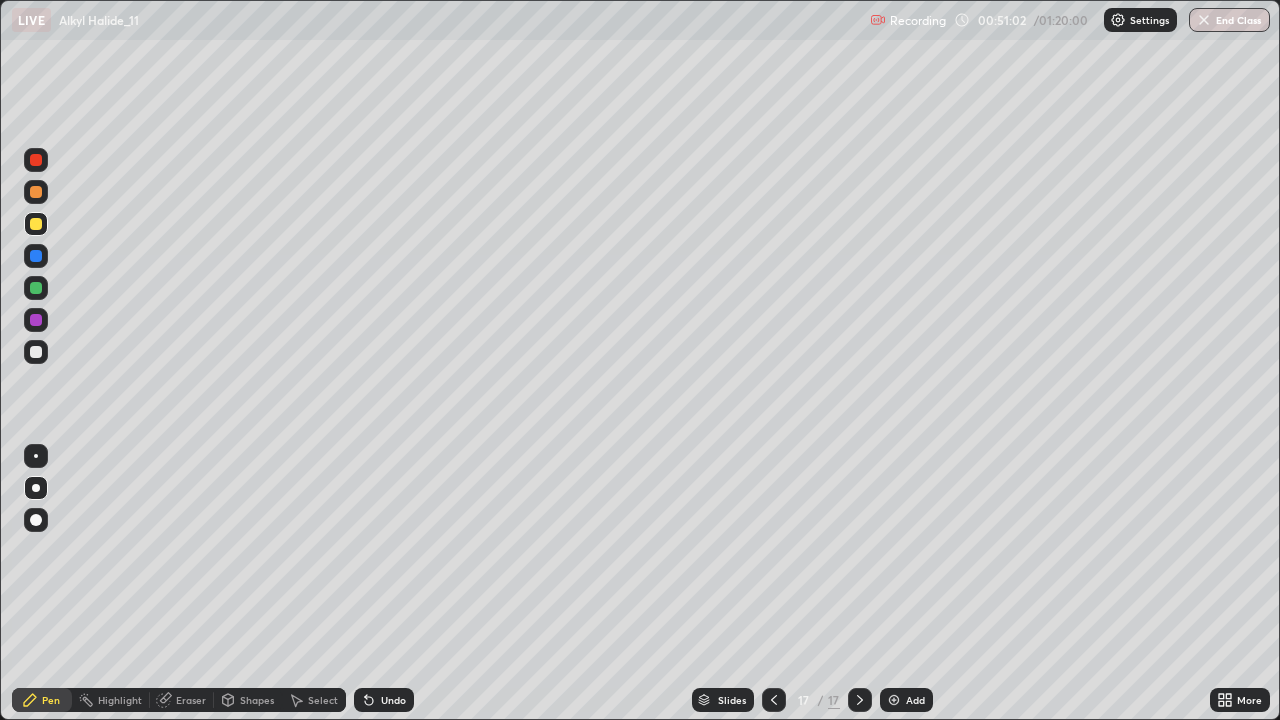 click 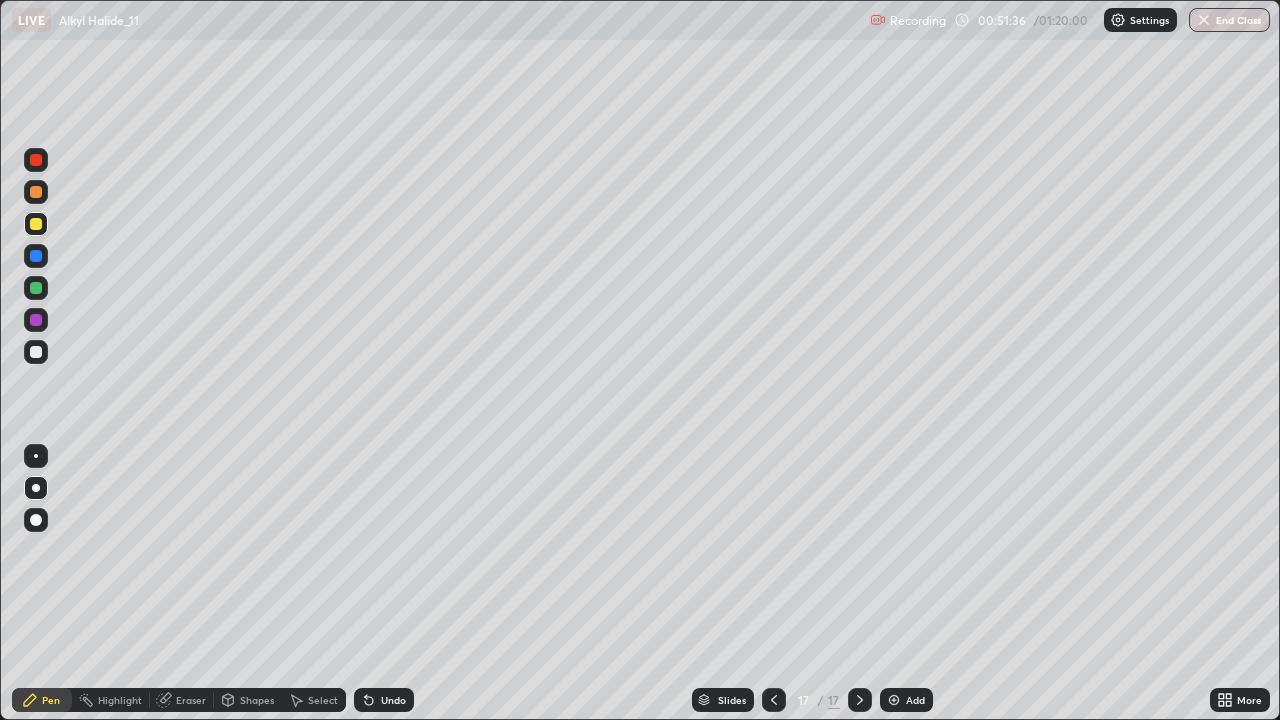 click at bounding box center [36, 256] 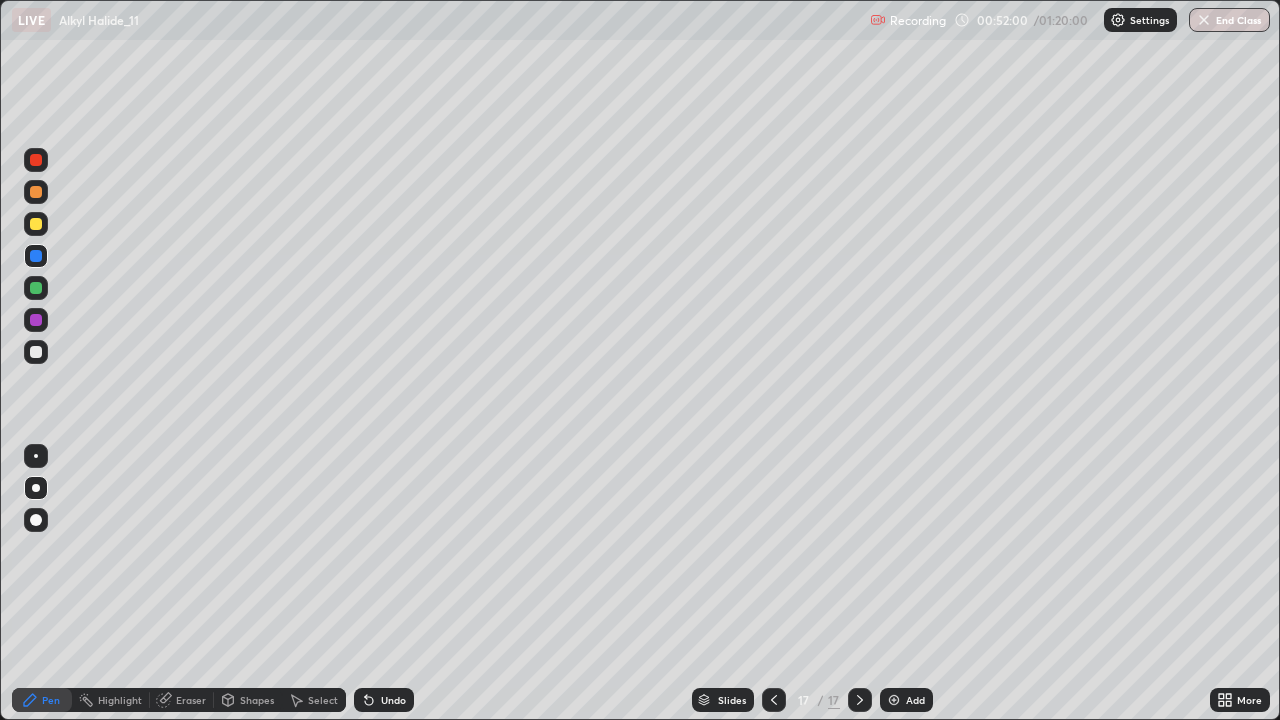click at bounding box center (36, 224) 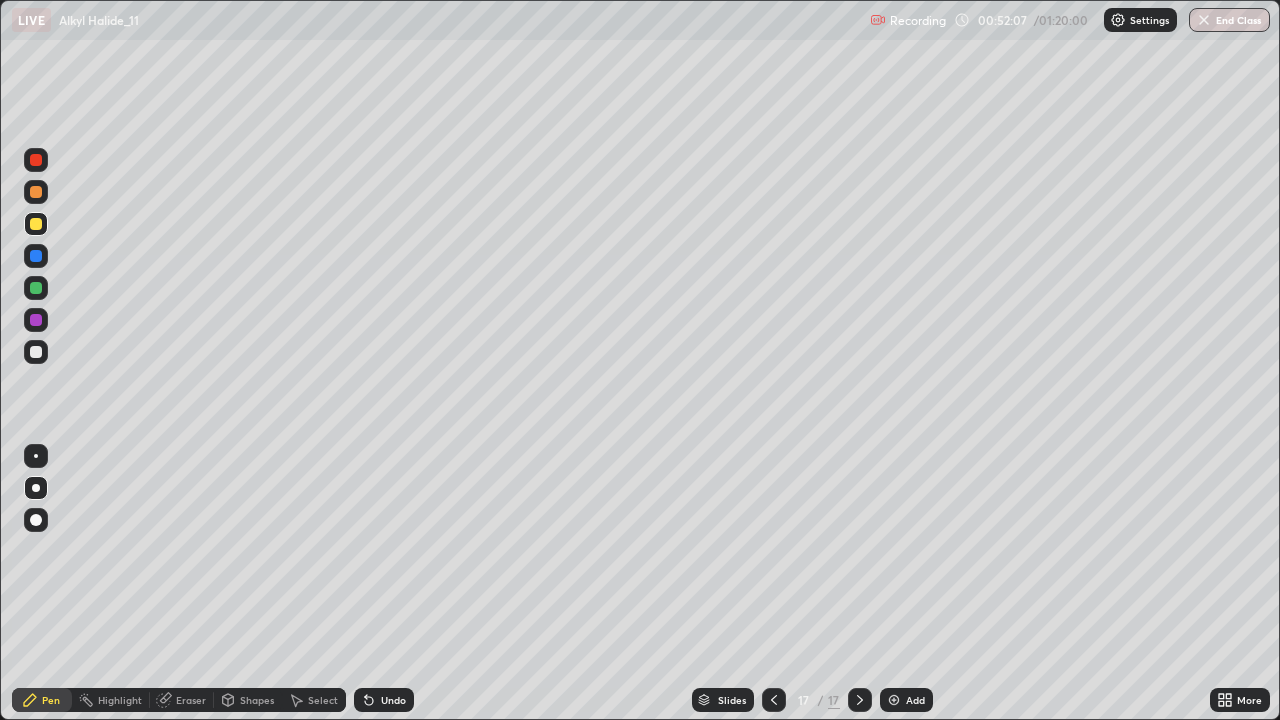 click 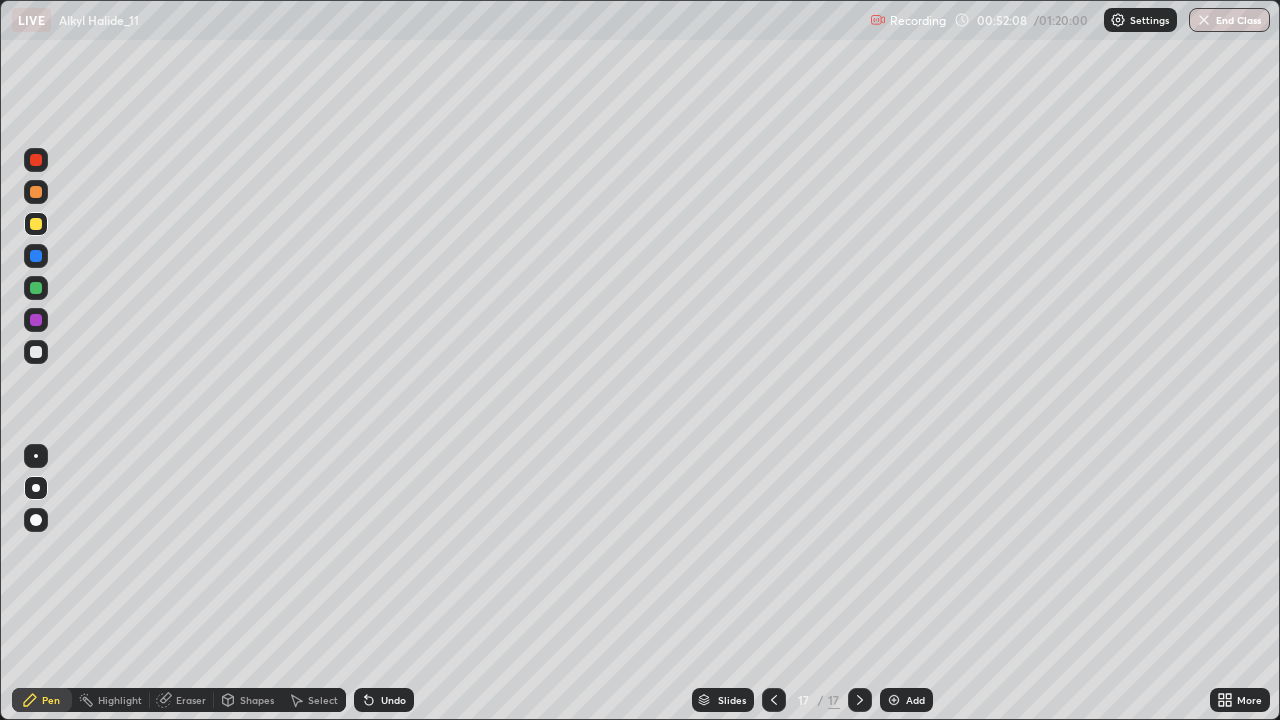 click 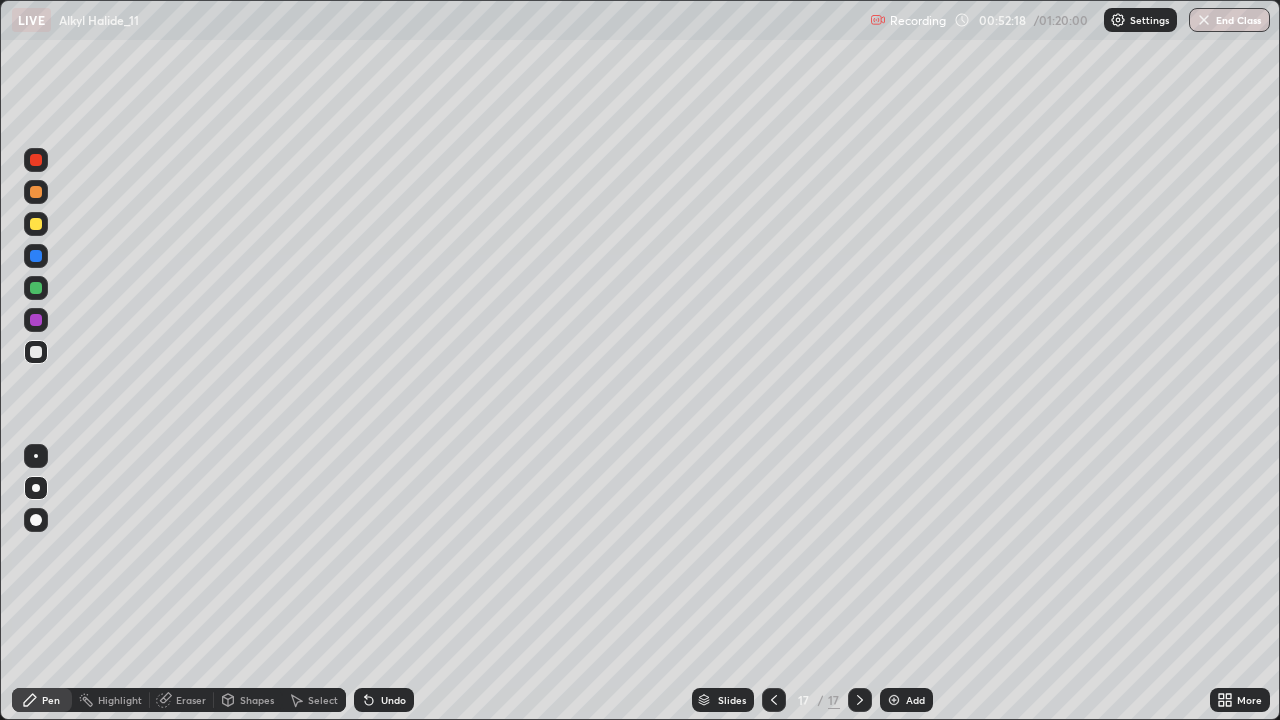 click on "Undo" at bounding box center [393, 700] 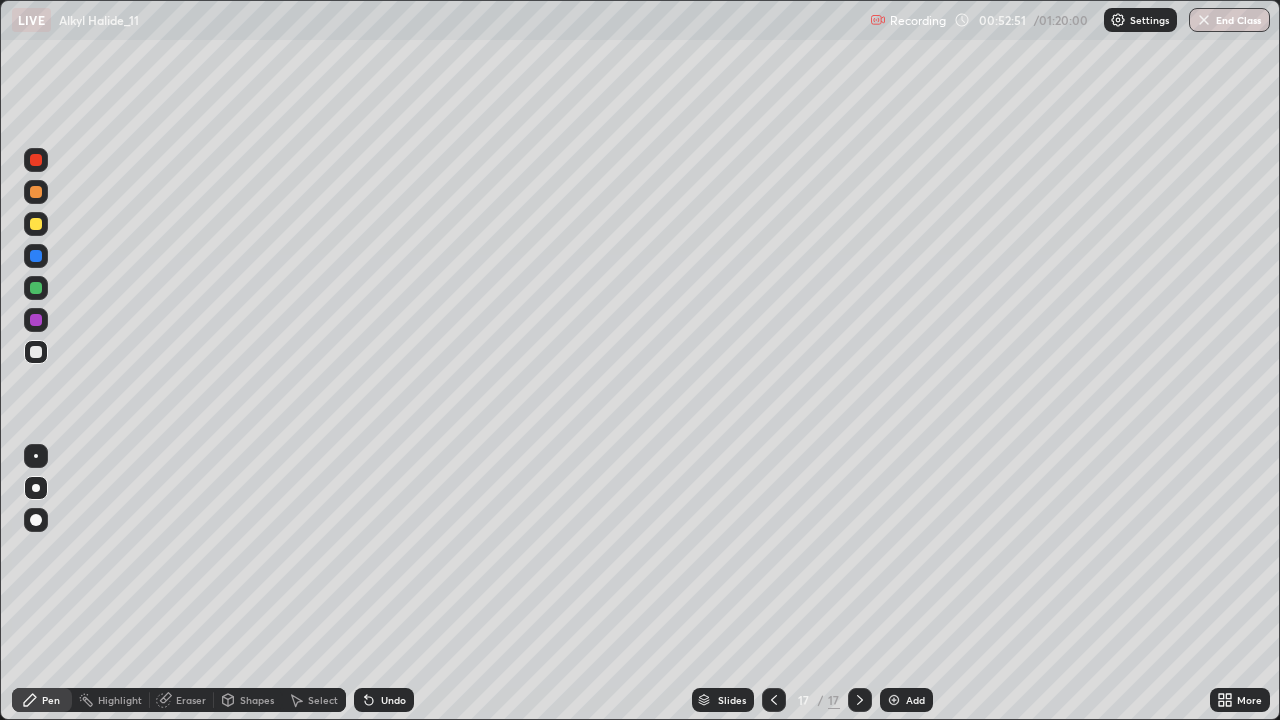 click at bounding box center [36, 224] 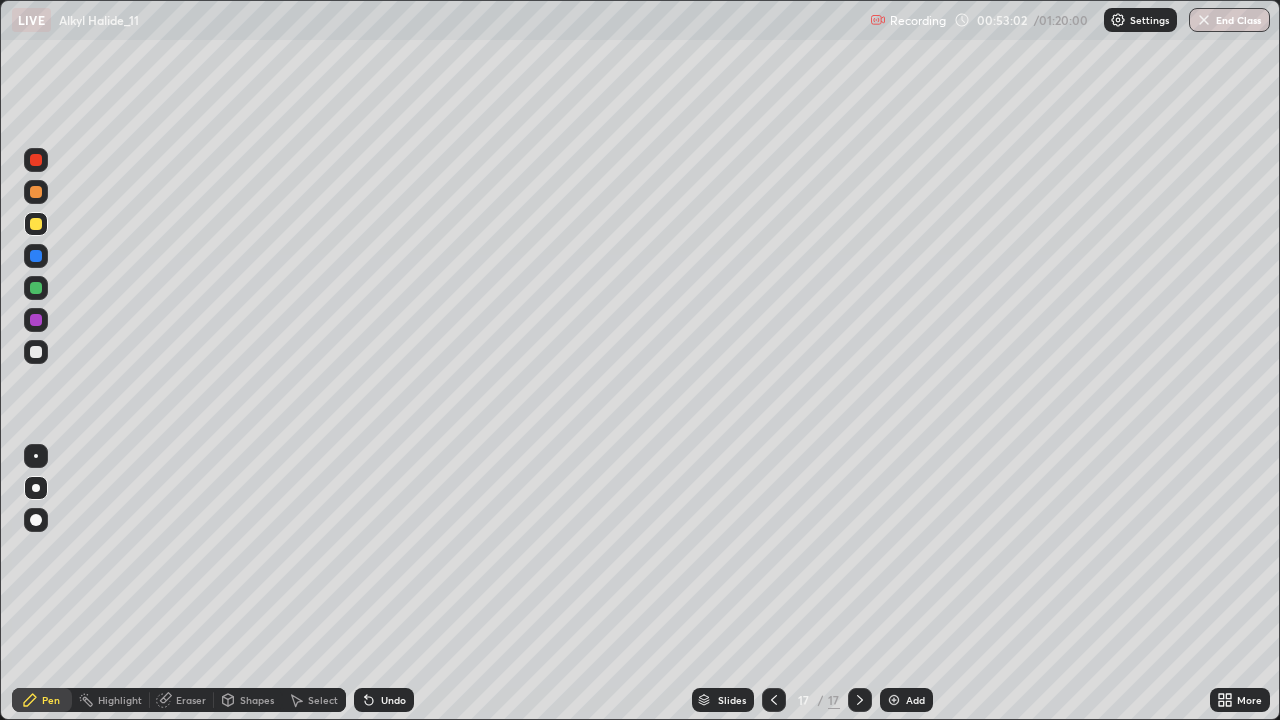 click at bounding box center [36, 352] 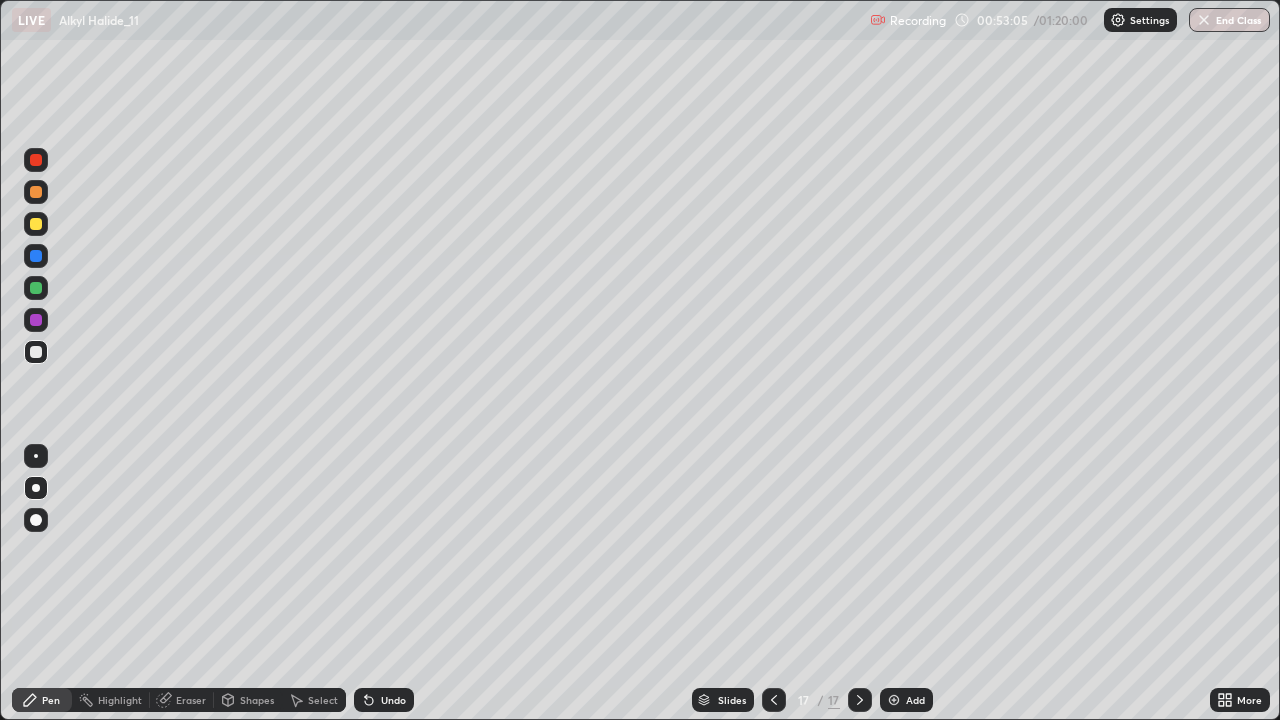 click on "Undo" at bounding box center (384, 700) 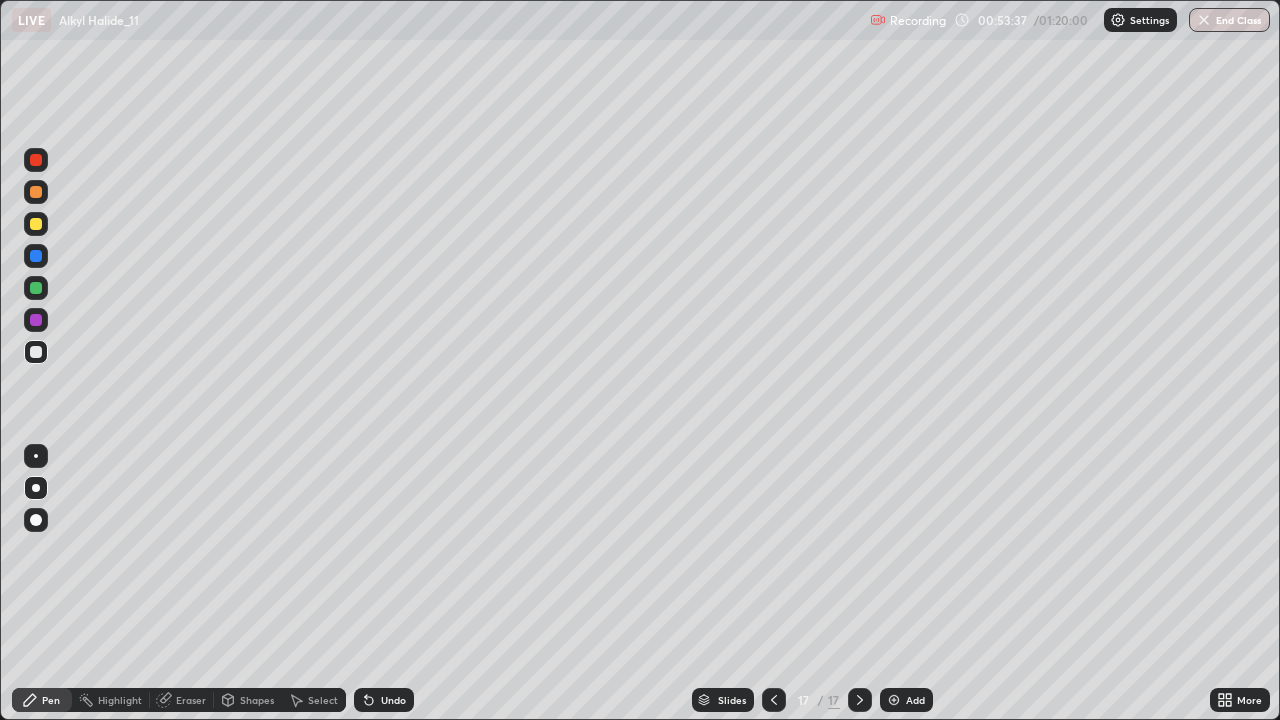 click at bounding box center (36, 224) 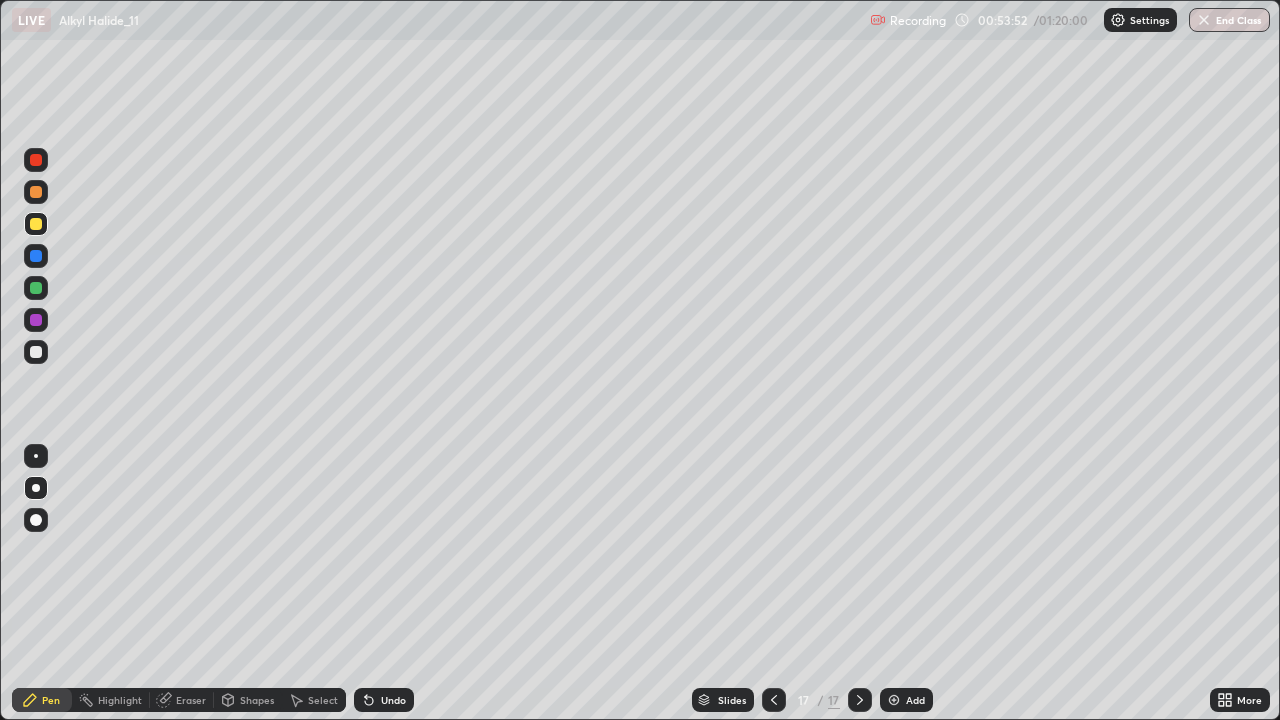 click at bounding box center (36, 320) 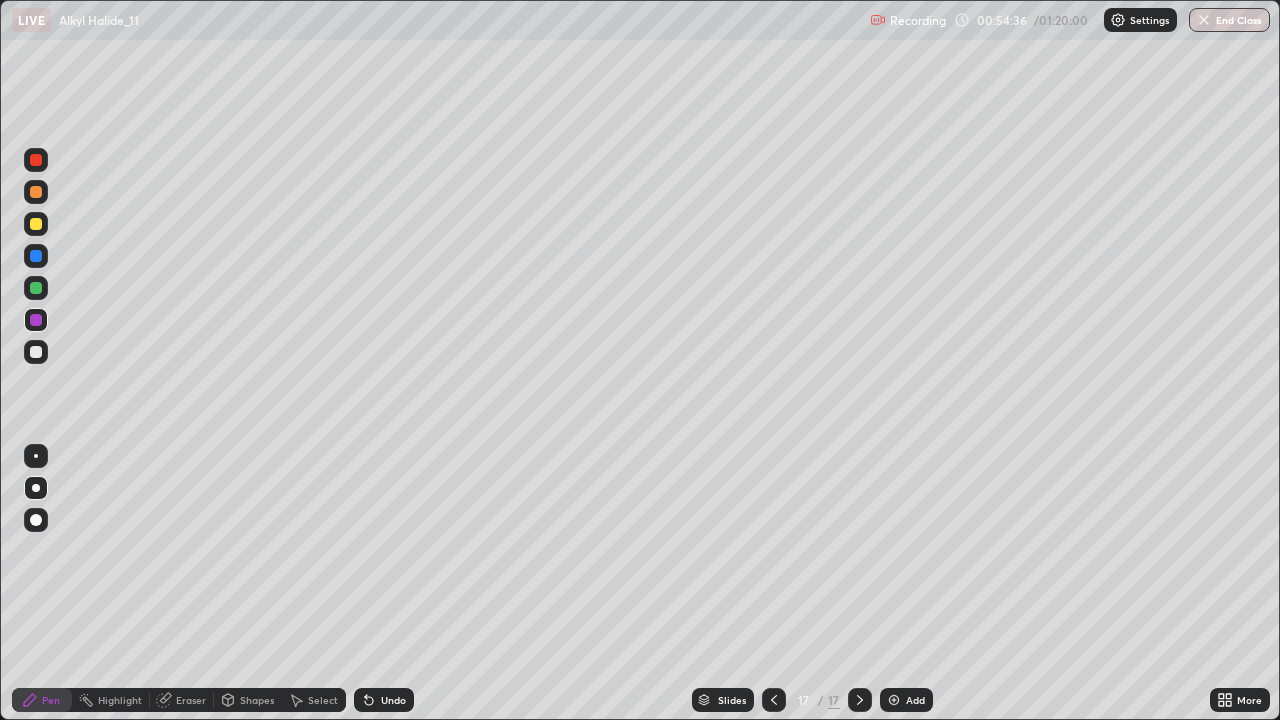 click at bounding box center [36, 224] 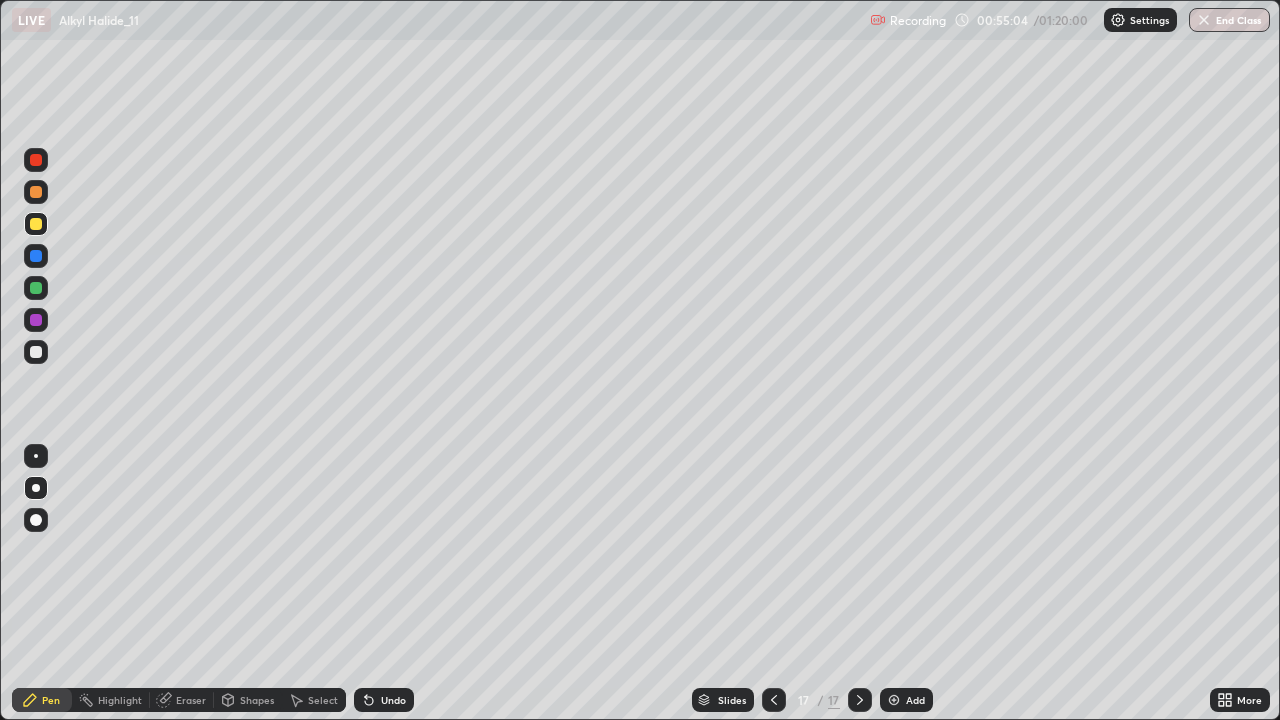 click 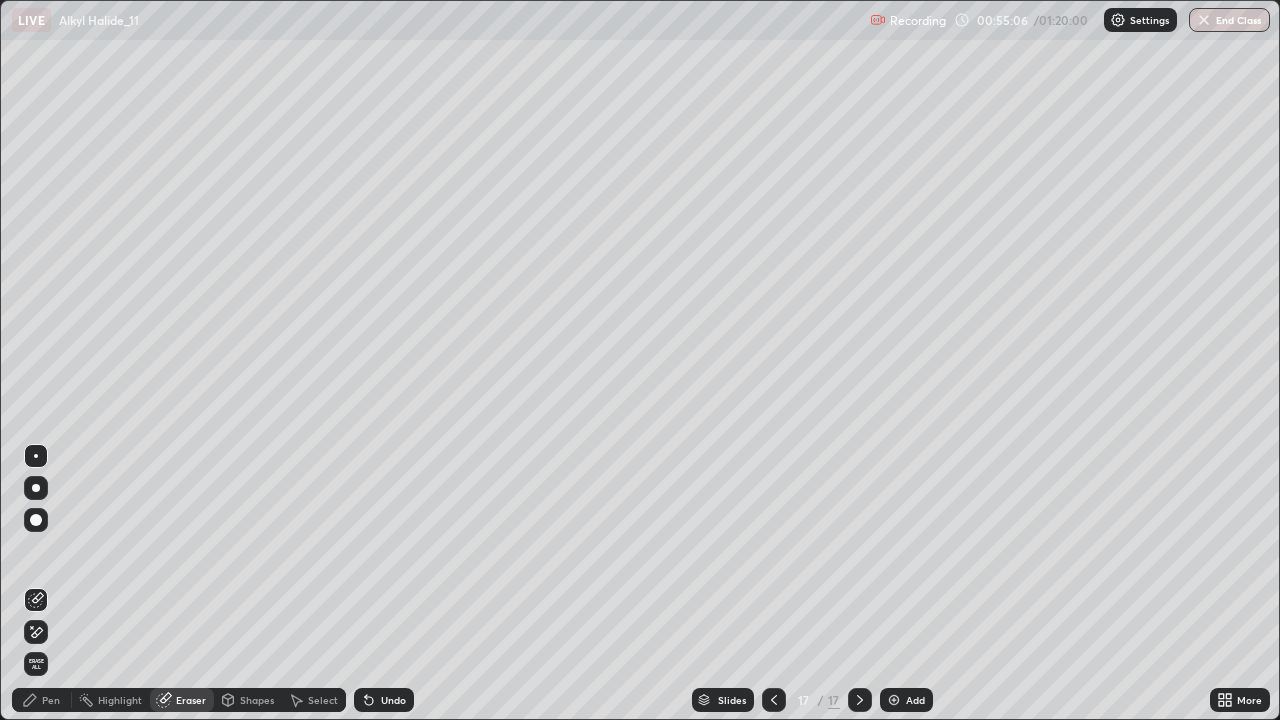 click on "Pen" at bounding box center [51, 700] 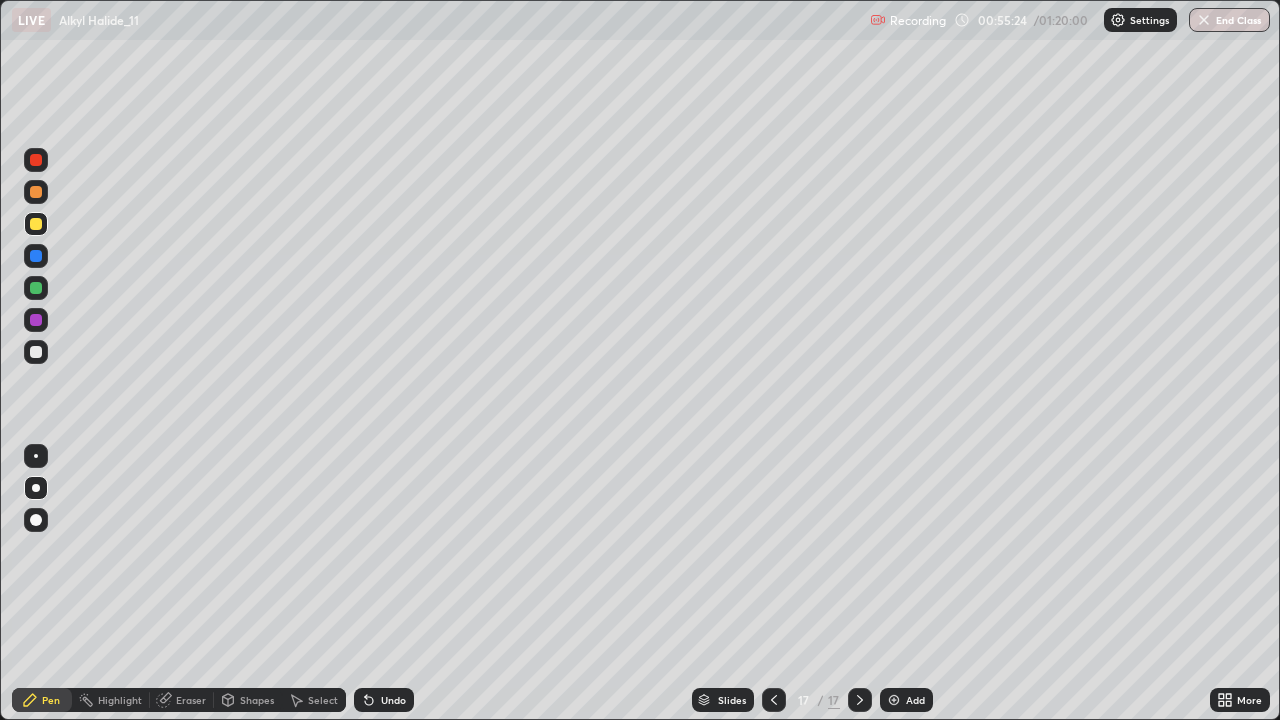 click at bounding box center [36, 320] 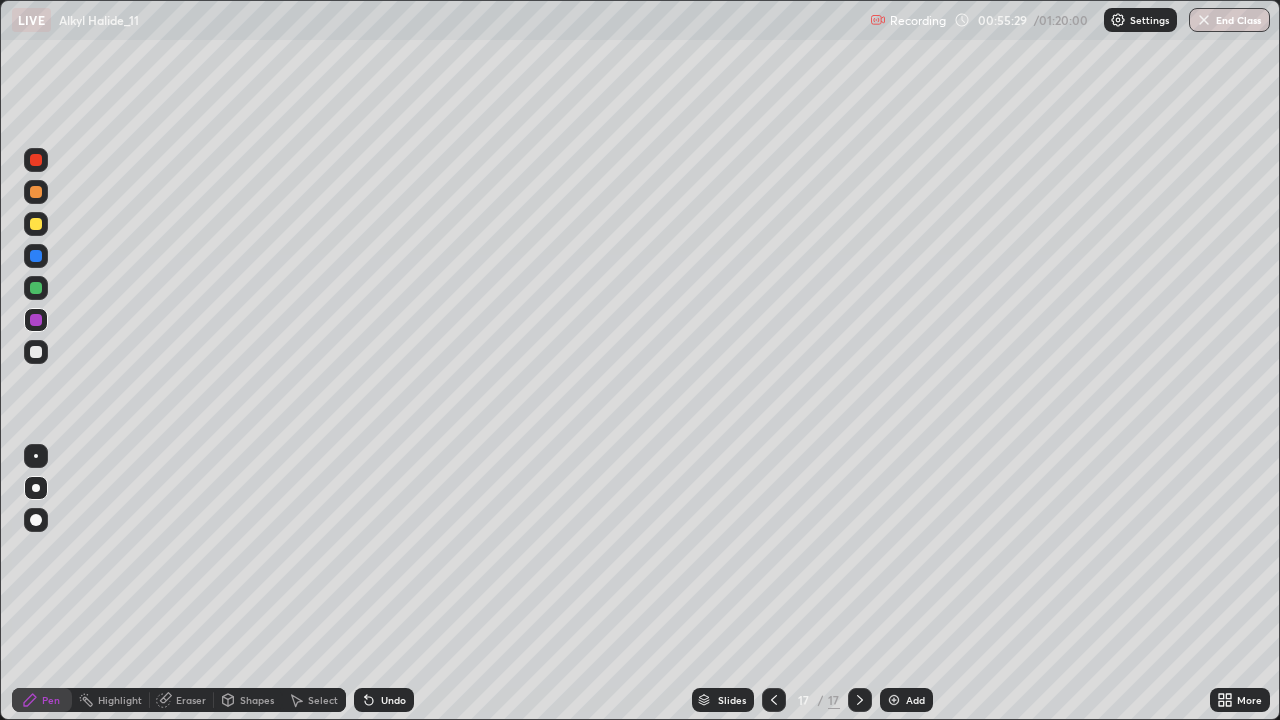 click 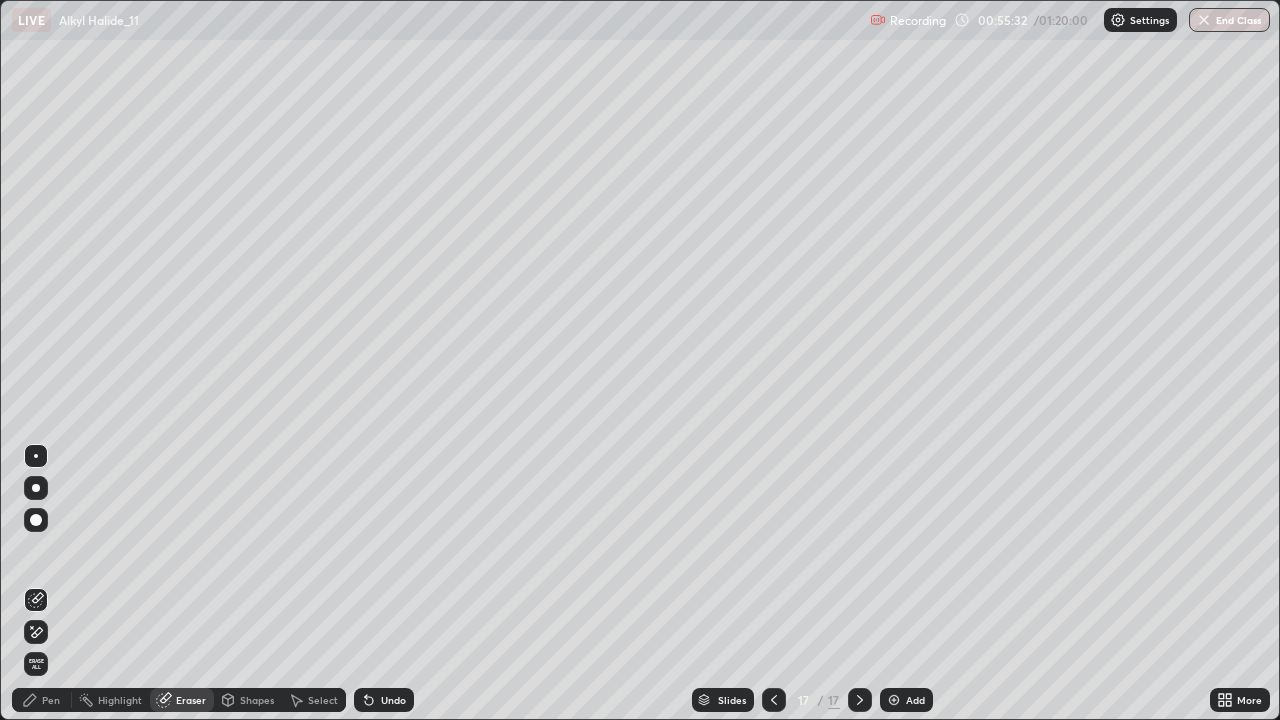 click 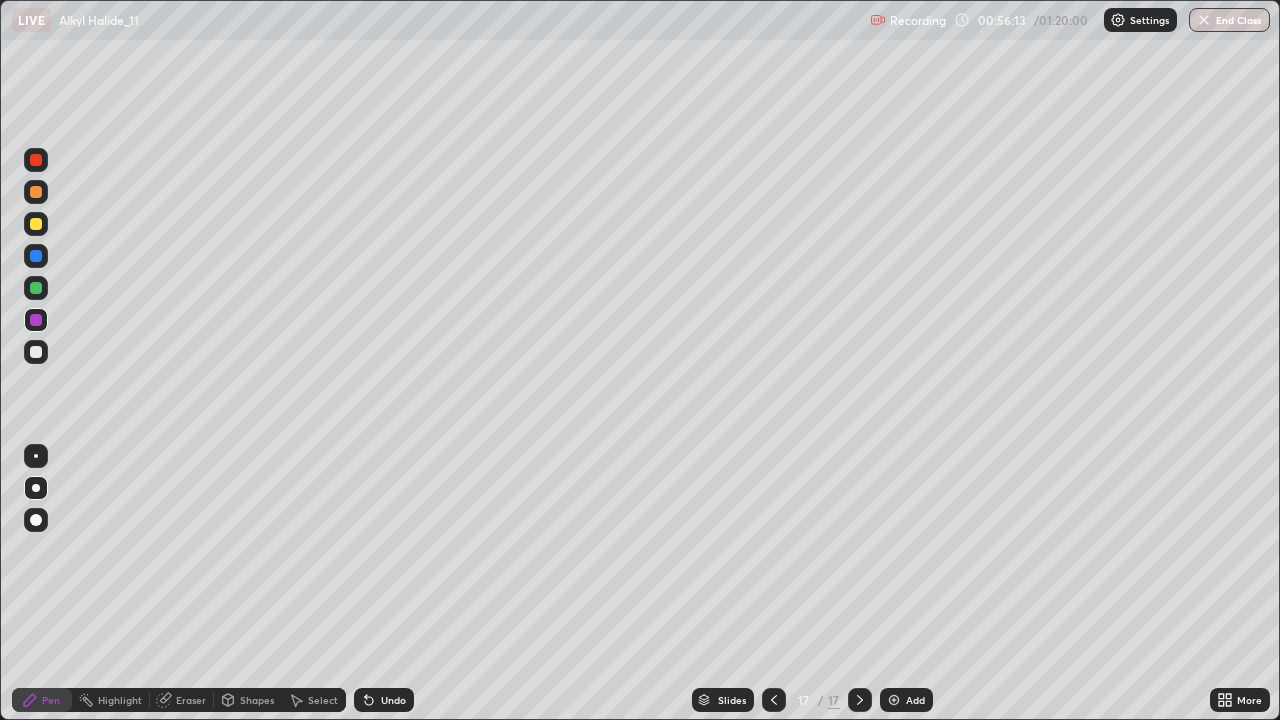 click on "Add" at bounding box center [915, 700] 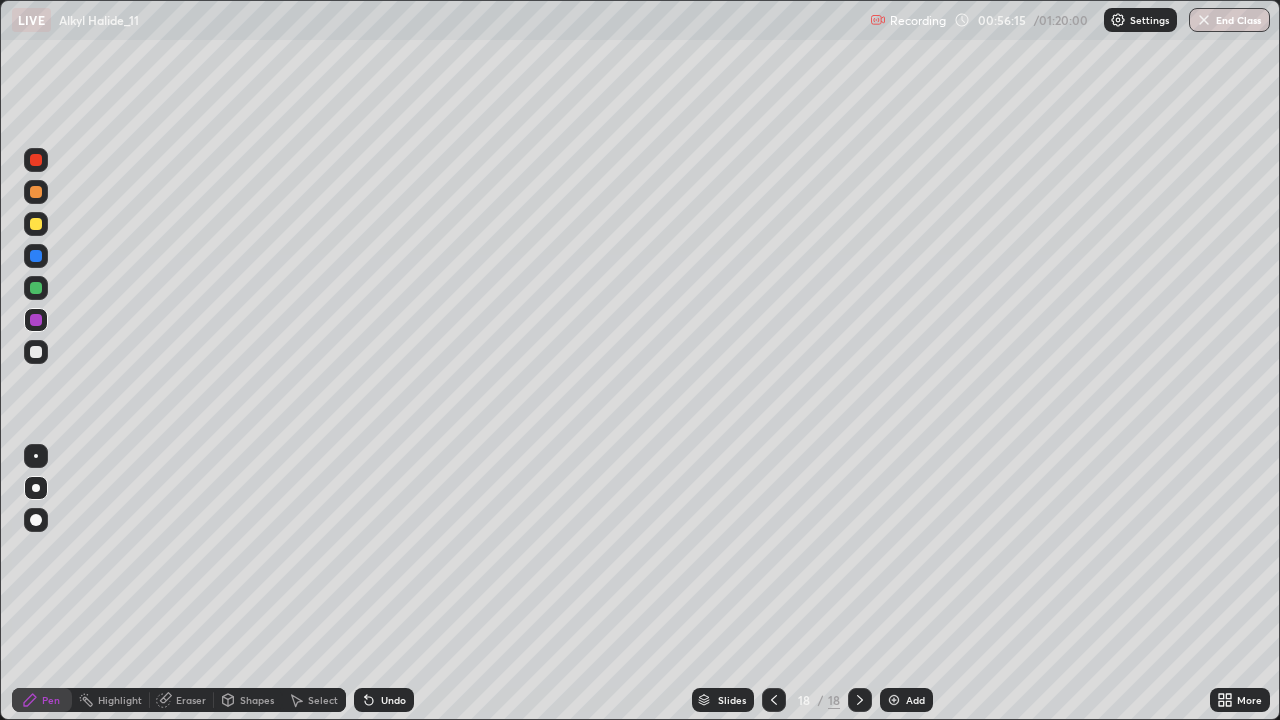 click 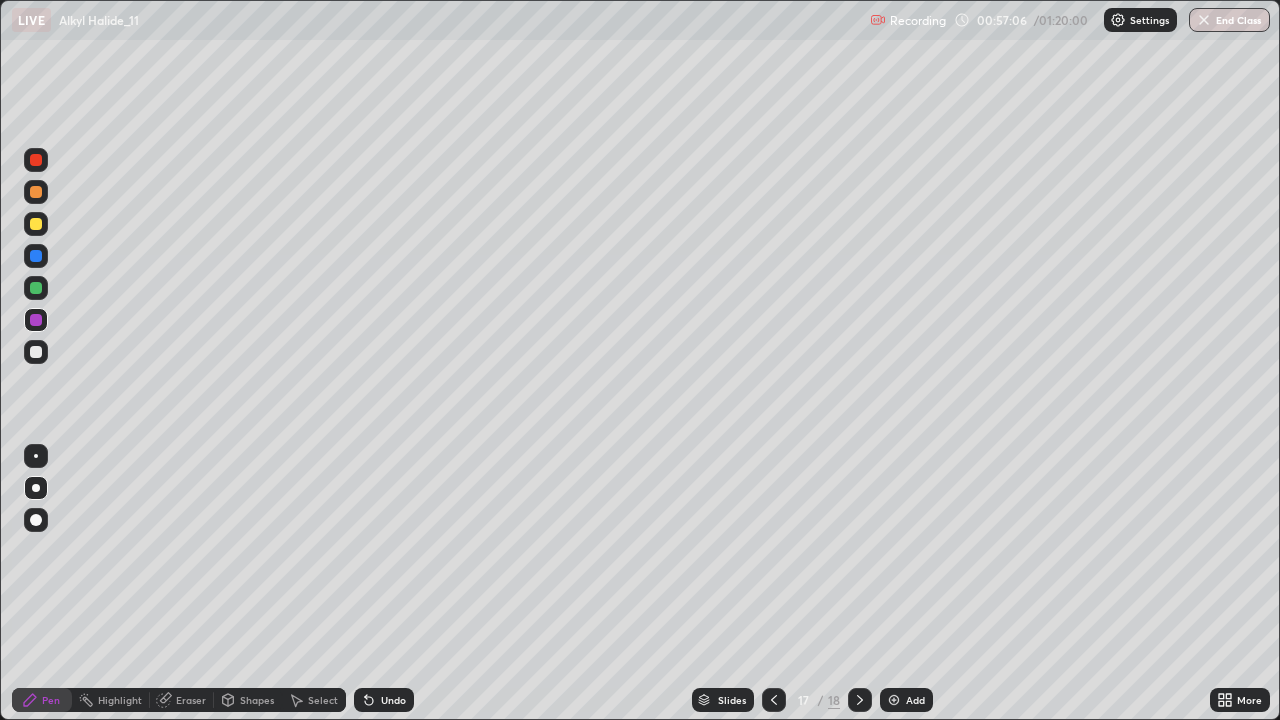 click on "End Class" at bounding box center (1229, 20) 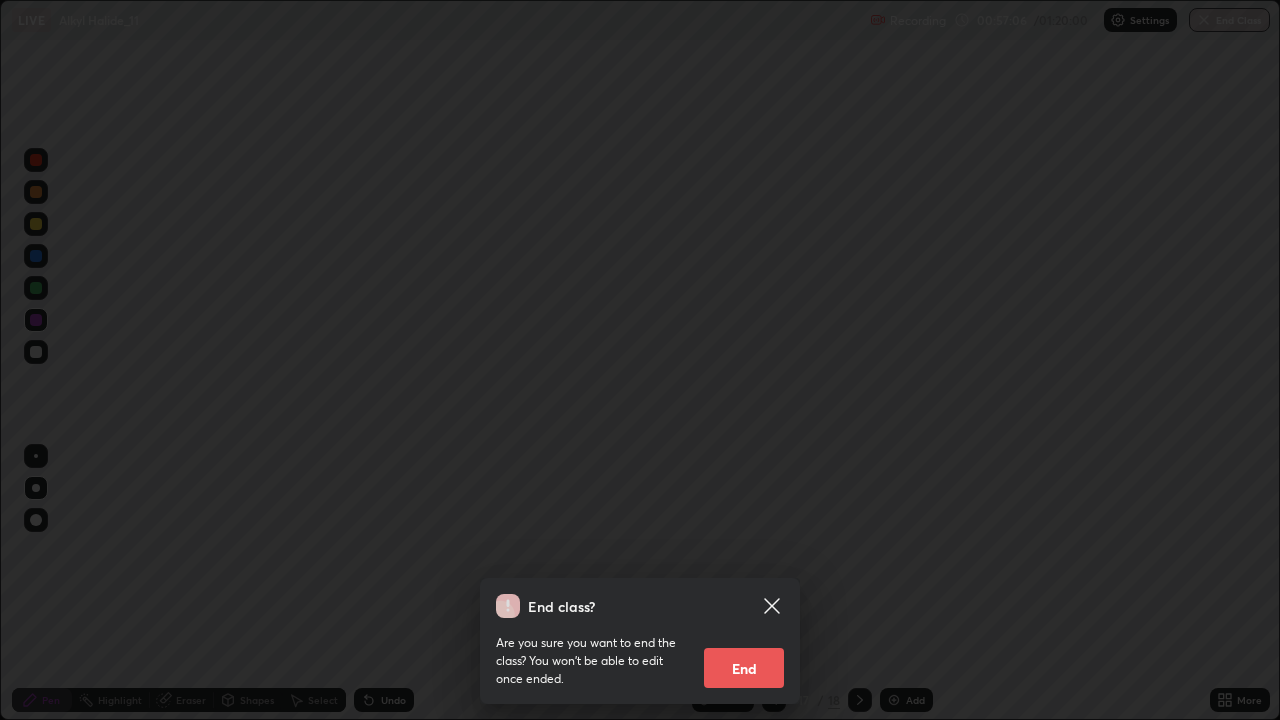 click on "End" at bounding box center (744, 668) 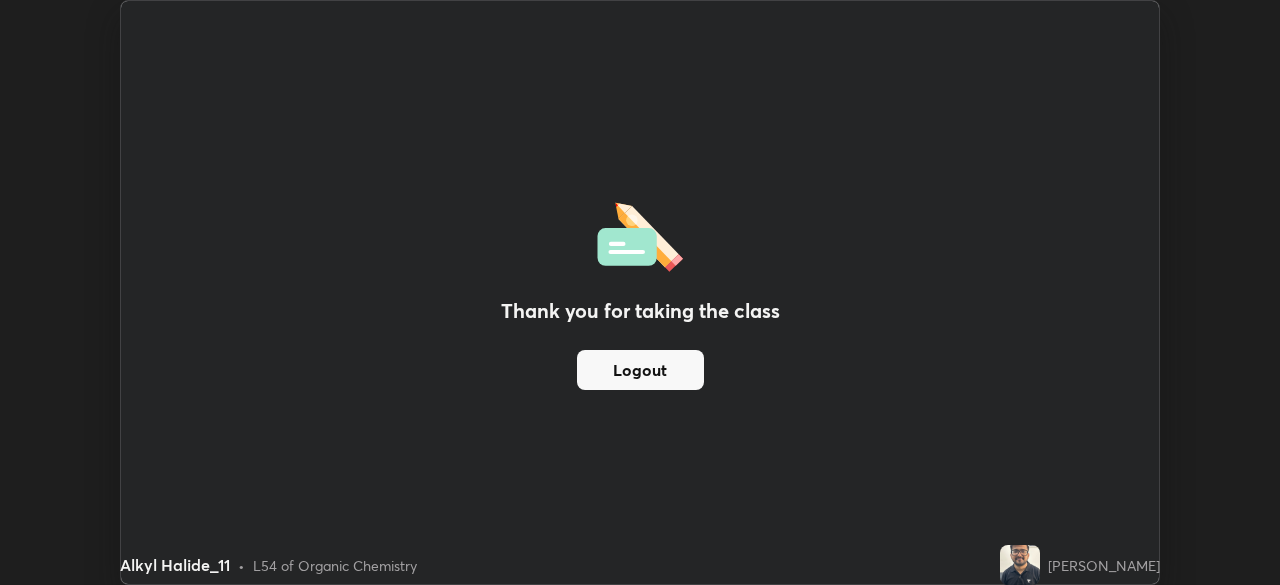 scroll, scrollTop: 585, scrollLeft: 1280, axis: both 